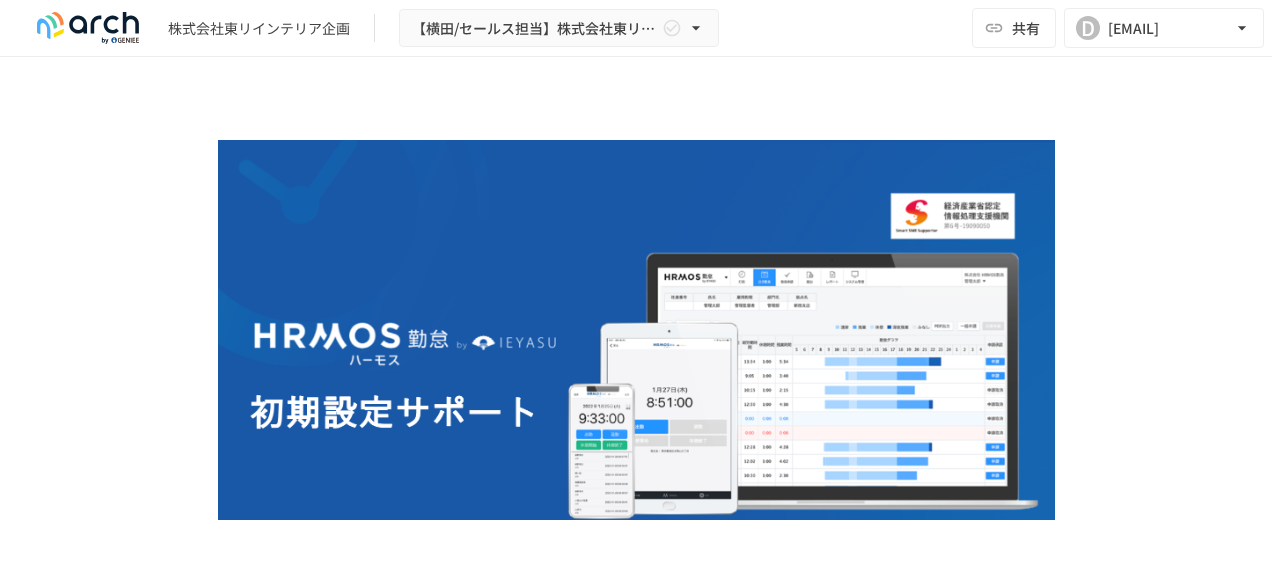 scroll, scrollTop: 0, scrollLeft: 0, axis: both 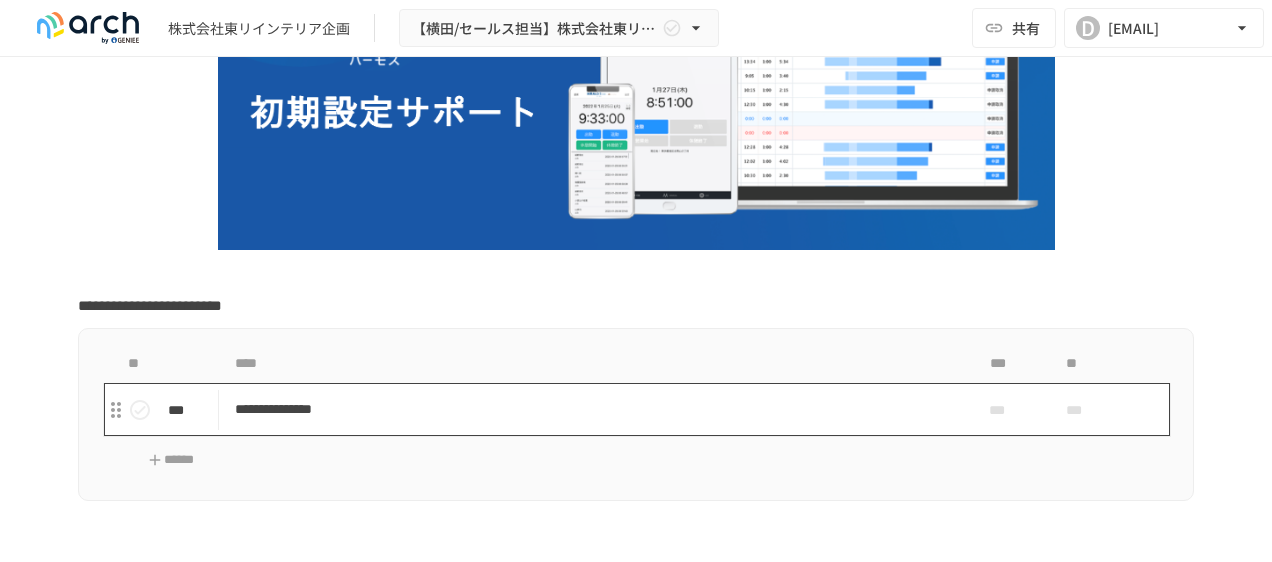 click on "**********" at bounding box center [594, 409] 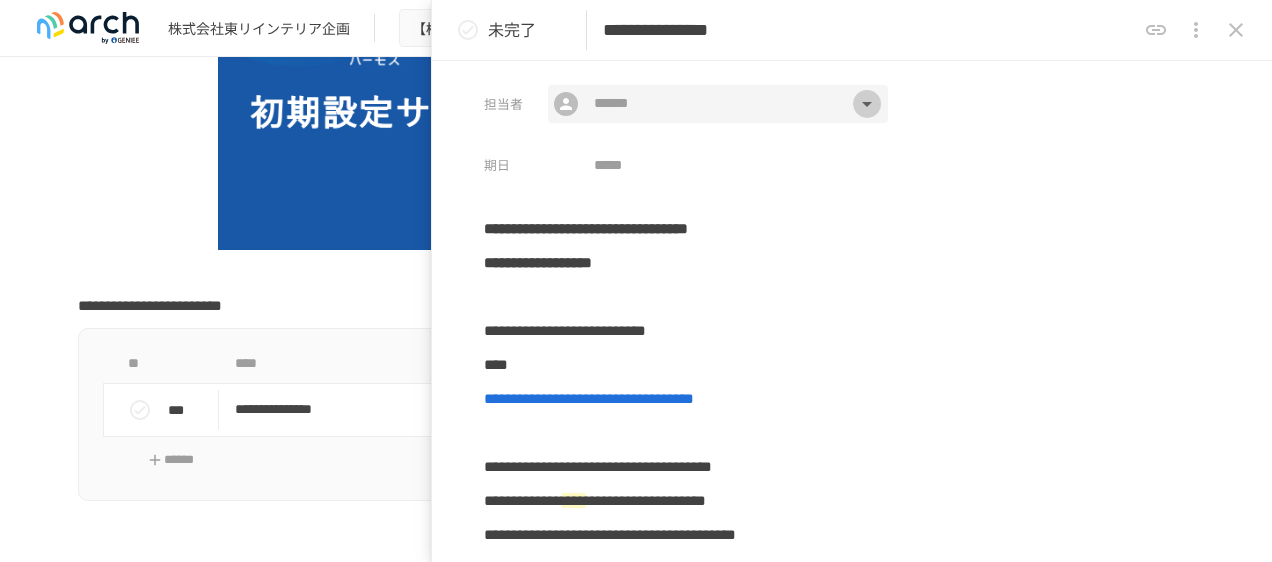 click 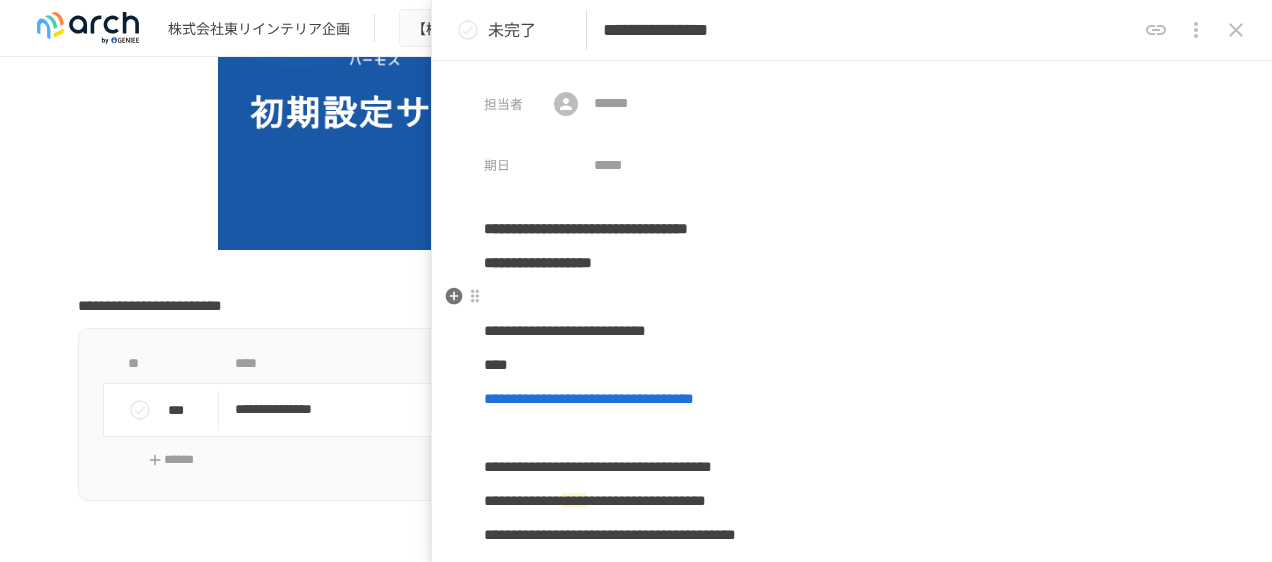 click on "**********" at bounding box center [852, 552] 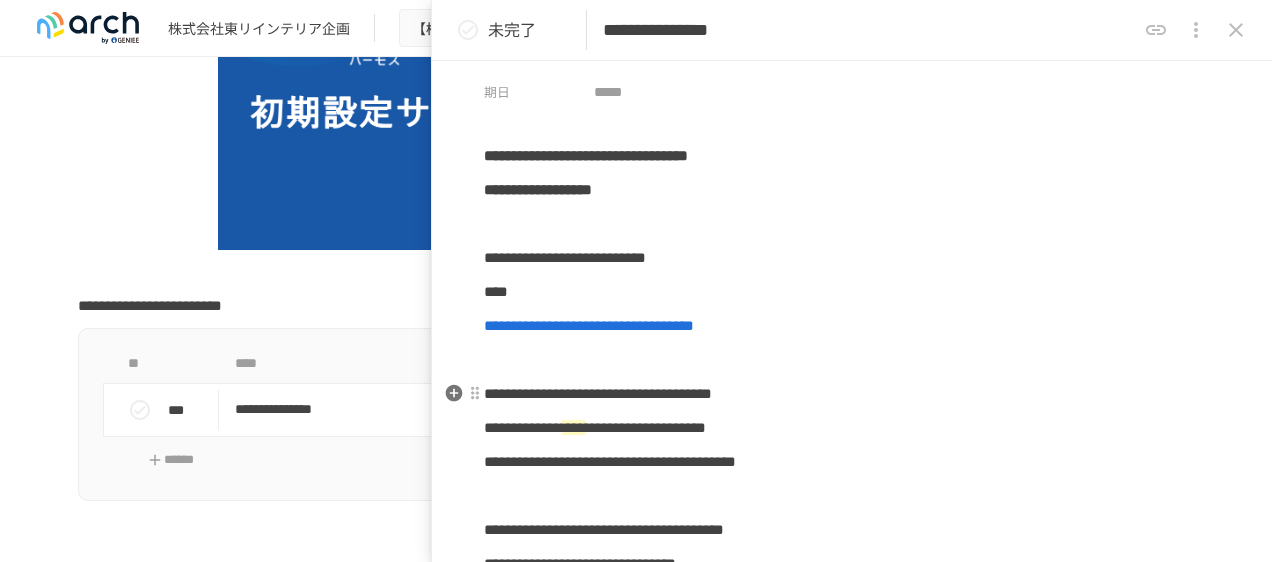 scroll, scrollTop: 0, scrollLeft: 0, axis: both 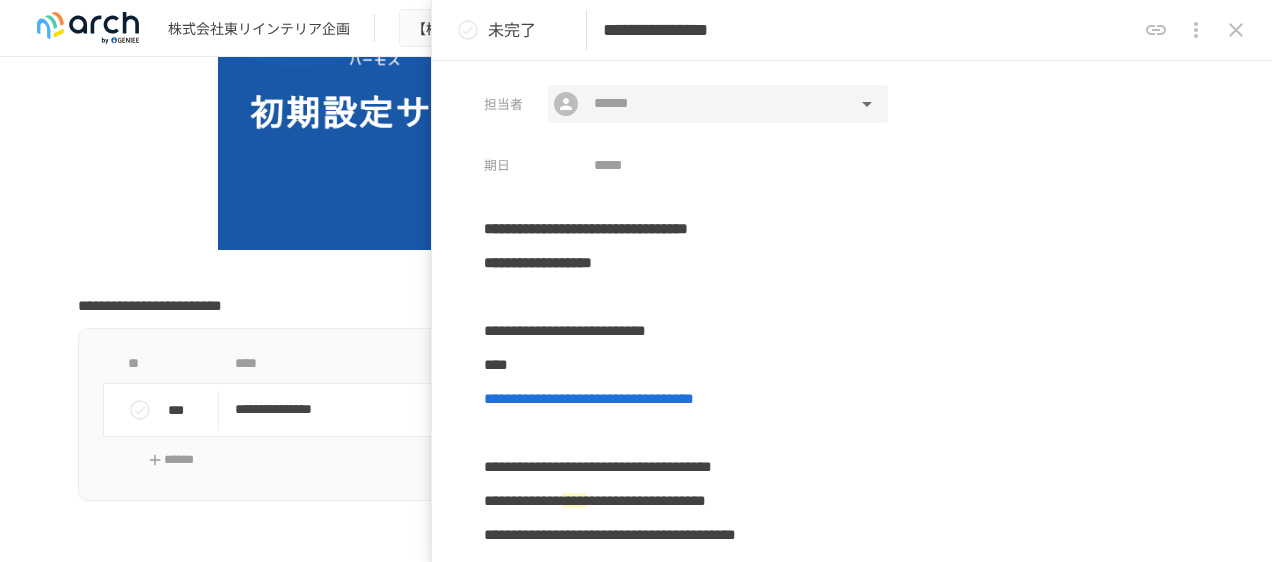 click 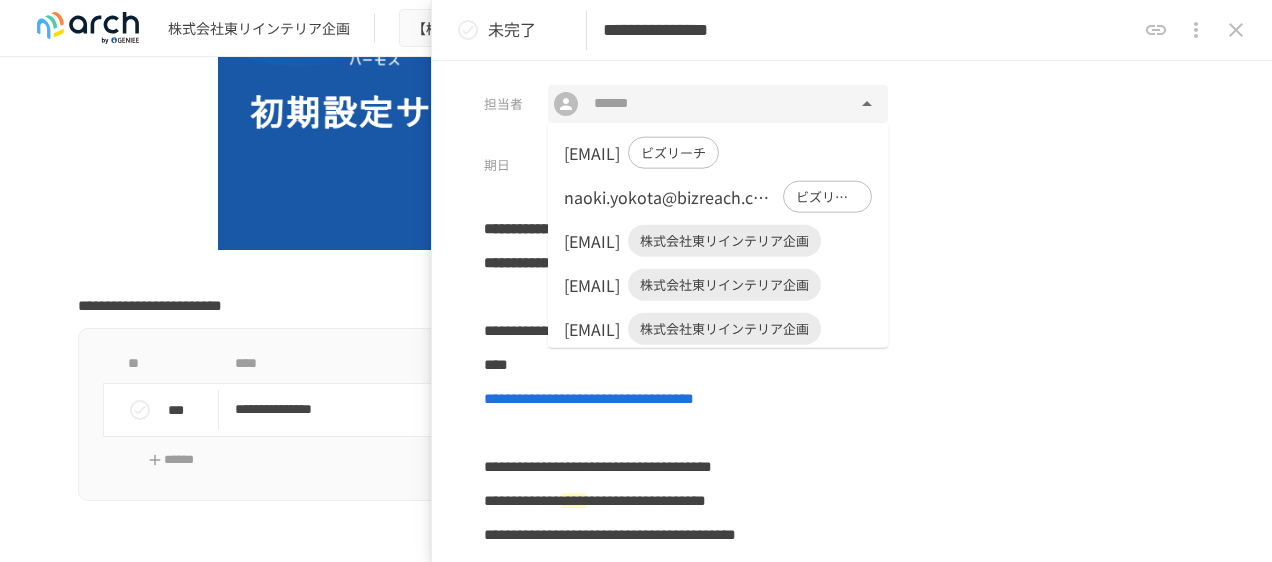 click on "株式会社東リインテリア企画" at bounding box center (724, 329) 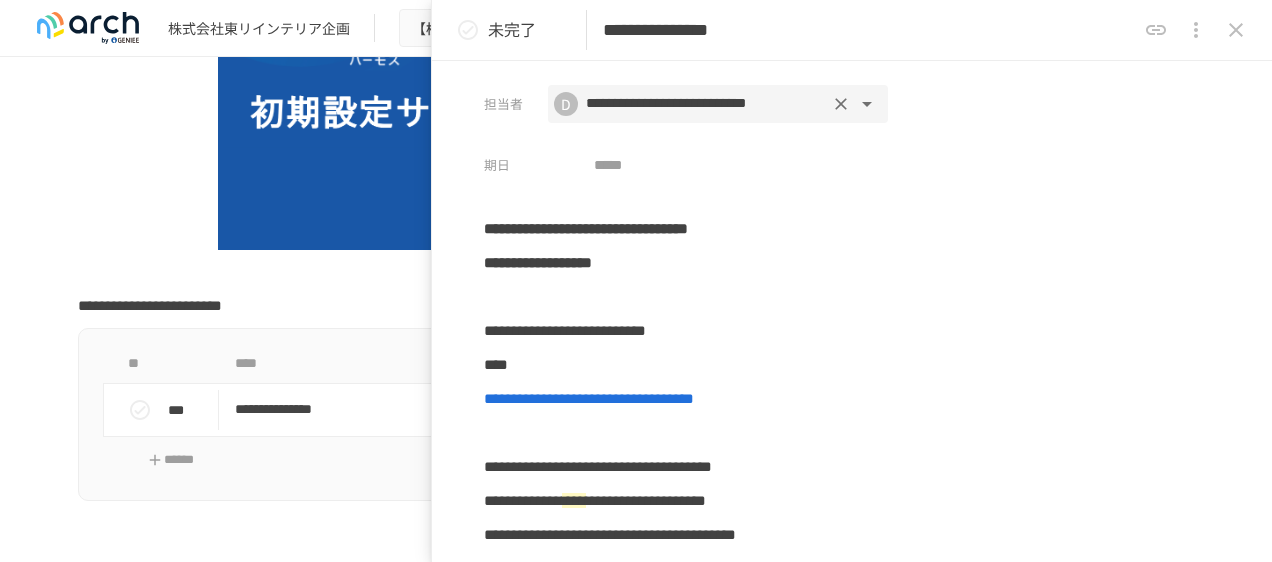 click 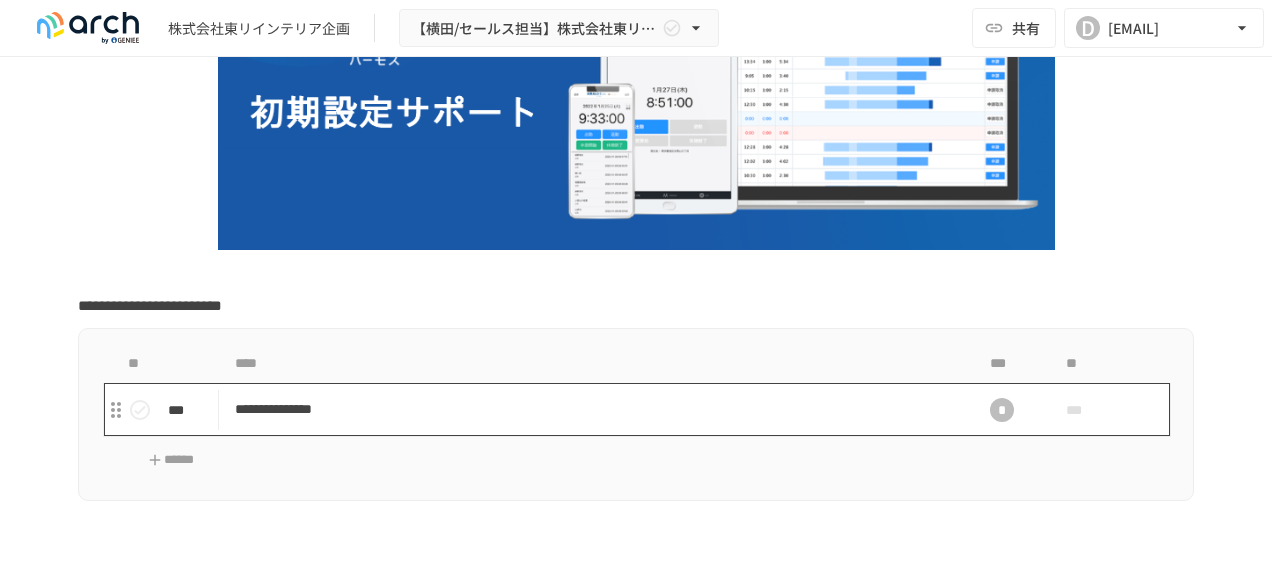 click on "**********" at bounding box center [594, 409] 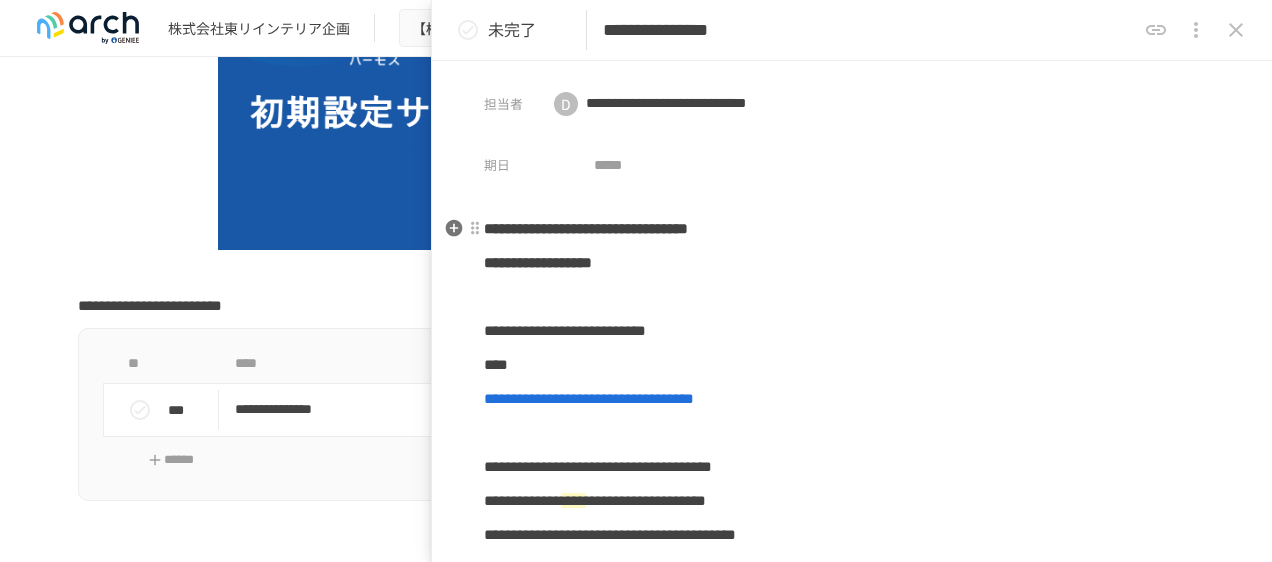 click on "**********" at bounding box center (586, 228) 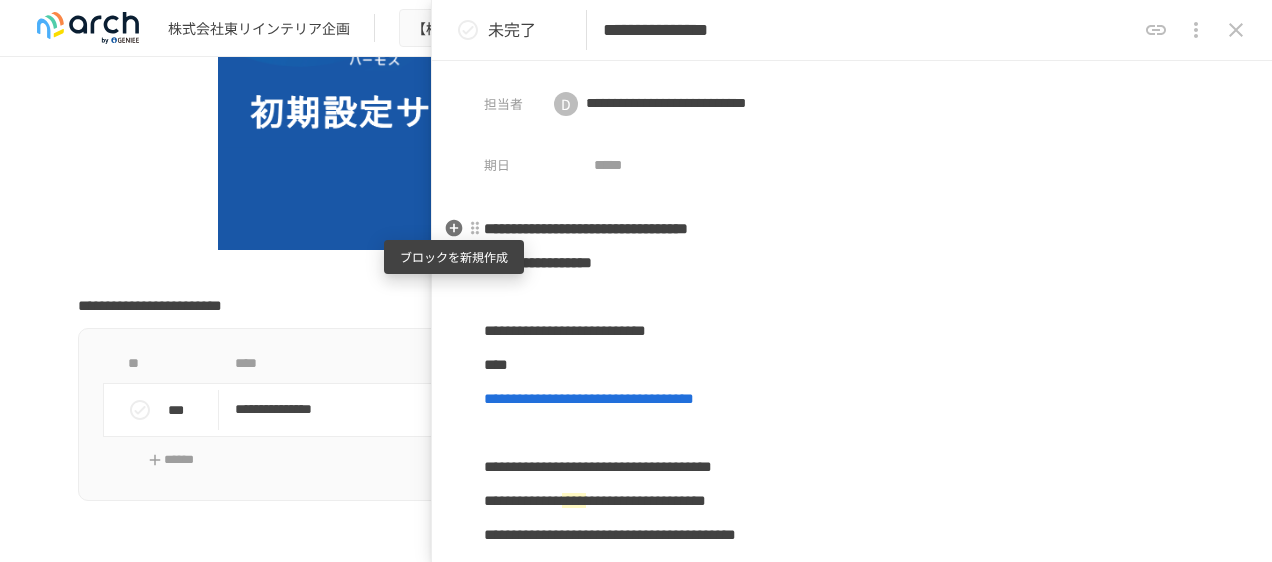 click 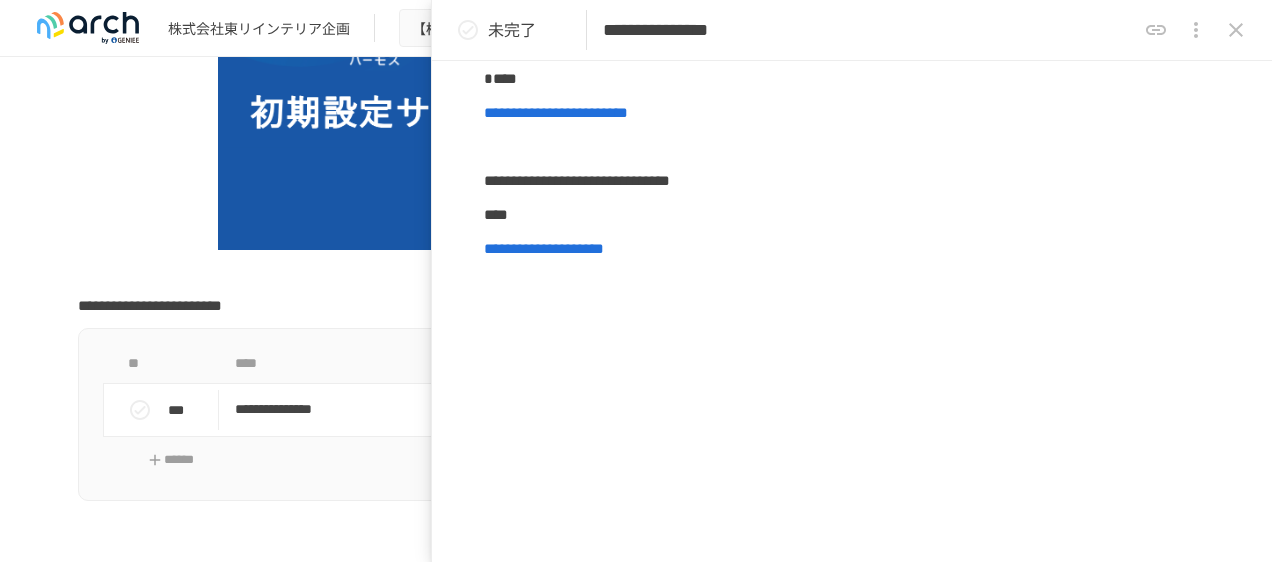 scroll, scrollTop: 634, scrollLeft: 0, axis: vertical 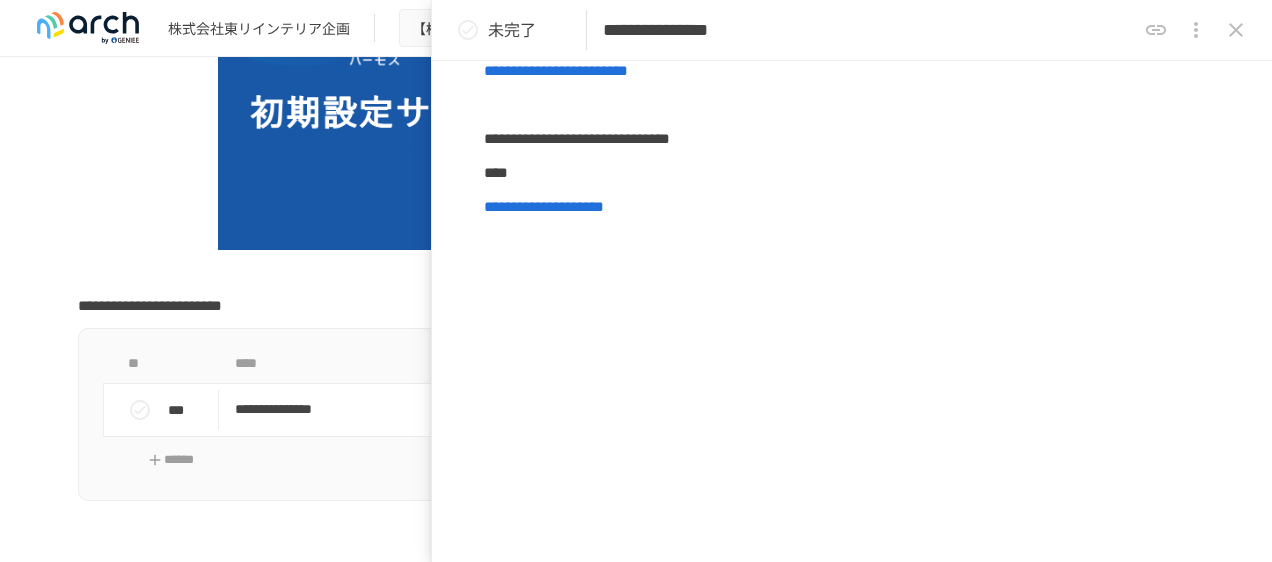 drag, startPoint x: 1240, startPoint y: 27, endPoint x: 1173, endPoint y: 68, distance: 78.54935 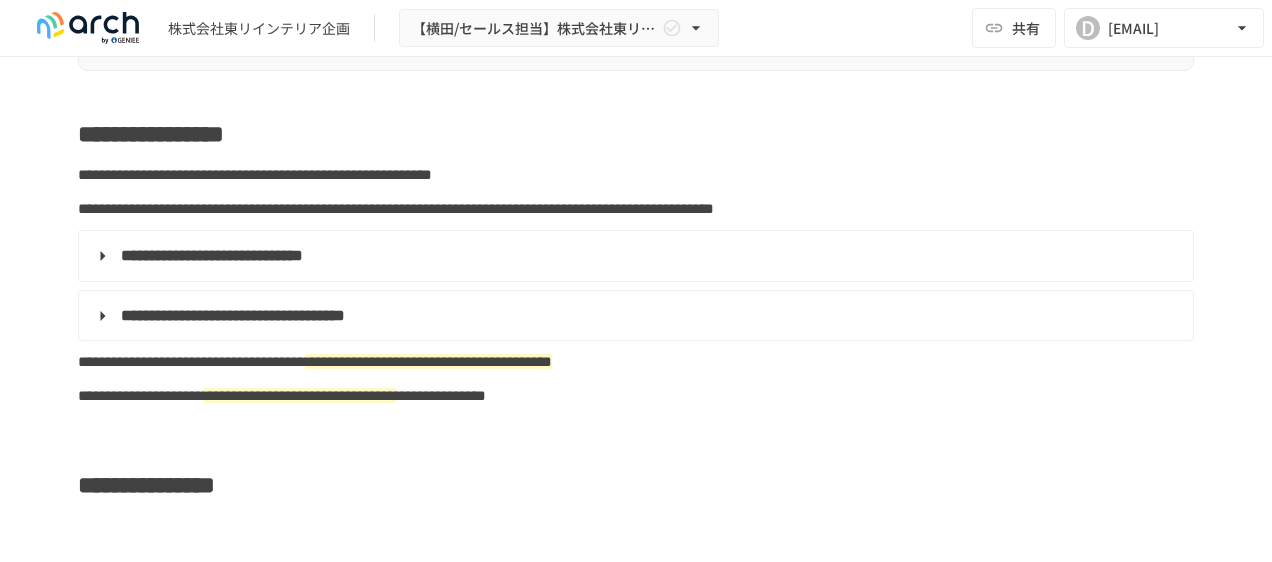 scroll, scrollTop: 500, scrollLeft: 0, axis: vertical 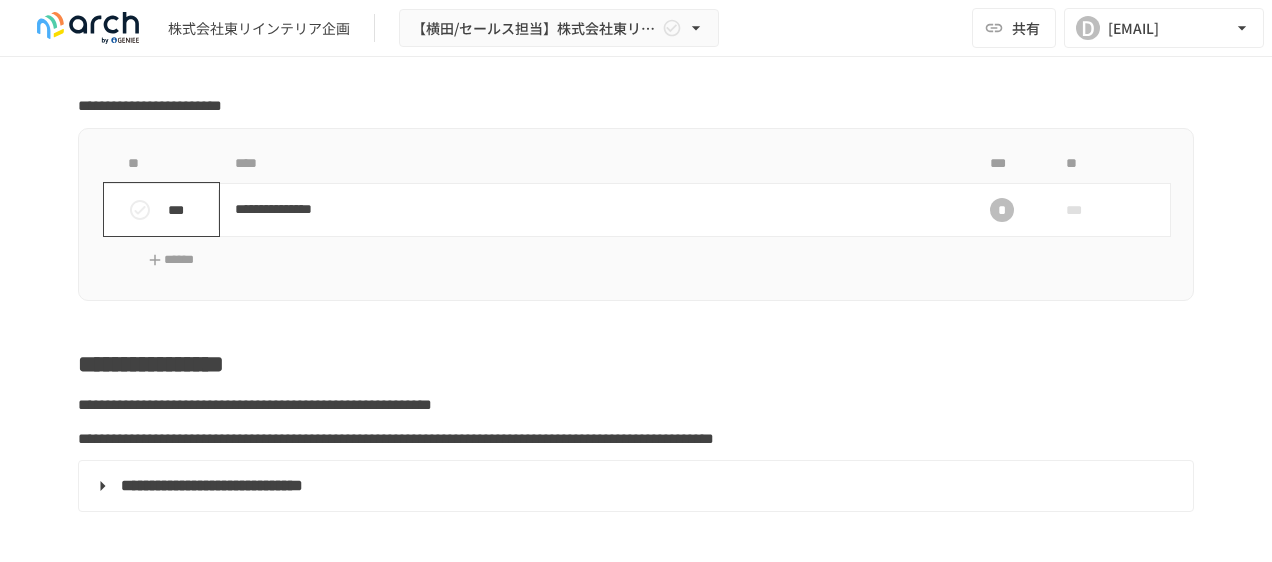 click 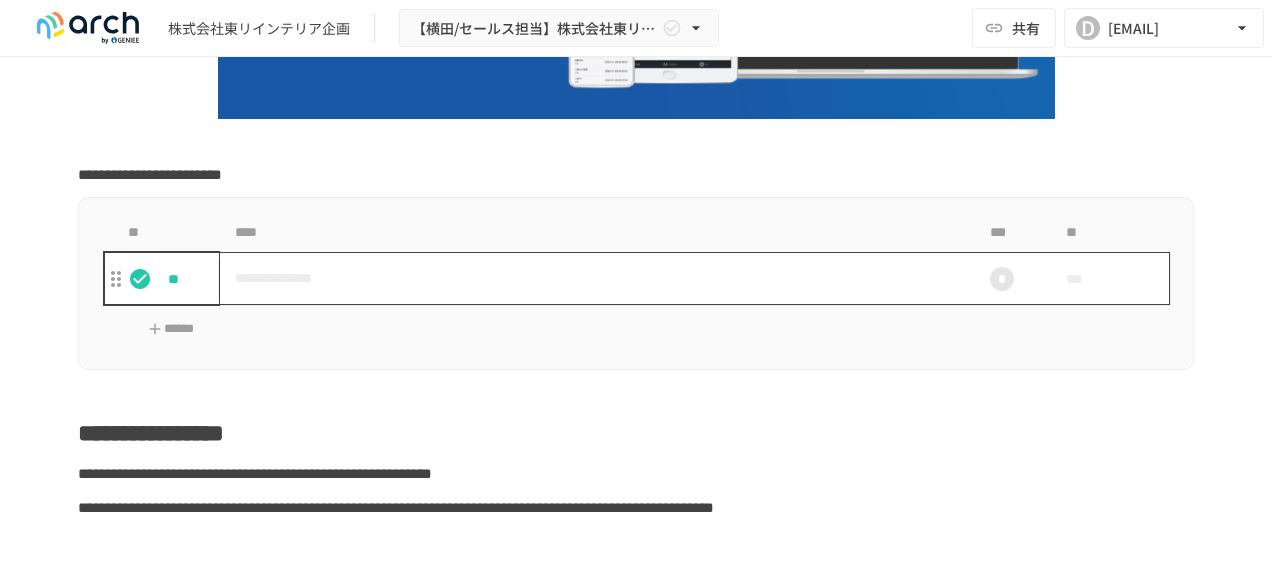 scroll, scrollTop: 400, scrollLeft: 0, axis: vertical 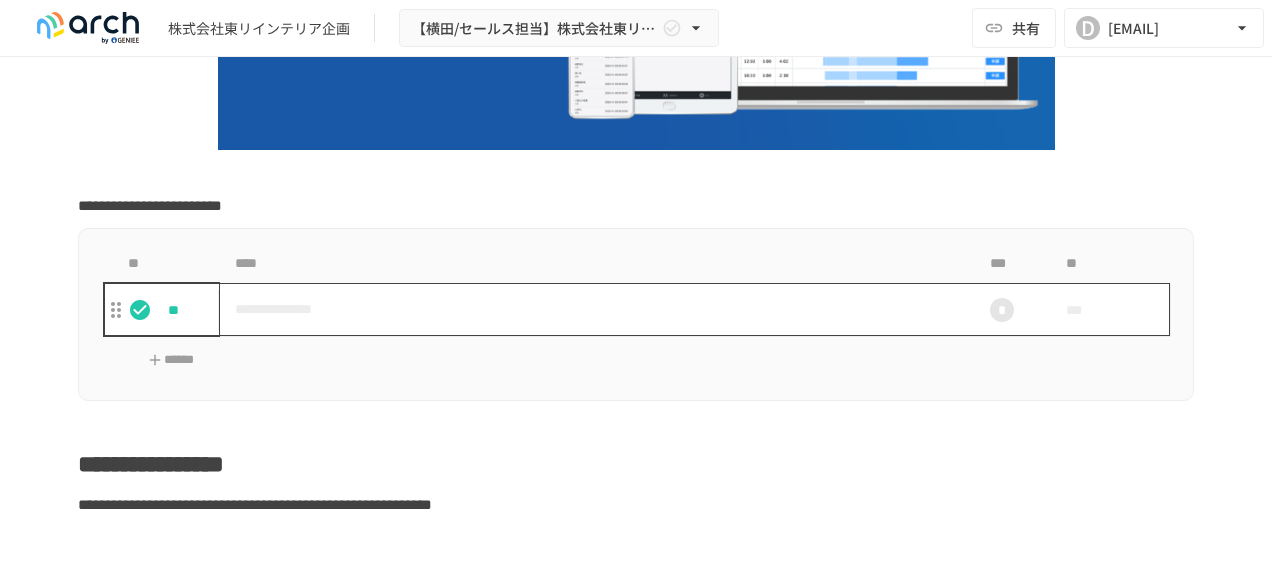 click on "**********" at bounding box center (594, 309) 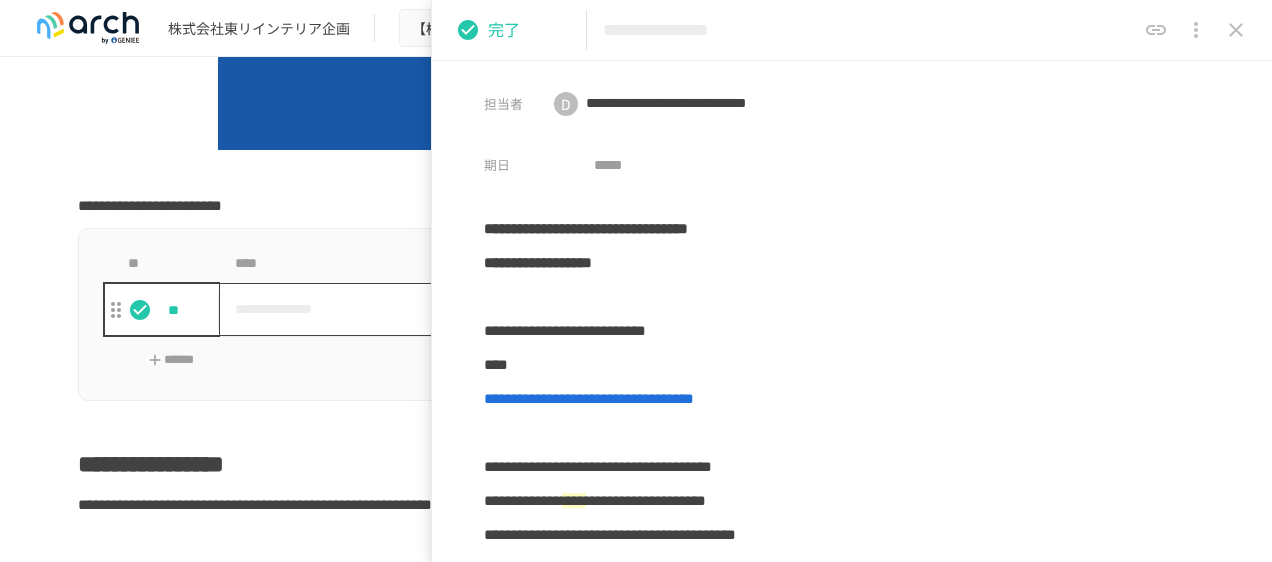 click on "**********" at bounding box center (594, 309) 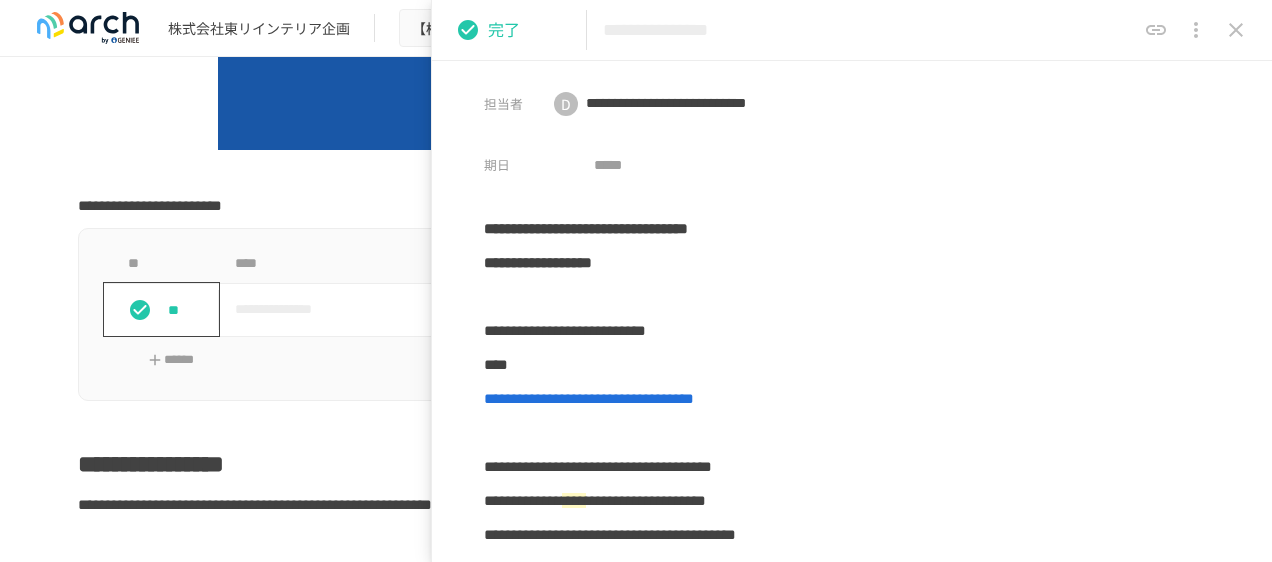 click 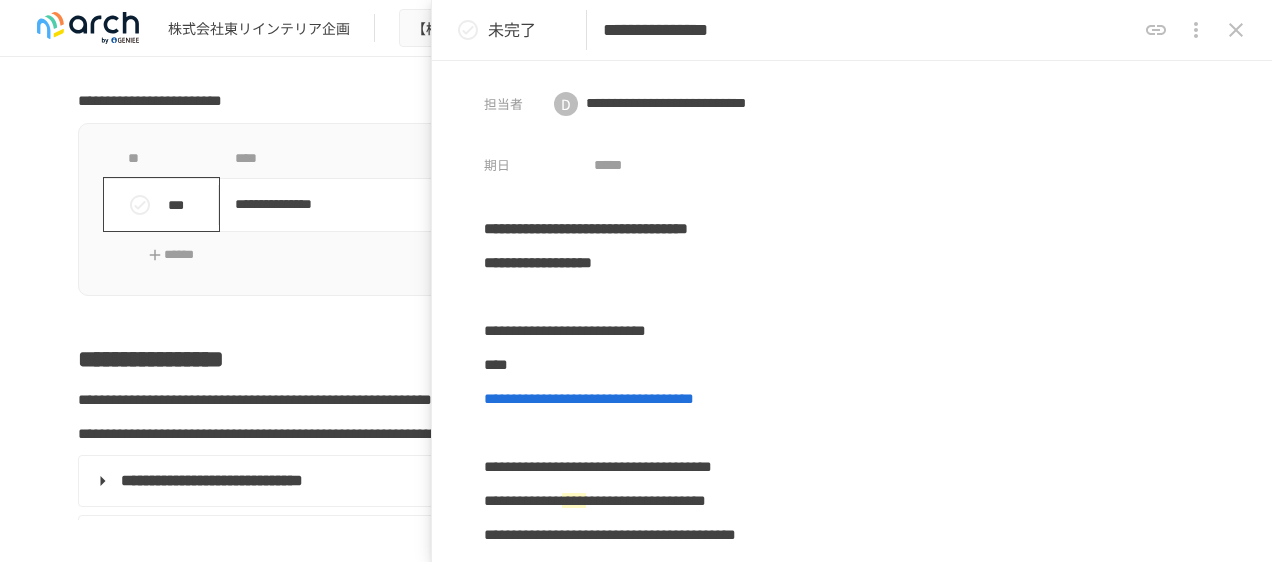 scroll, scrollTop: 600, scrollLeft: 0, axis: vertical 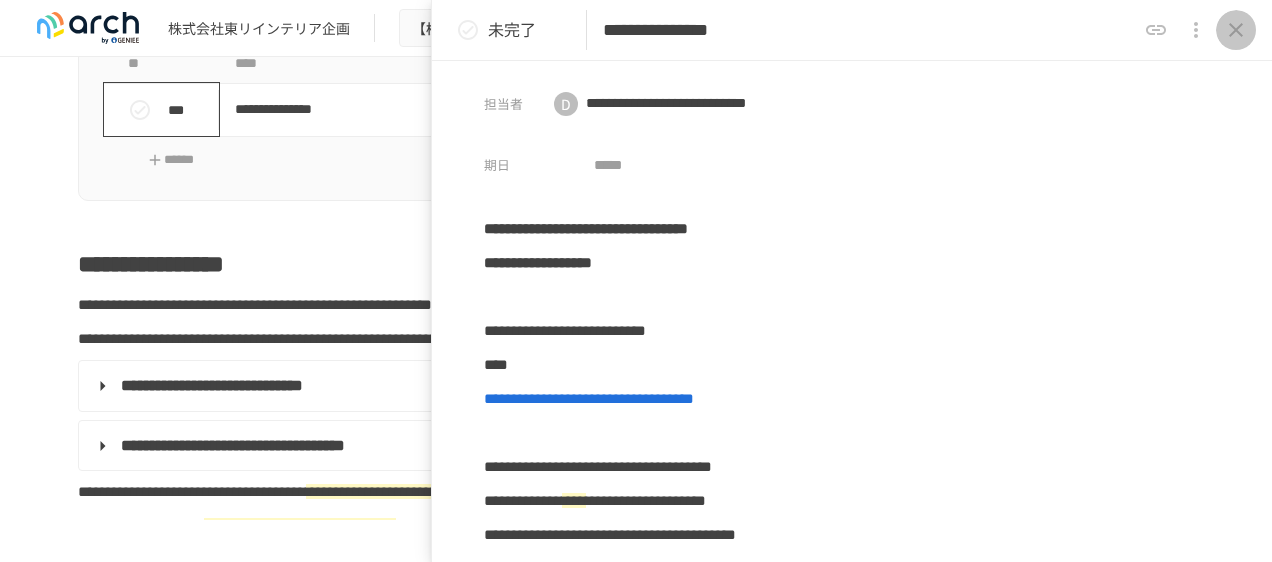 click 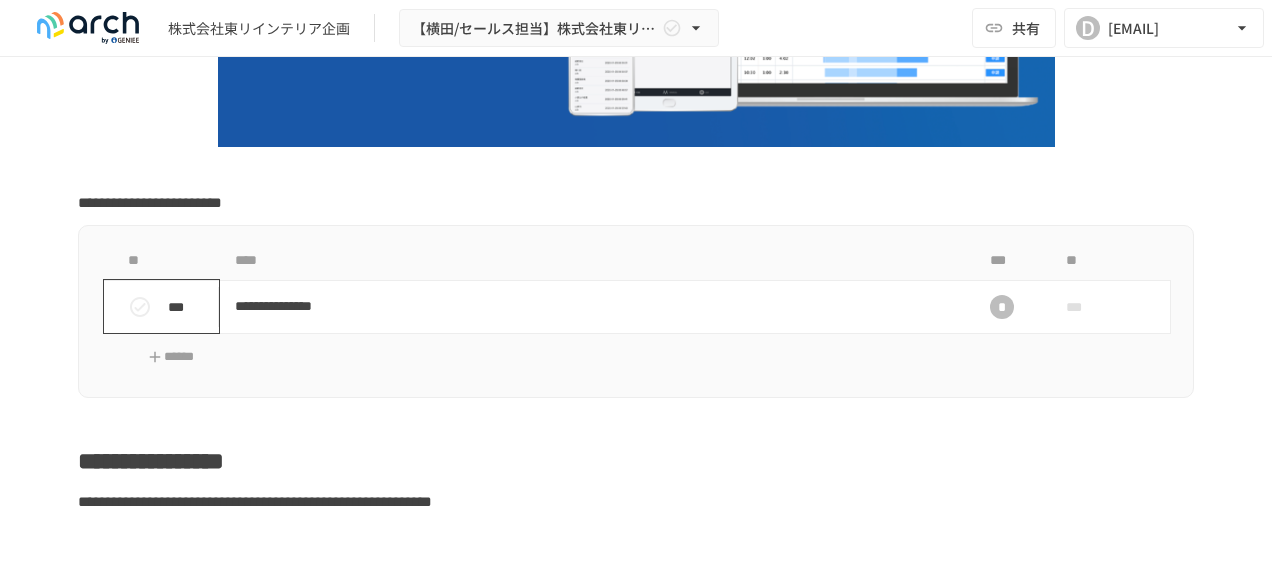 scroll, scrollTop: 400, scrollLeft: 0, axis: vertical 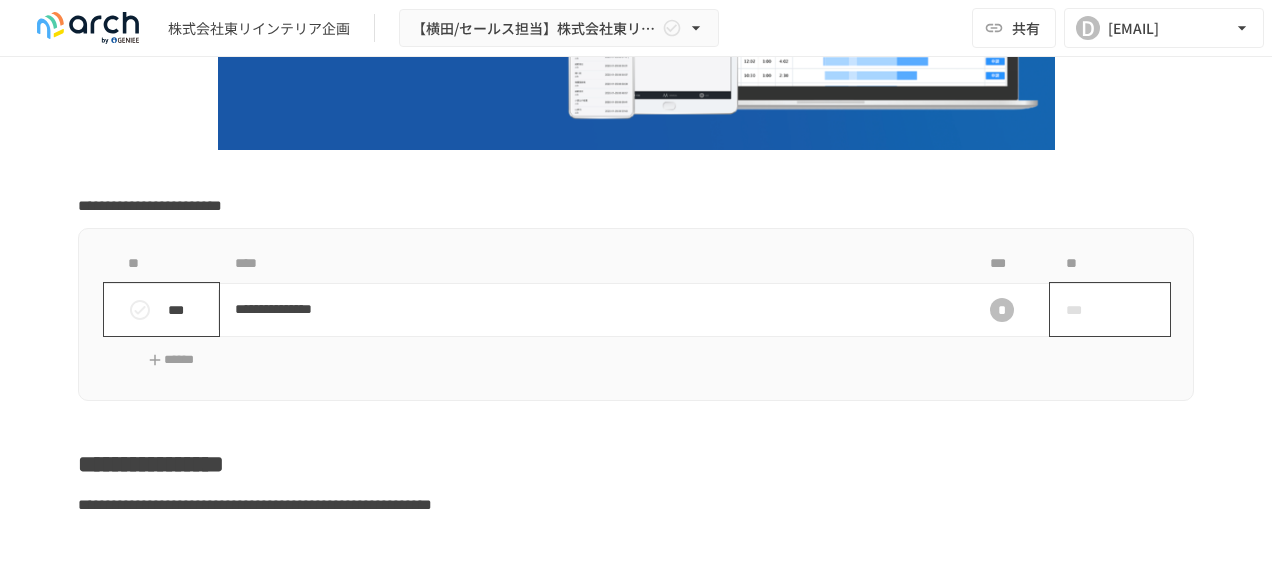 click on "***" at bounding box center (1110, 309) 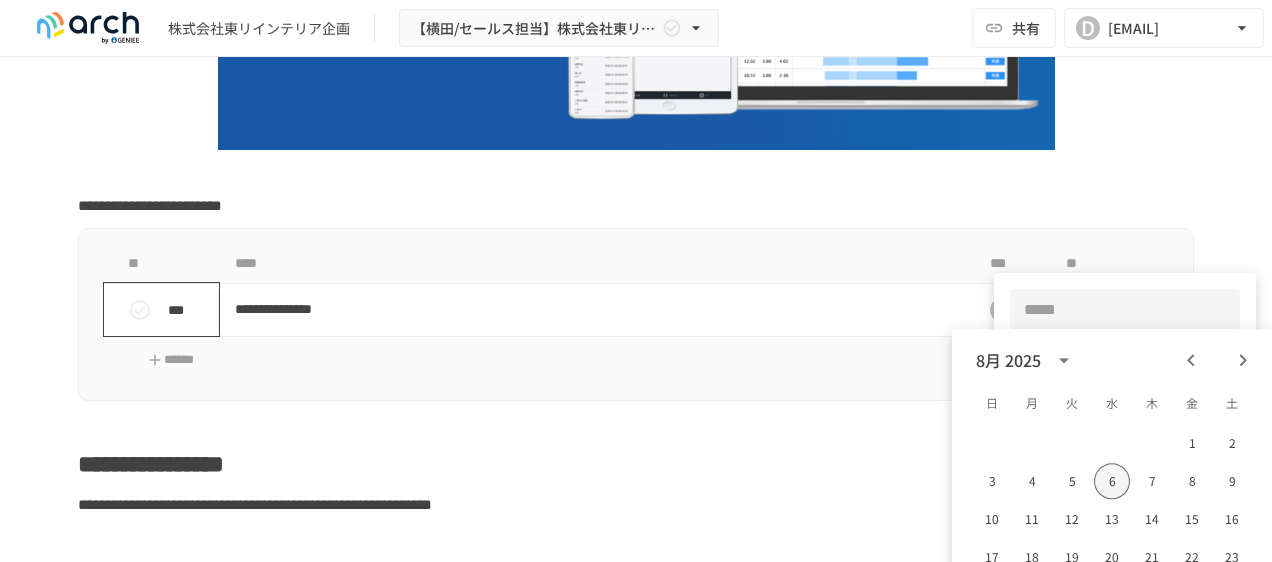 click on "6" at bounding box center (1112, 481) 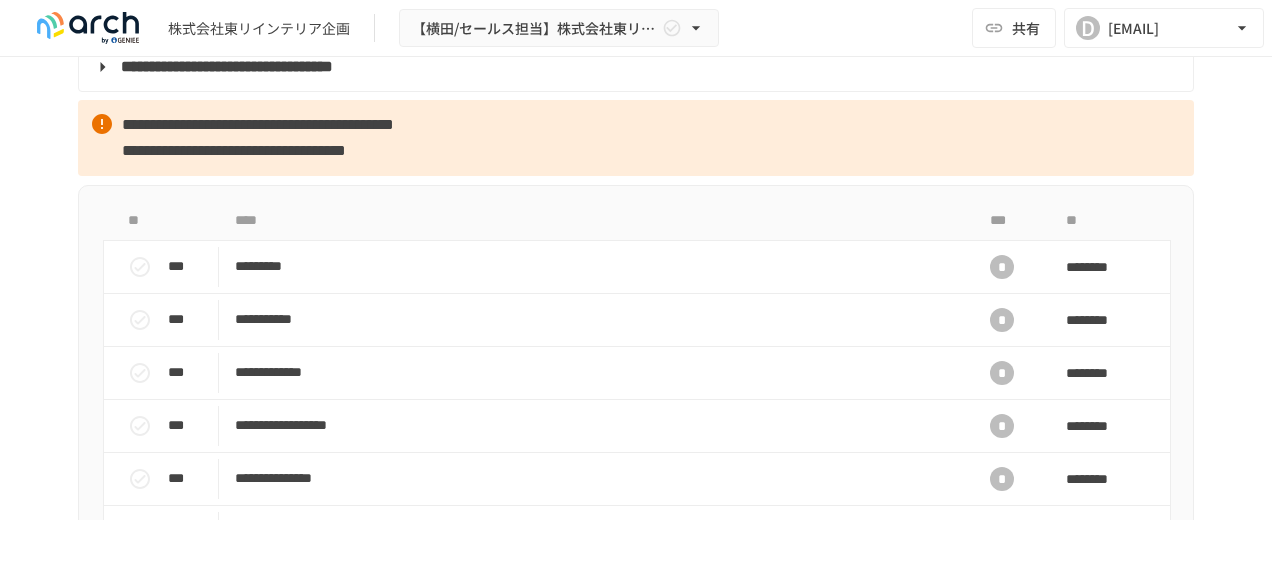 scroll, scrollTop: 1900, scrollLeft: 0, axis: vertical 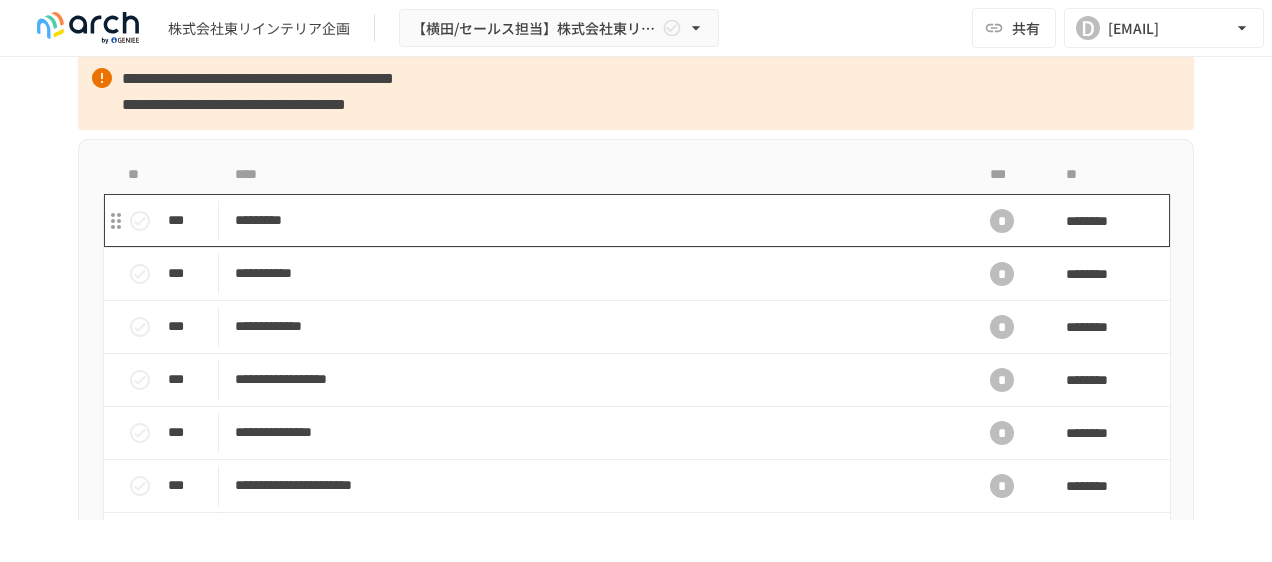 click on "*********" at bounding box center (594, 220) 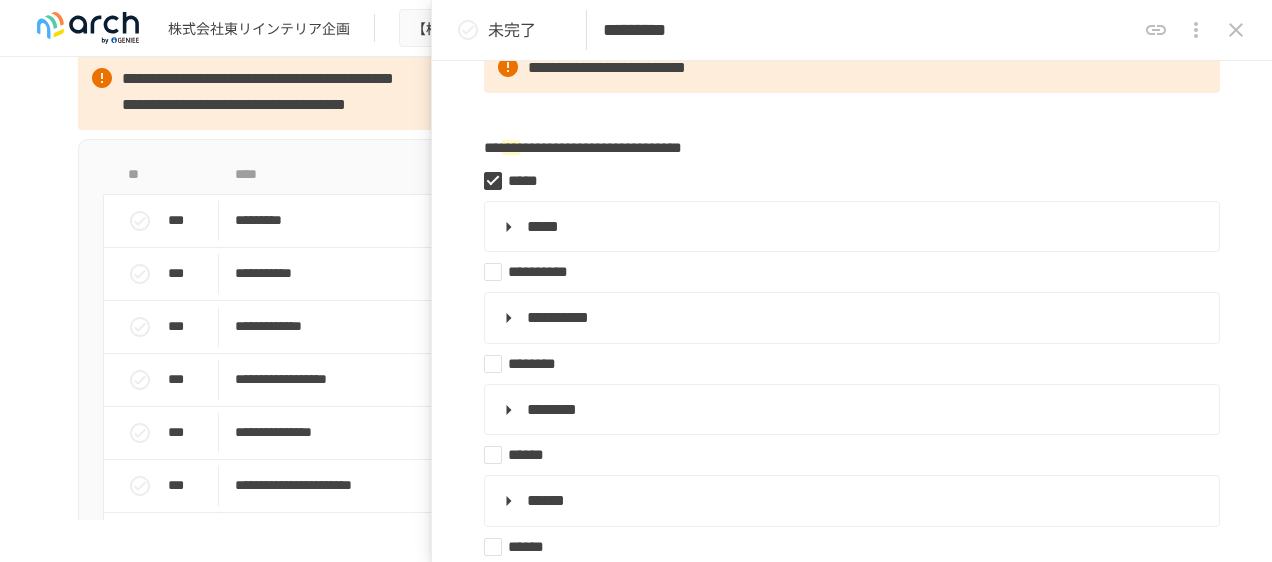 scroll, scrollTop: 300, scrollLeft: 0, axis: vertical 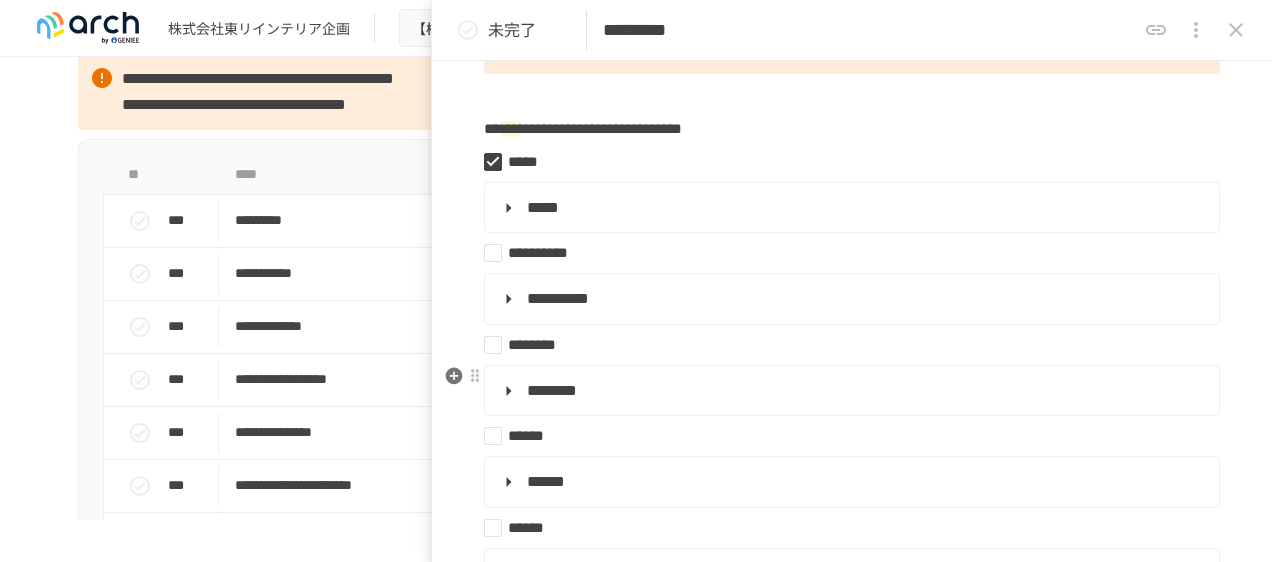 click on "********" at bounding box center [552, 390] 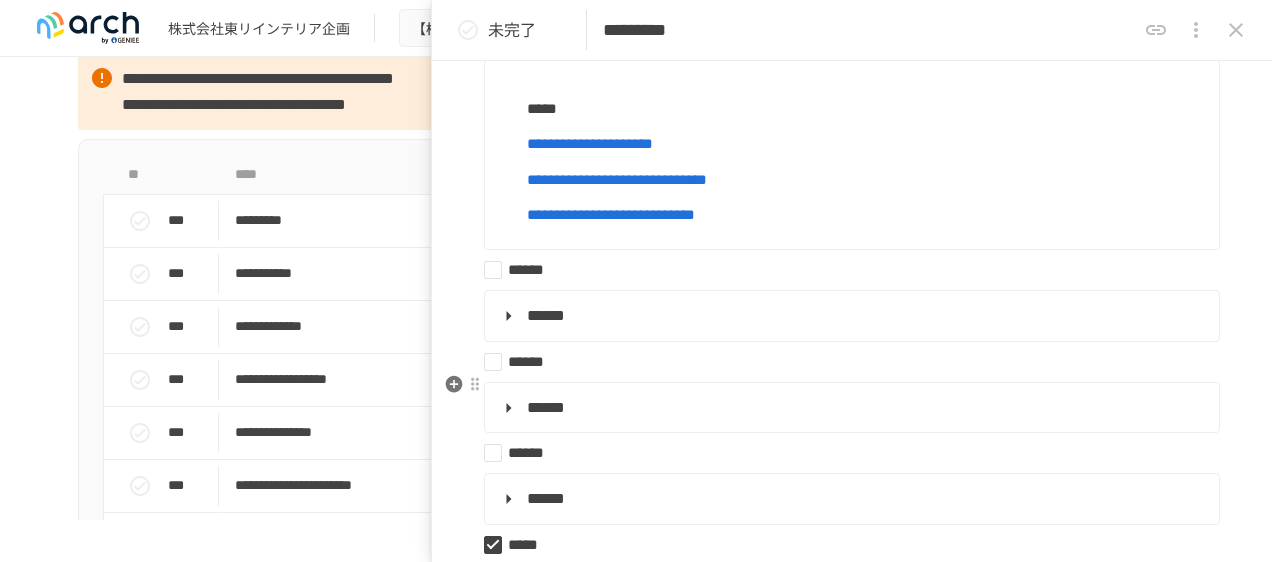 scroll, scrollTop: 800, scrollLeft: 0, axis: vertical 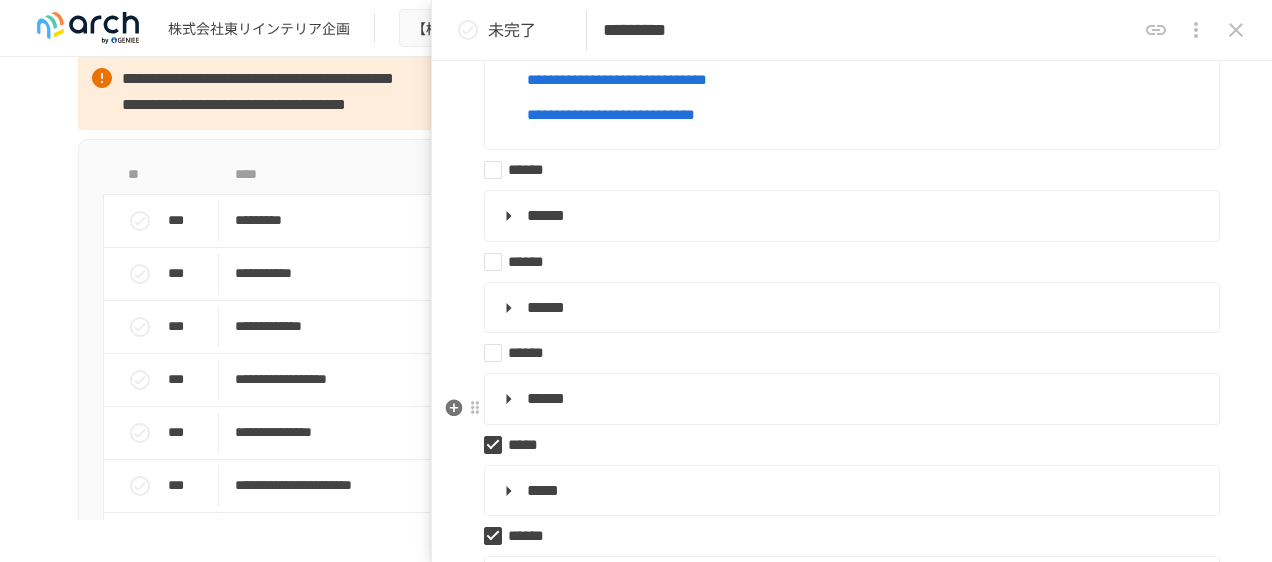 click on "******" at bounding box center (850, 399) 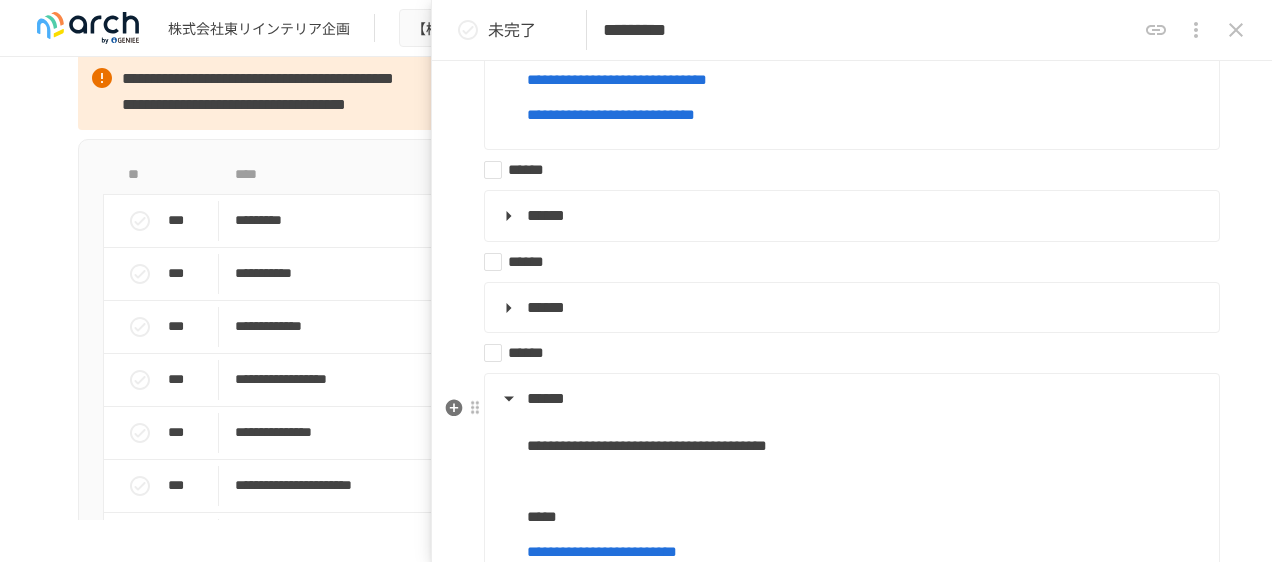 scroll, scrollTop: 900, scrollLeft: 0, axis: vertical 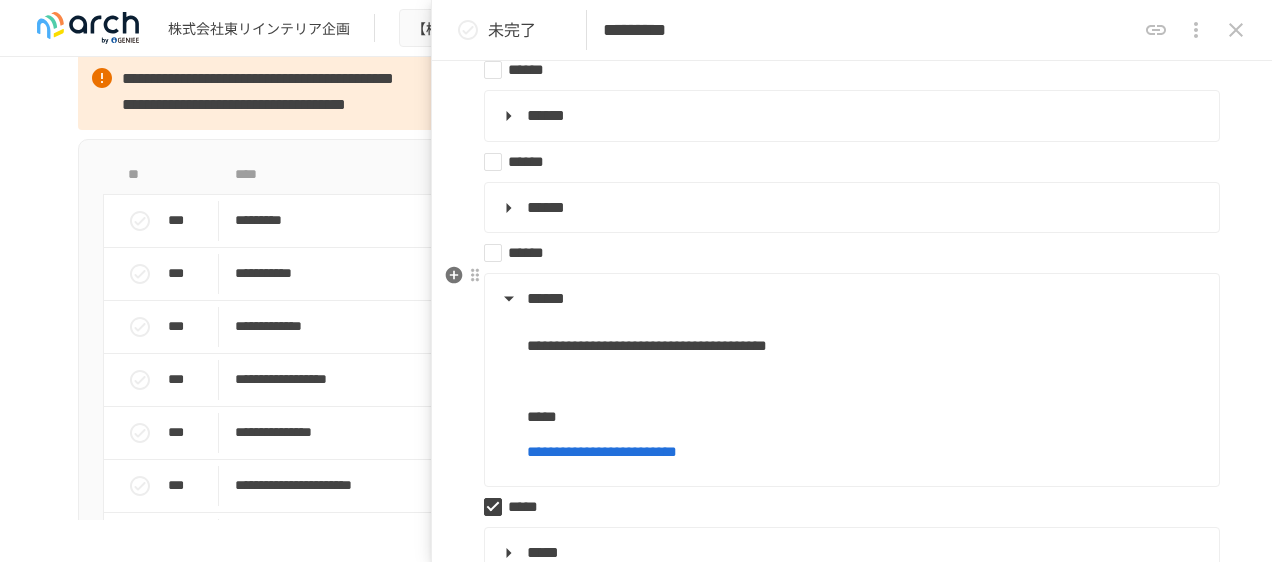 click on "******" at bounding box center [844, 253] 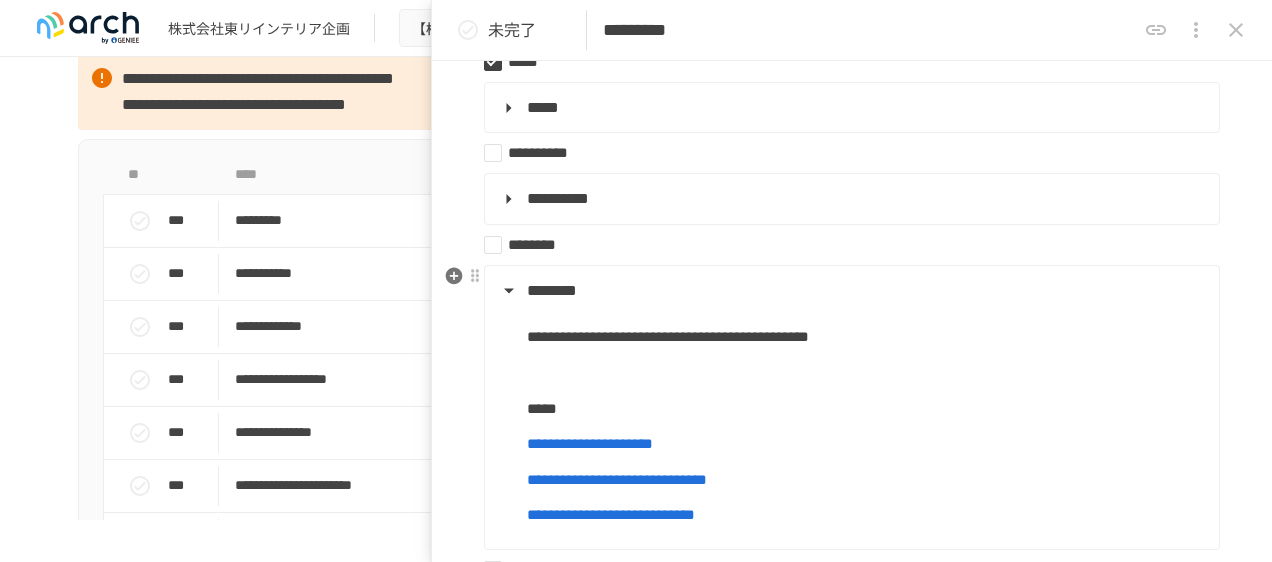 scroll, scrollTop: 200, scrollLeft: 0, axis: vertical 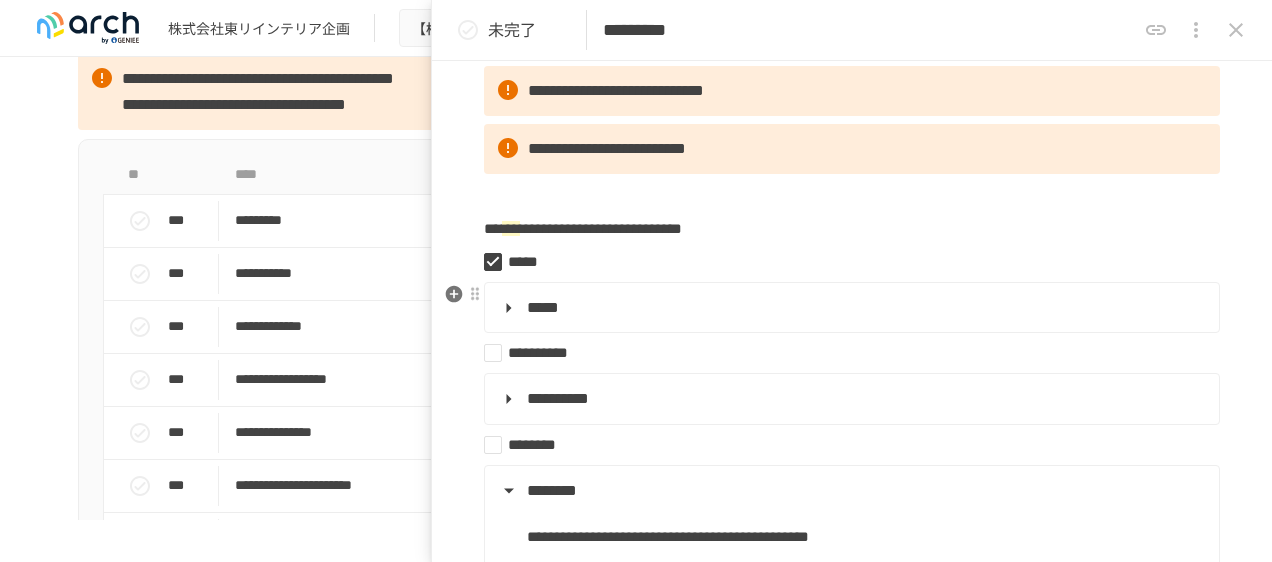 click on "*****" at bounding box center (543, 307) 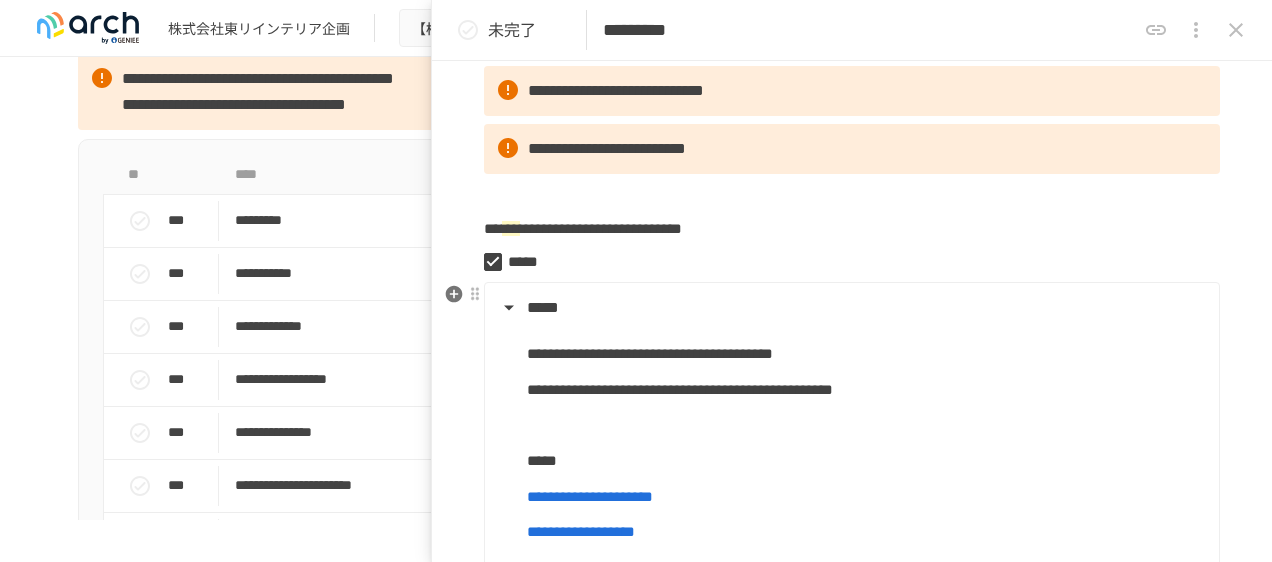 click on "*****" at bounding box center [850, 308] 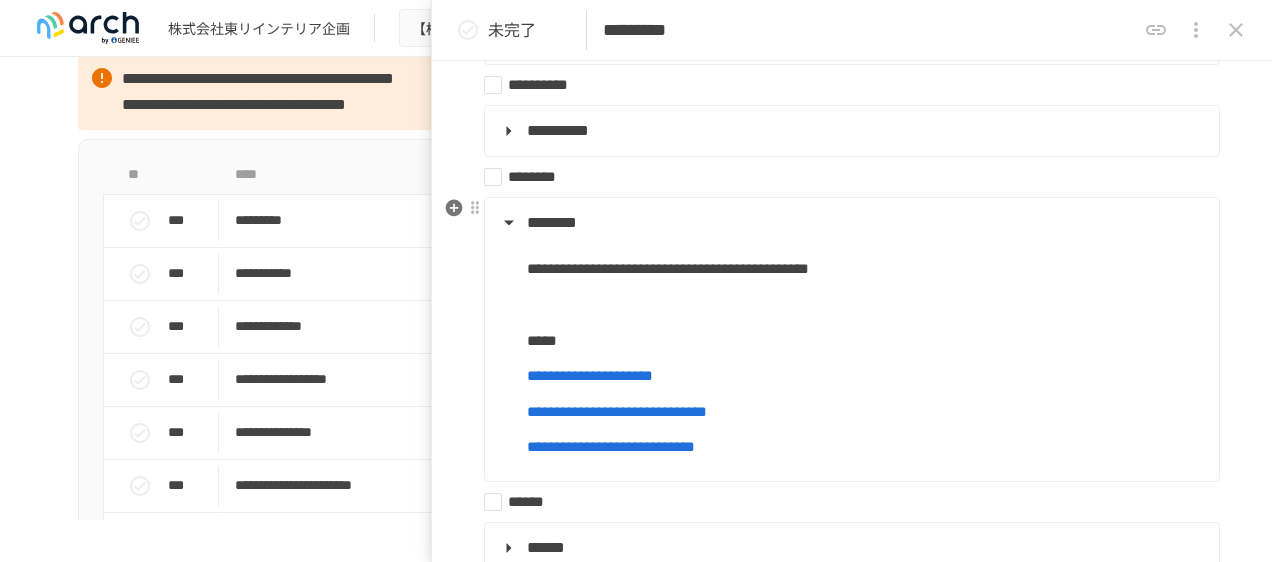 scroll, scrollTop: 500, scrollLeft: 0, axis: vertical 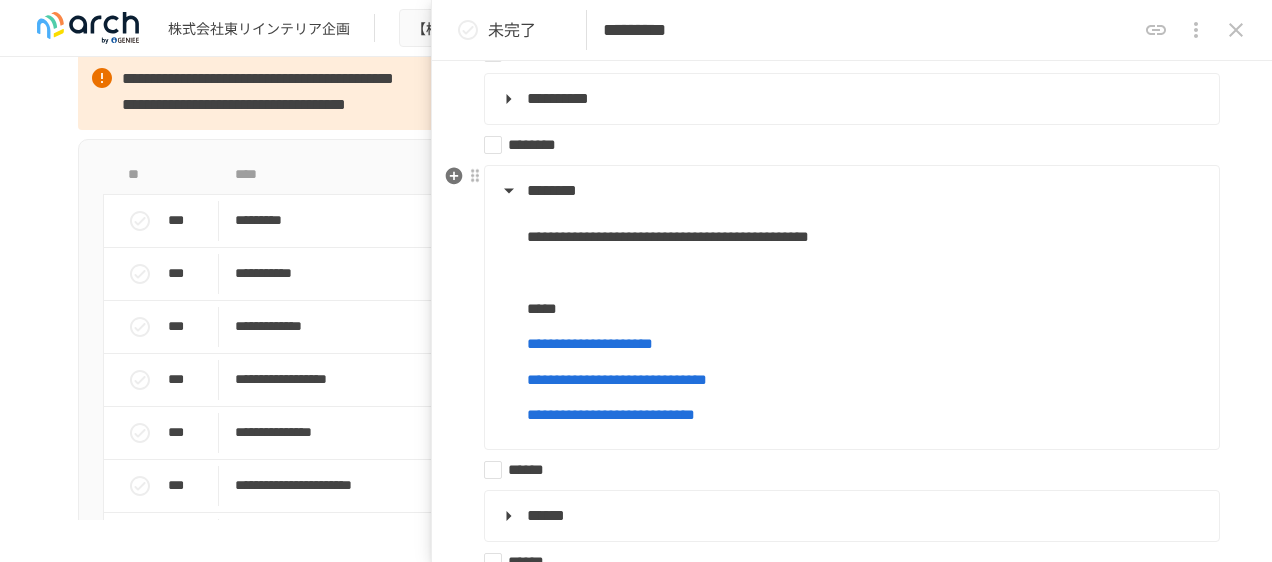 click on "********" at bounding box center [552, 190] 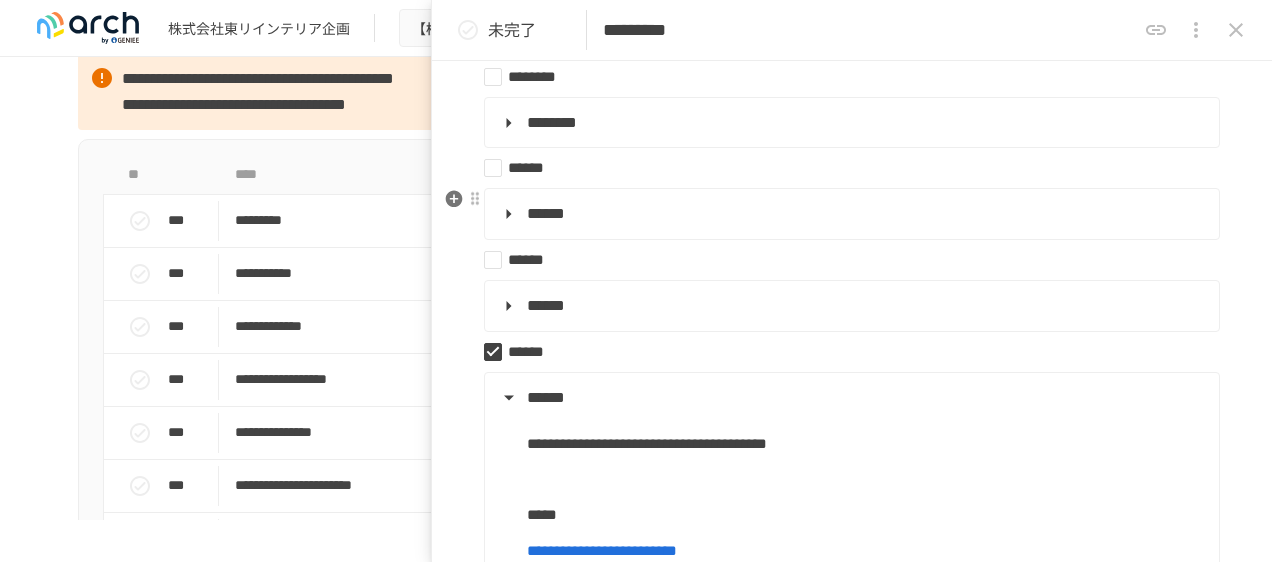scroll, scrollTop: 600, scrollLeft: 0, axis: vertical 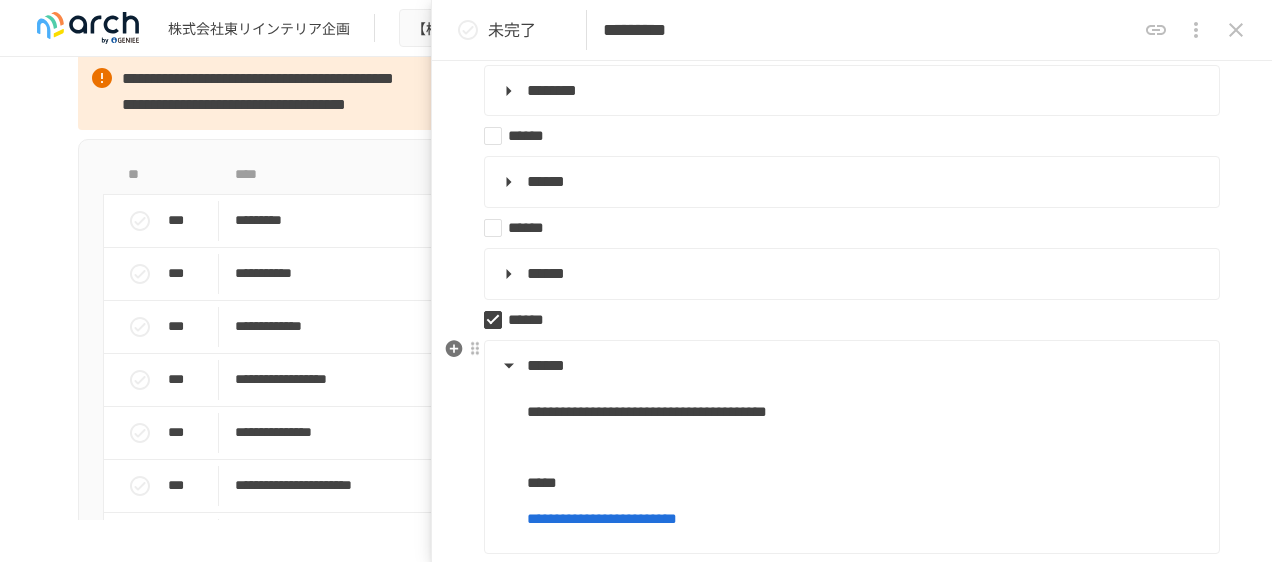 click on "******" at bounding box center (850, 366) 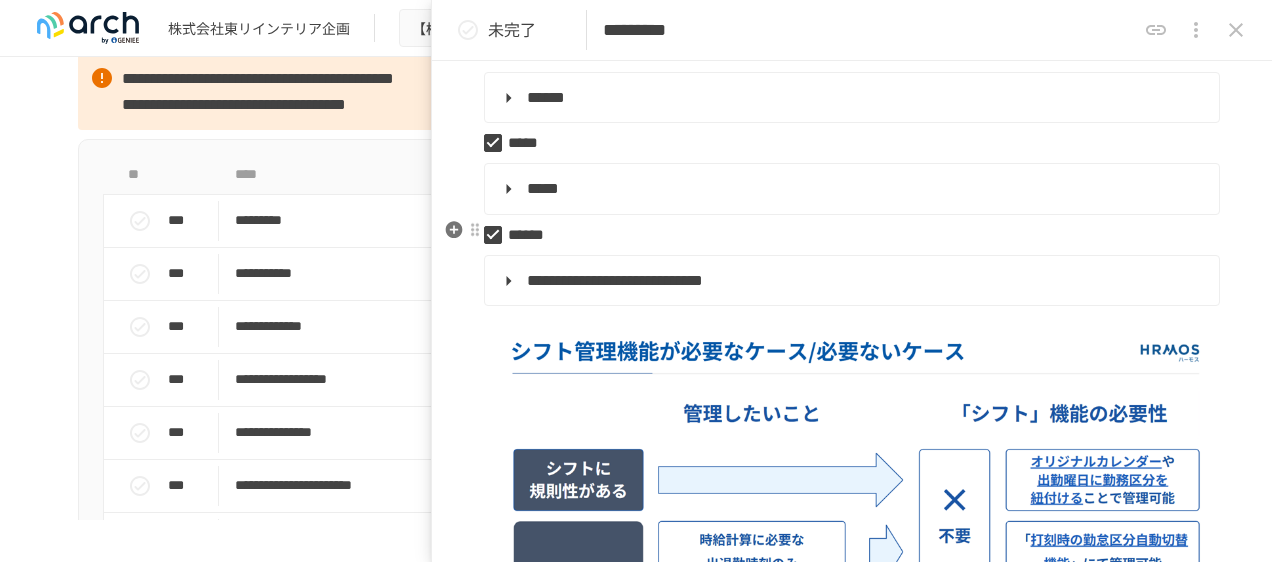 scroll, scrollTop: 900, scrollLeft: 0, axis: vertical 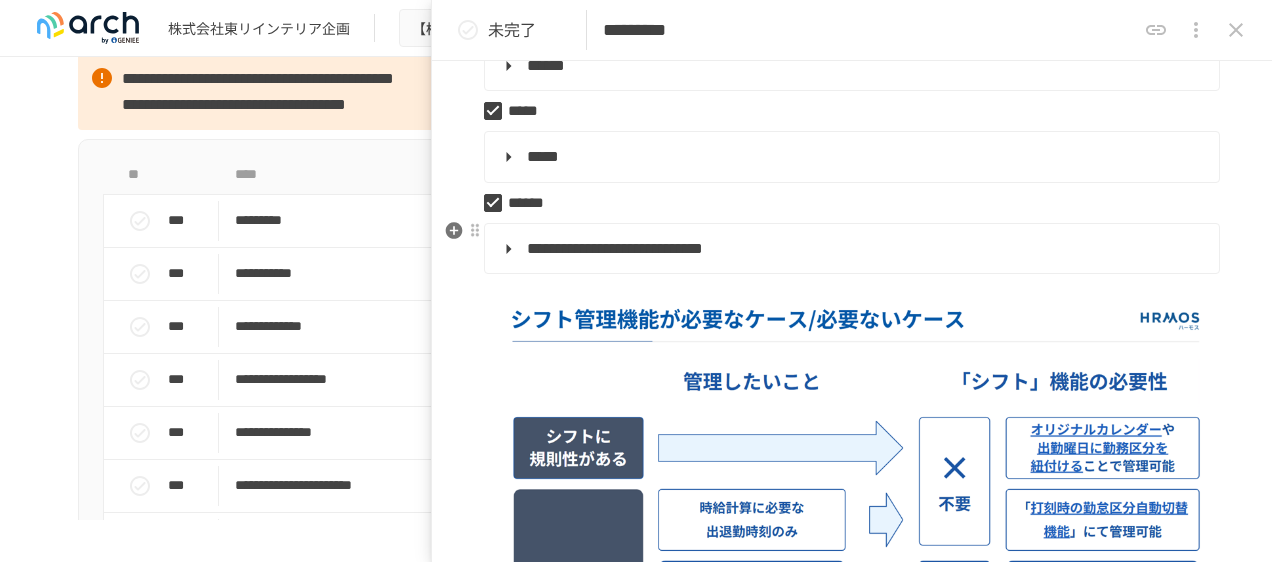click on "**********" at bounding box center [615, 248] 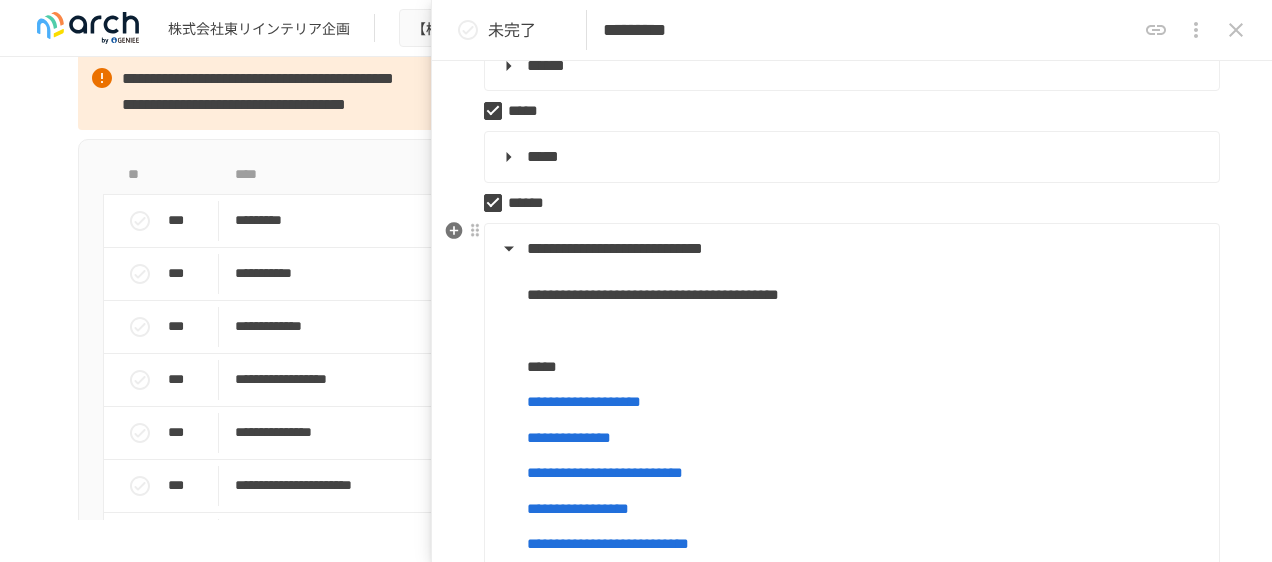 click on "**********" at bounding box center (850, 249) 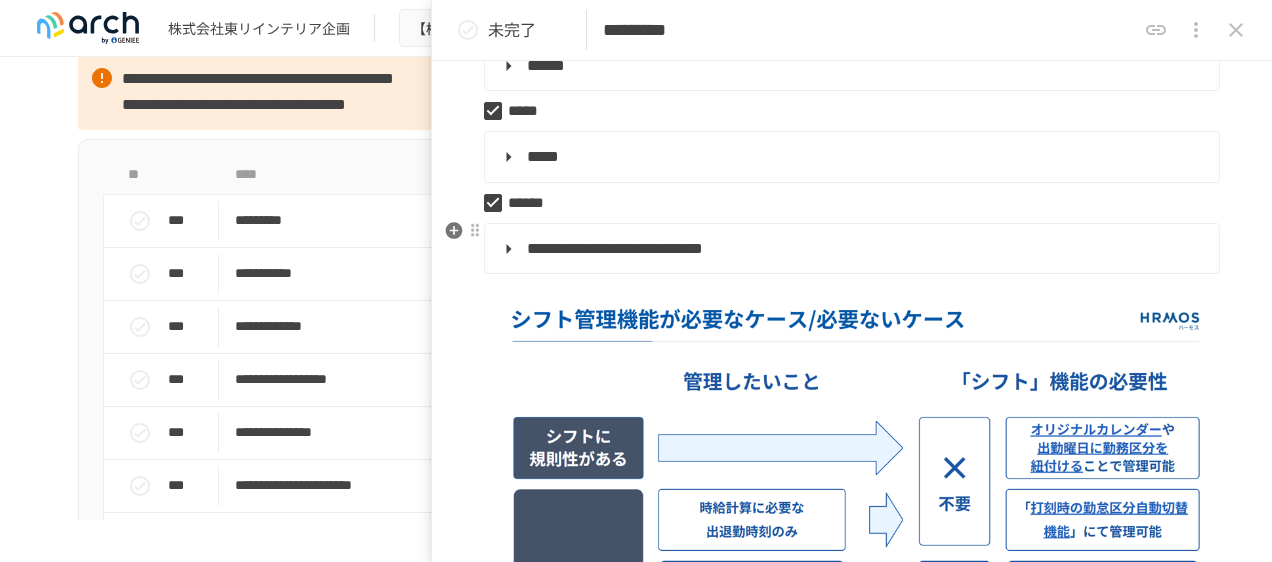 click on "**********" at bounding box center (850, 249) 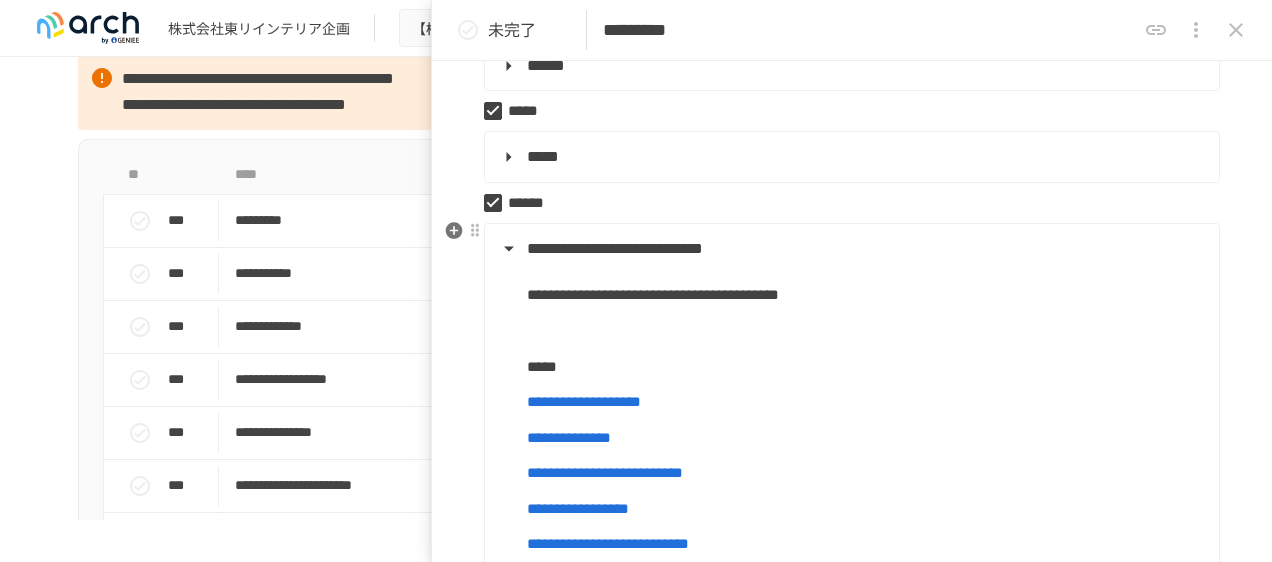 click on "**********" at bounding box center (850, 249) 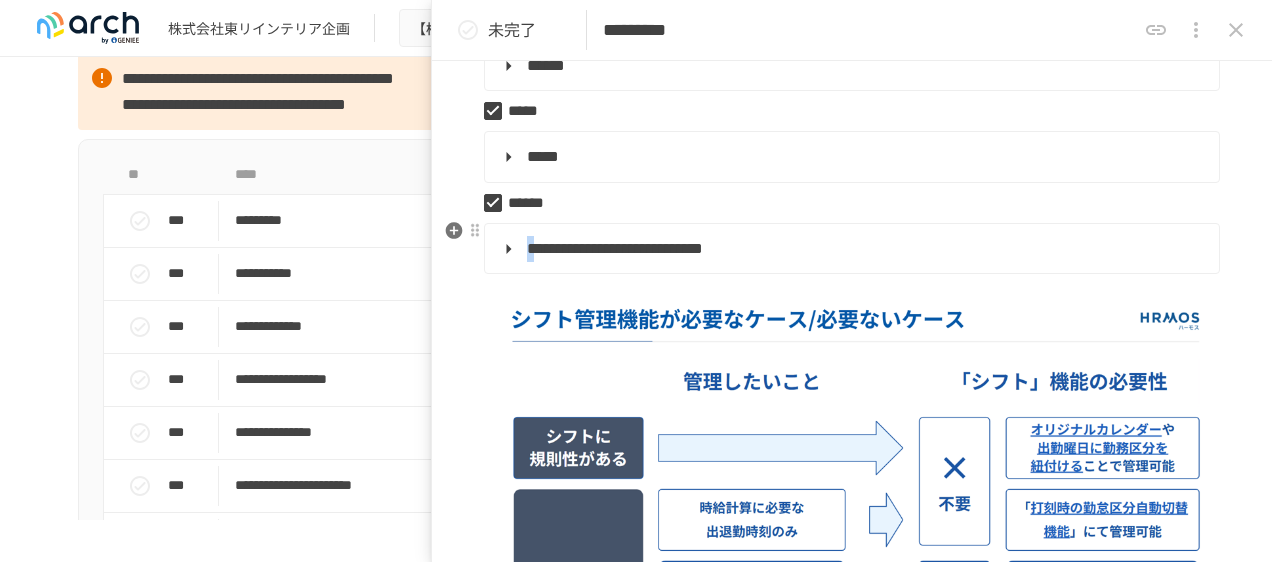 click on "**********" at bounding box center (850, 249) 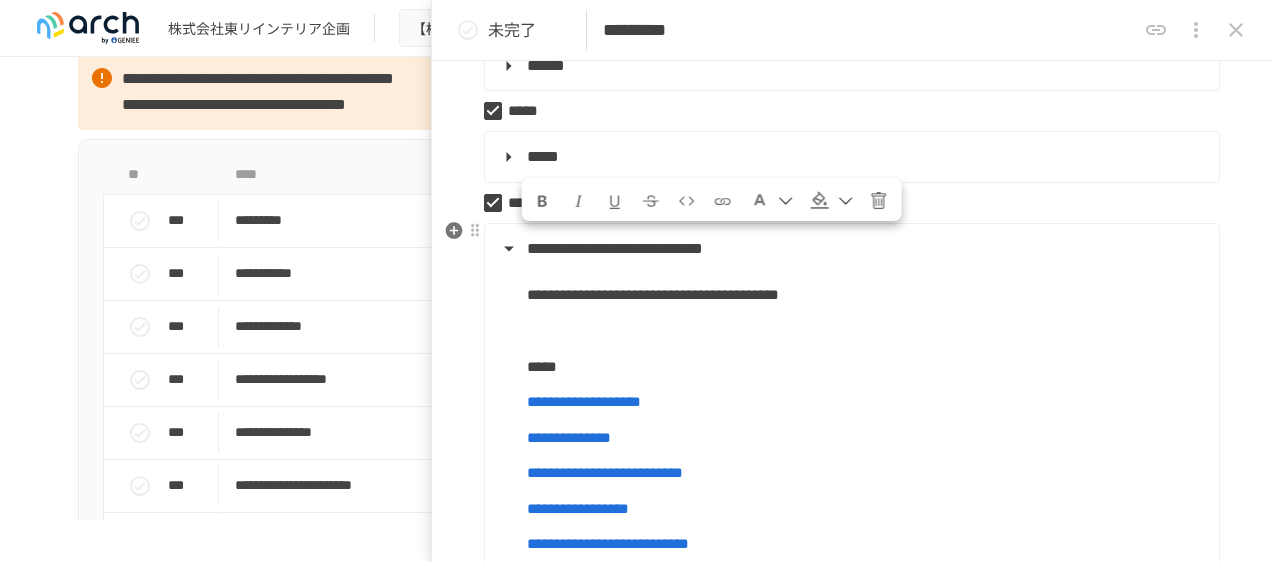 click on "**********" at bounding box center [852, 912] 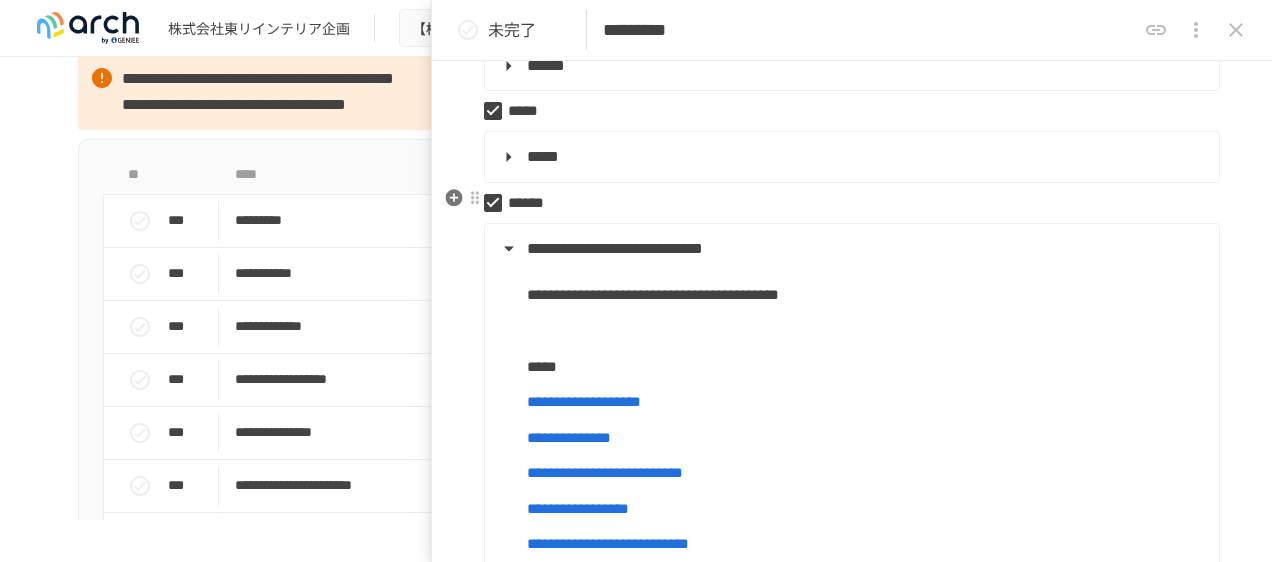 click on "******" at bounding box center [526, 202] 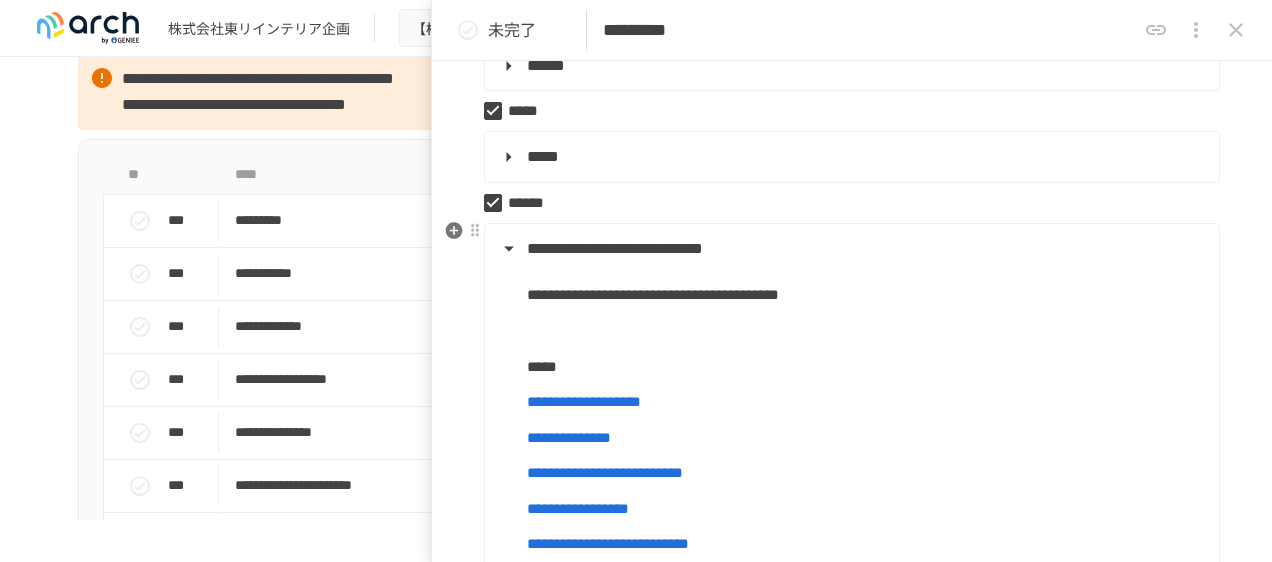 click on "**********" at bounding box center [850, 249] 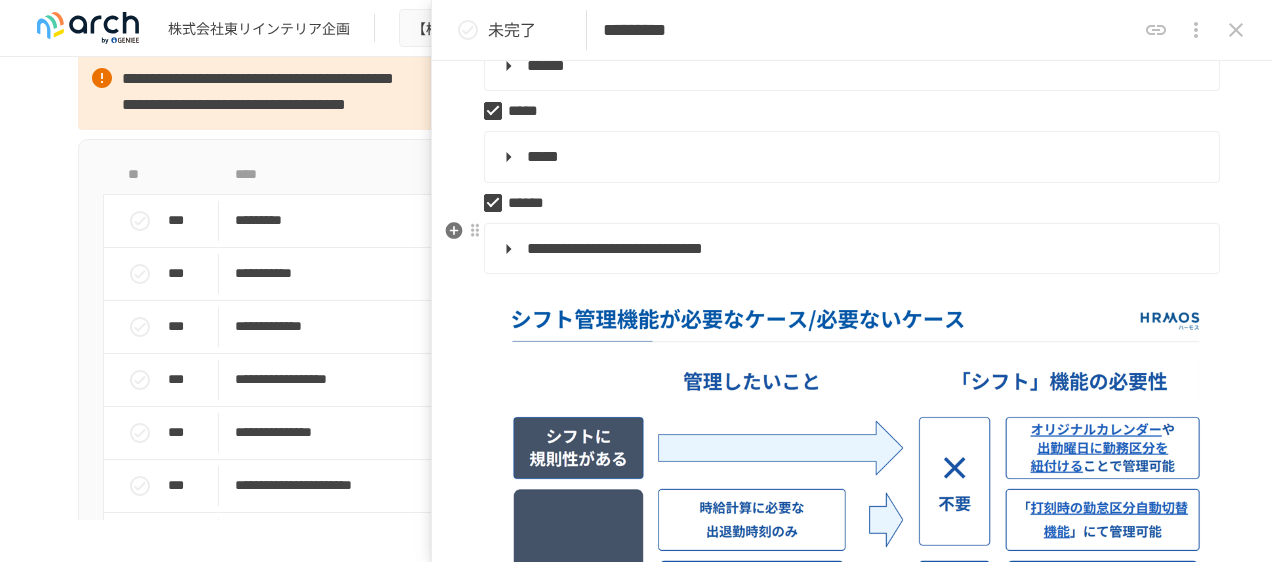 click on "**********" at bounding box center [615, 248] 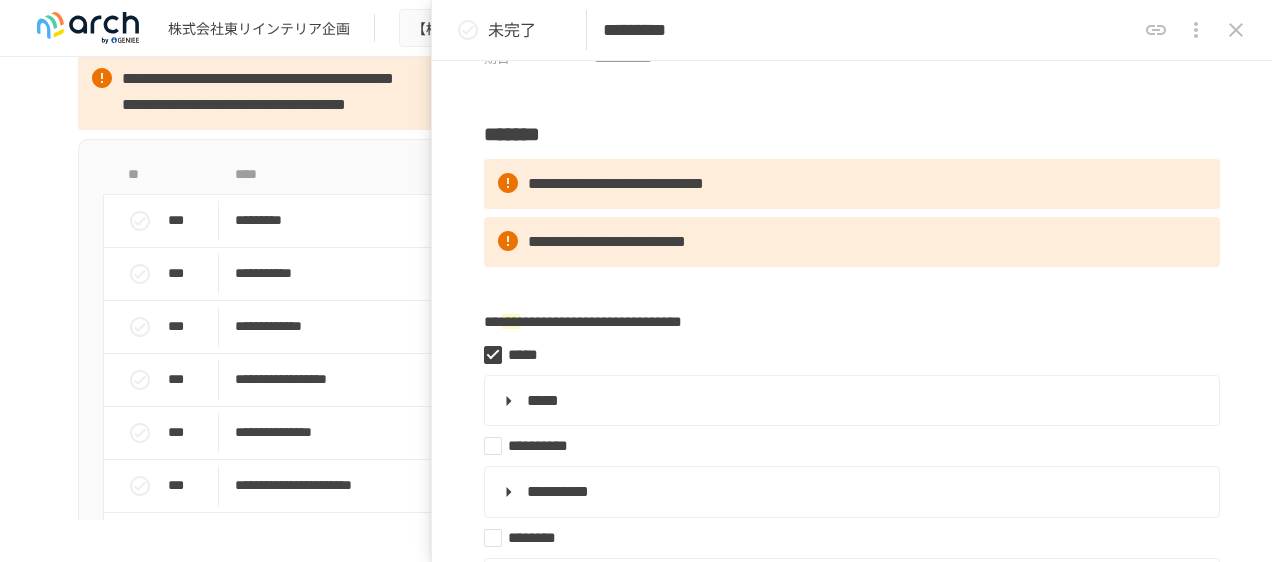 scroll, scrollTop: 0, scrollLeft: 0, axis: both 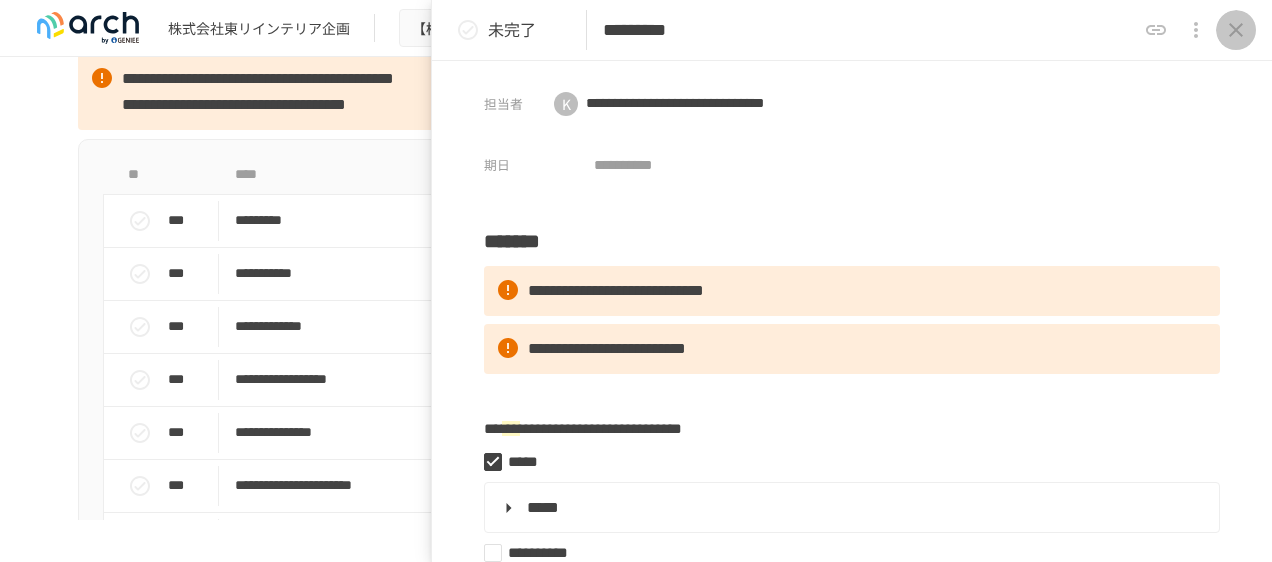 click 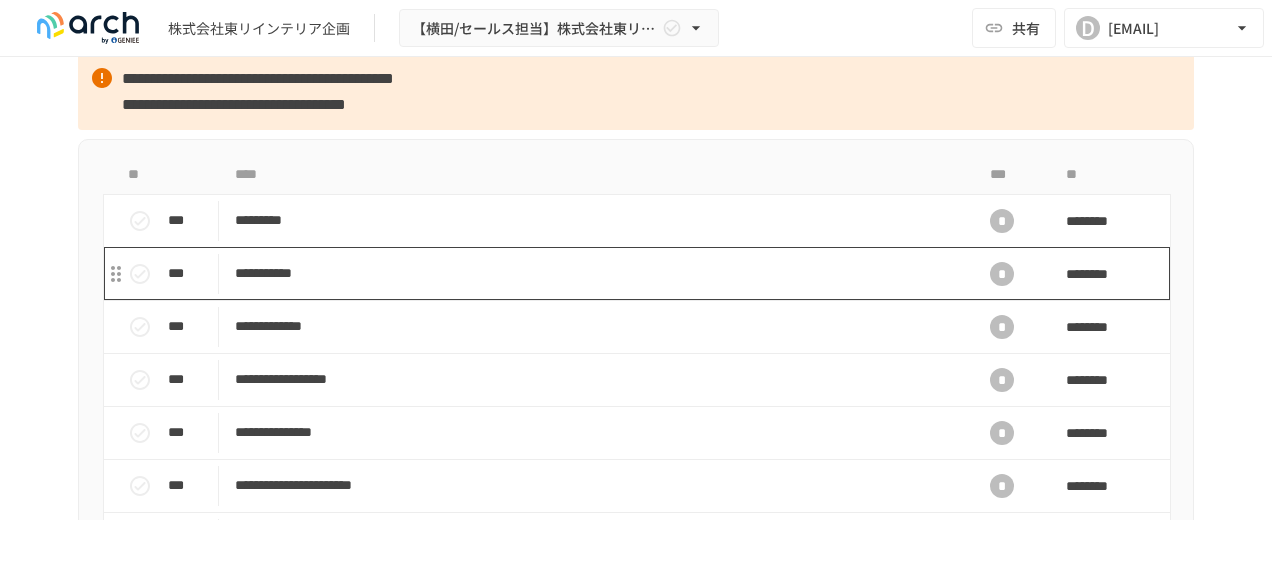 click on "**********" at bounding box center [594, 273] 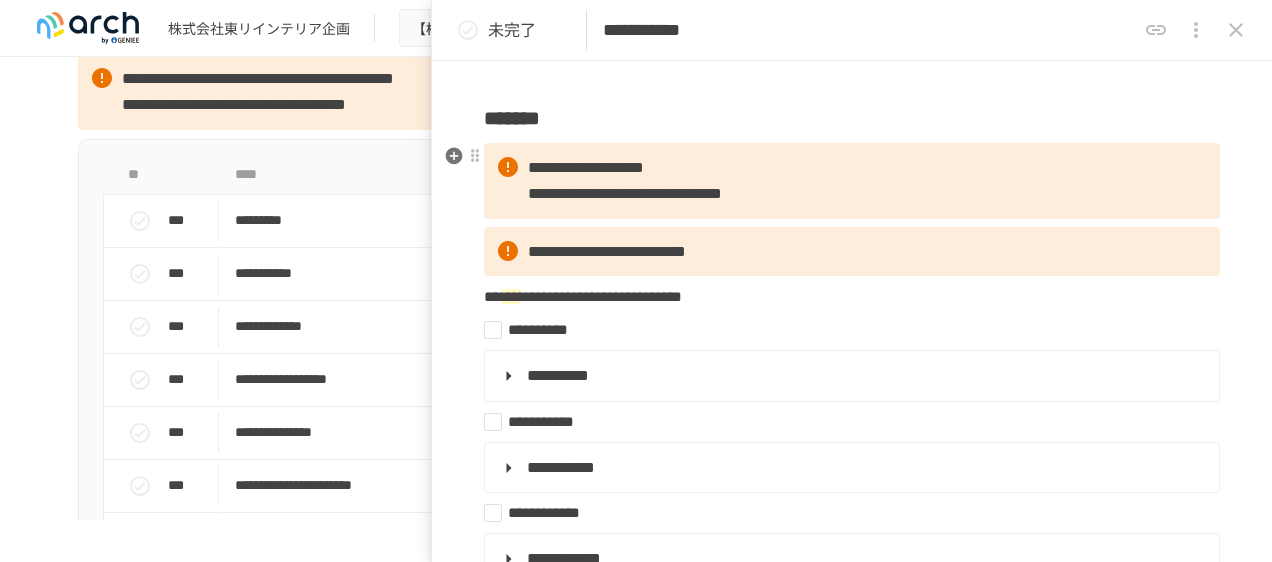 scroll, scrollTop: 200, scrollLeft: 0, axis: vertical 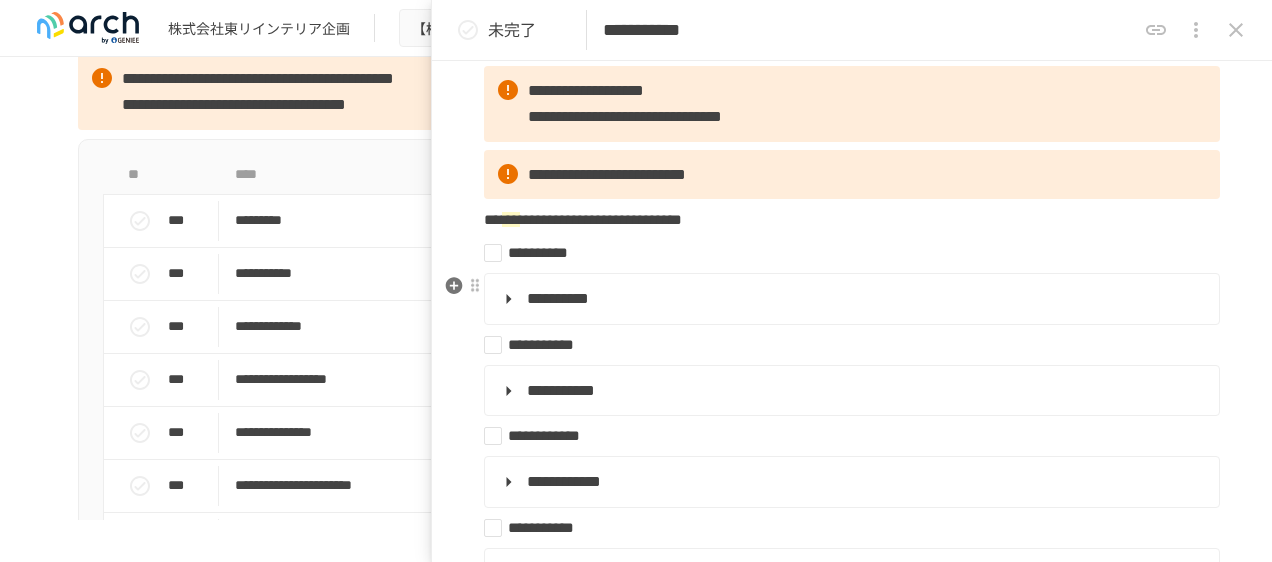 click on "**********" at bounding box center [558, 298] 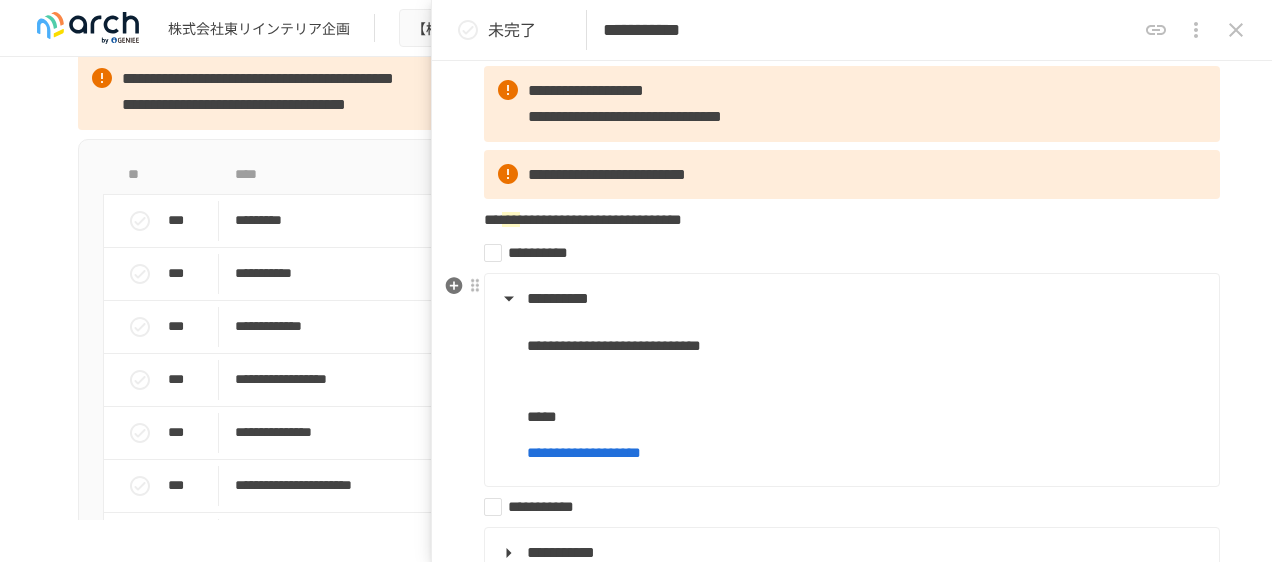 click on "**********" at bounding box center (850, 299) 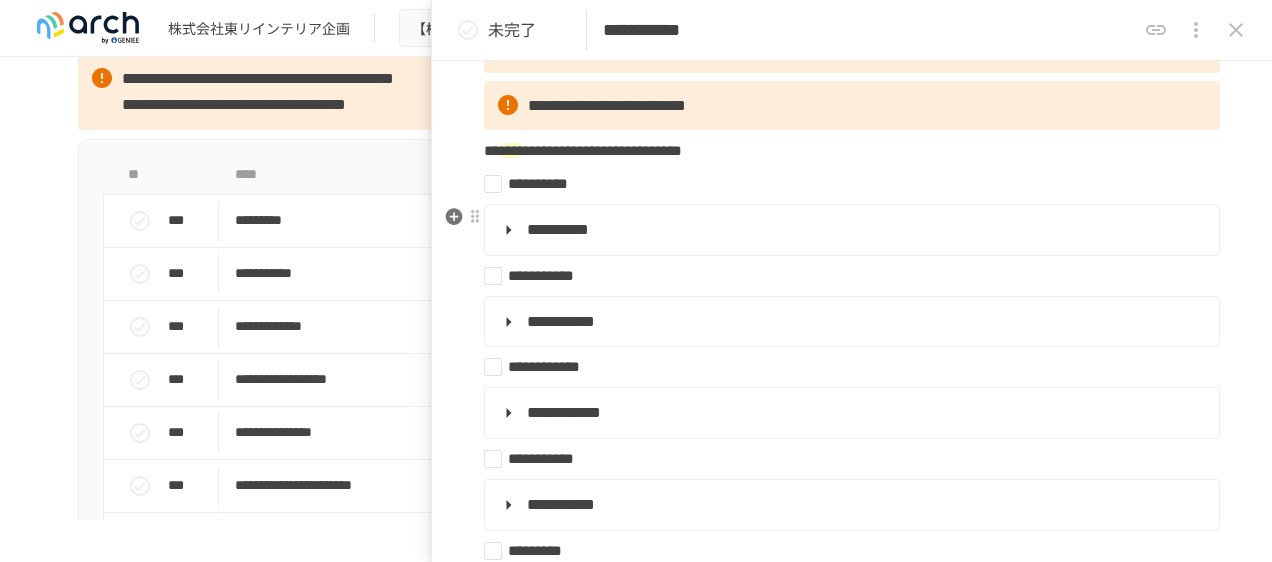 scroll, scrollTop: 300, scrollLeft: 0, axis: vertical 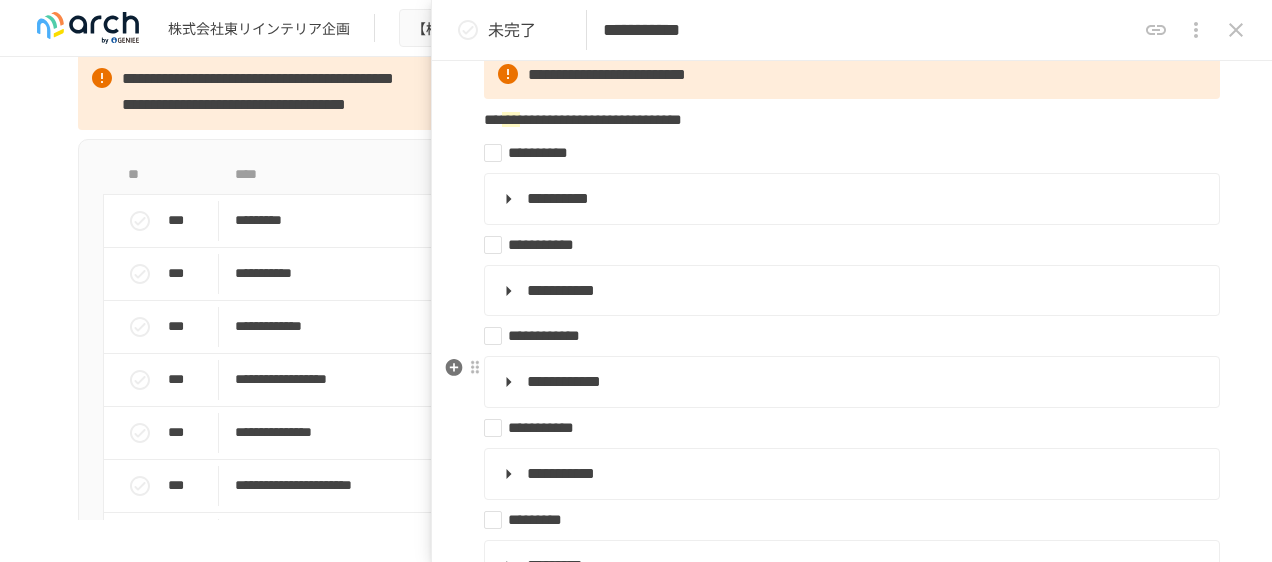 click on "**********" at bounding box center [564, 381] 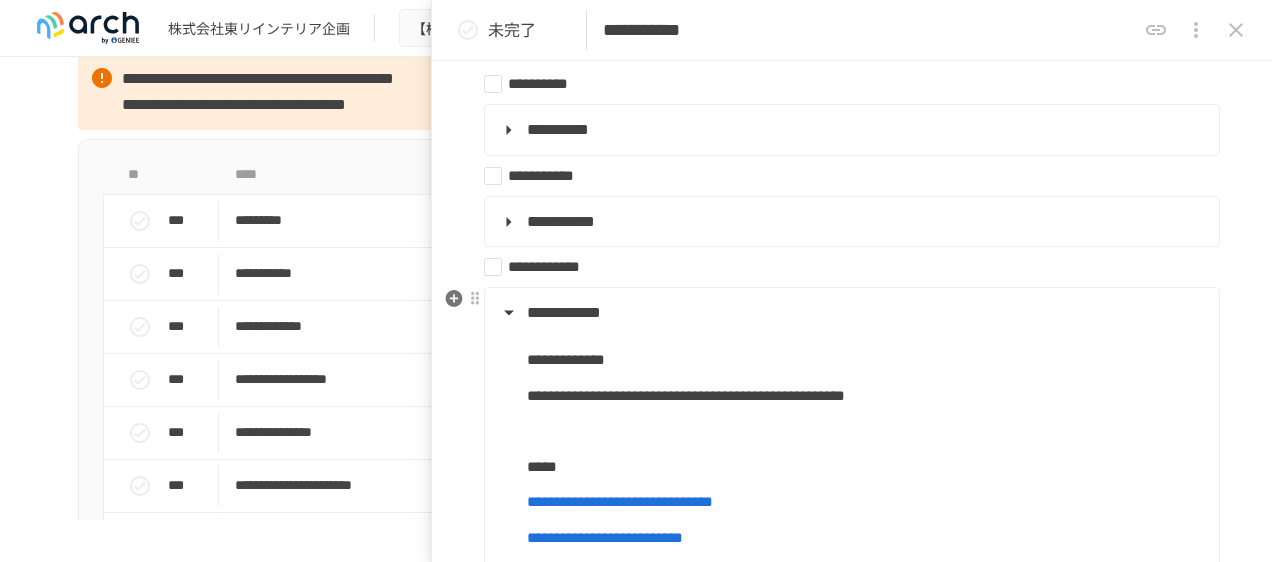 scroll, scrollTop: 400, scrollLeft: 0, axis: vertical 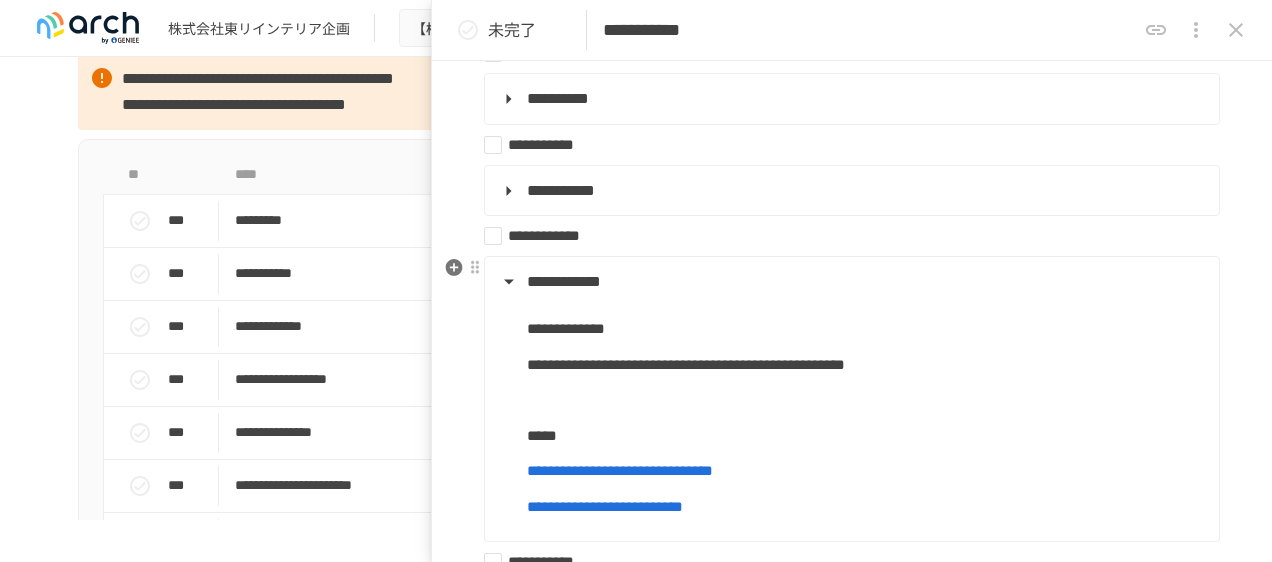 click on "**********" at bounding box center [850, 282] 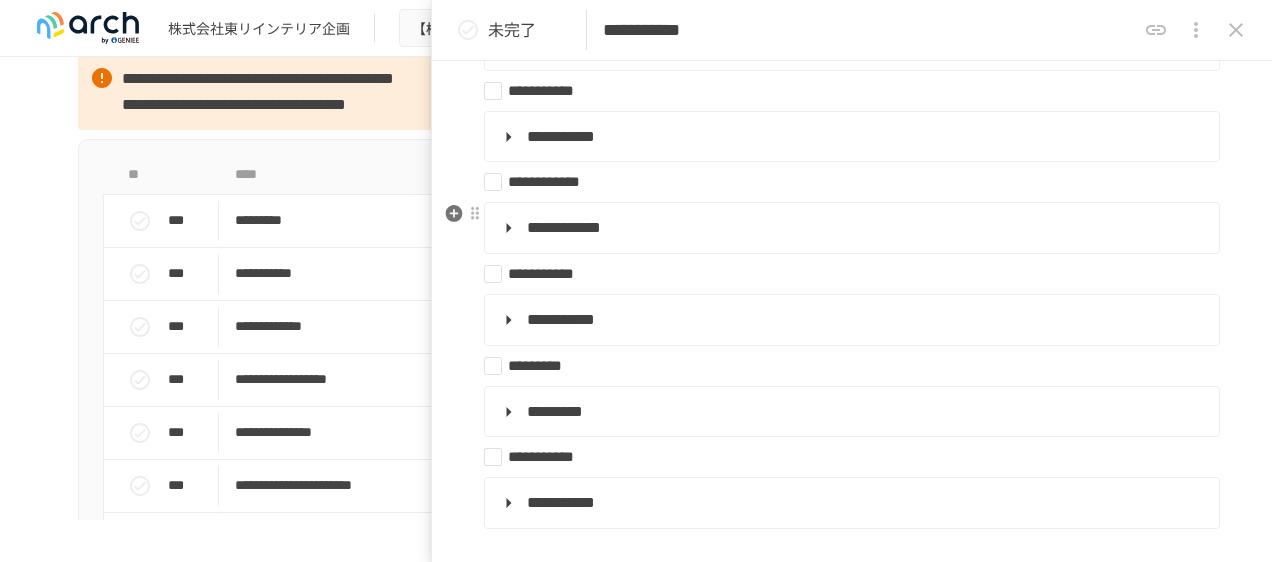 scroll, scrollTop: 500, scrollLeft: 0, axis: vertical 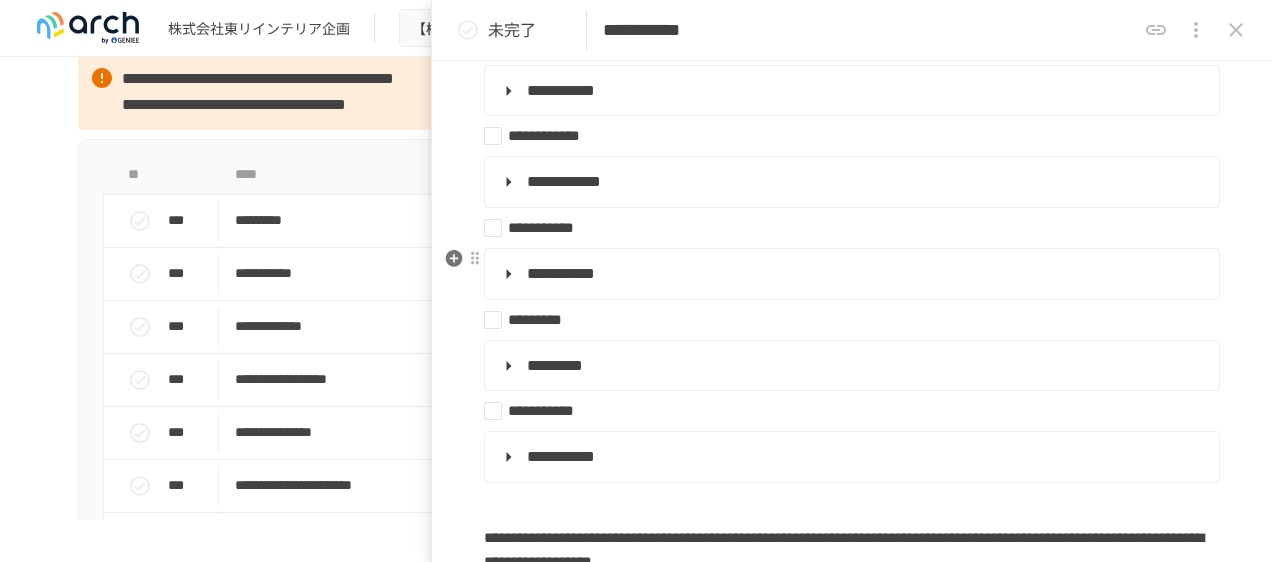 click on "**********" at bounding box center [561, 273] 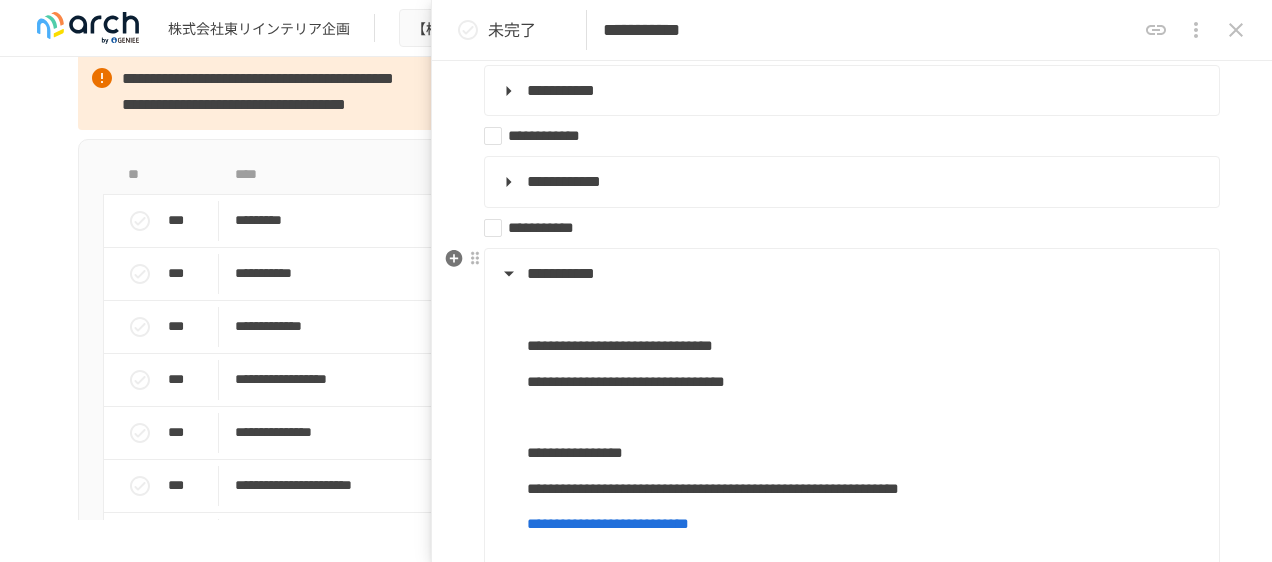 click on "**********" at bounding box center (850, 274) 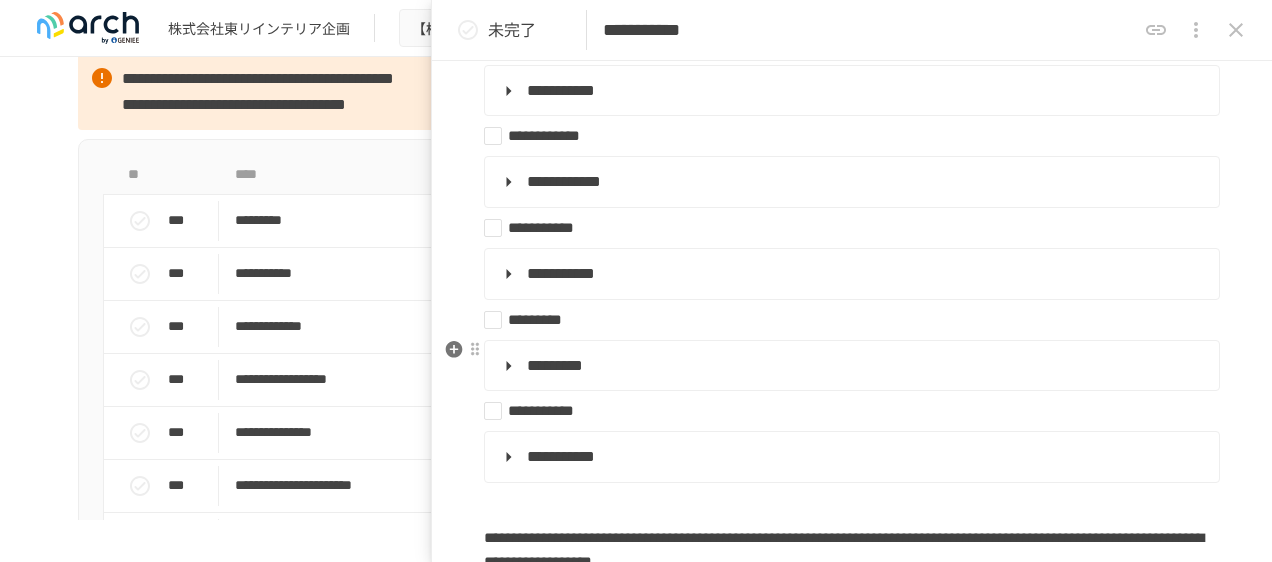 click on "*********" at bounding box center [555, 365] 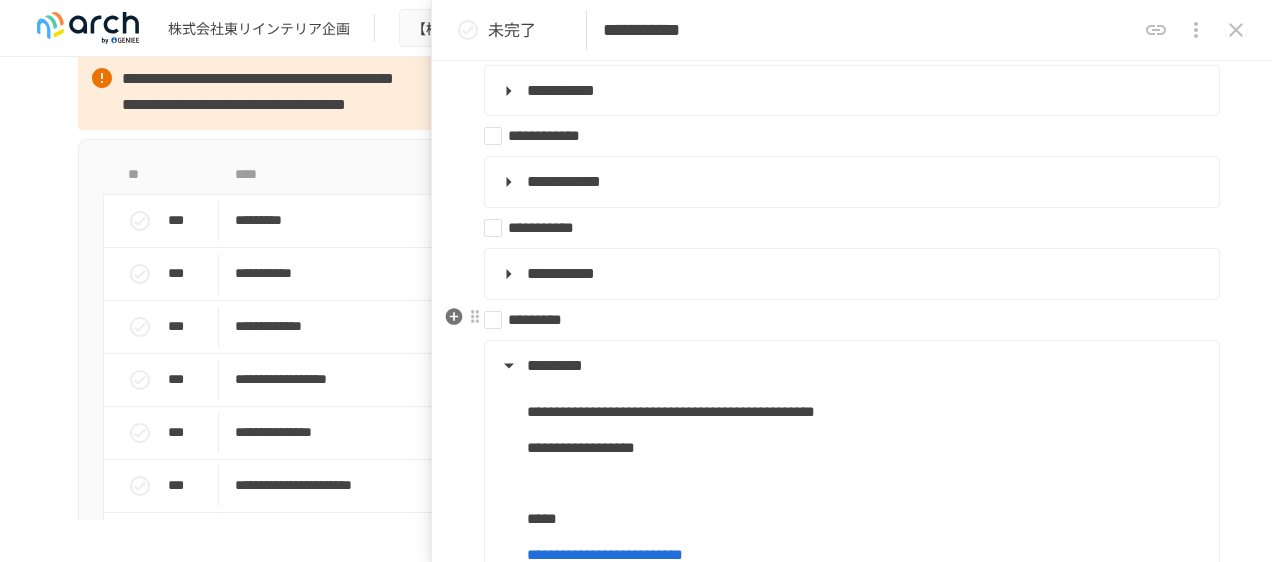 click on "*********" at bounding box center [844, 320] 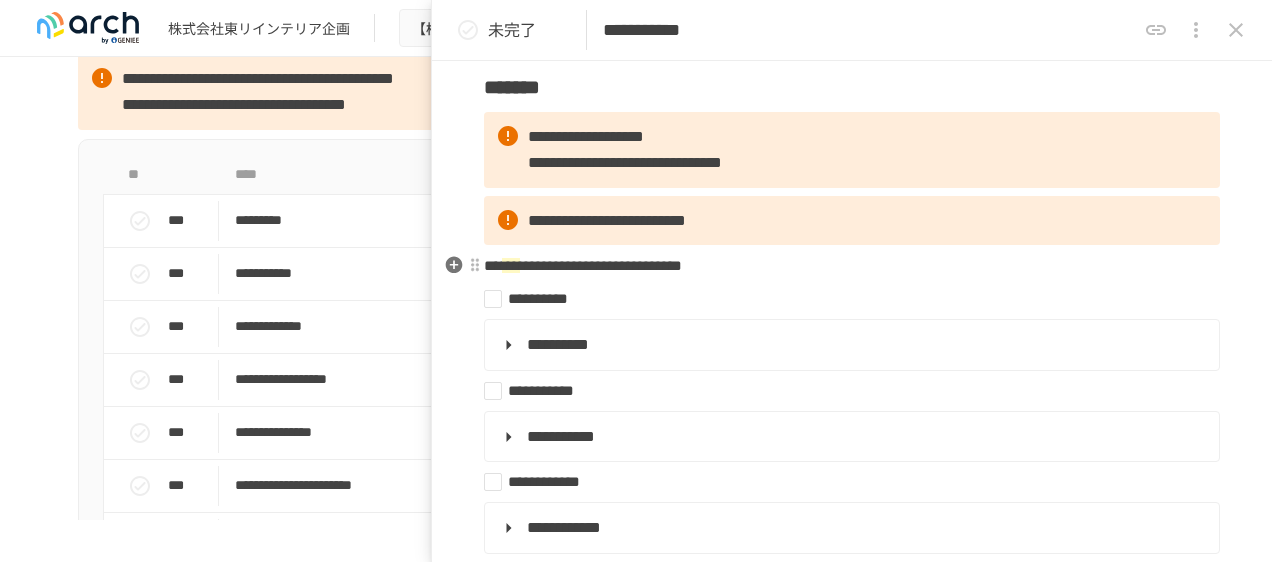 scroll, scrollTop: 0, scrollLeft: 0, axis: both 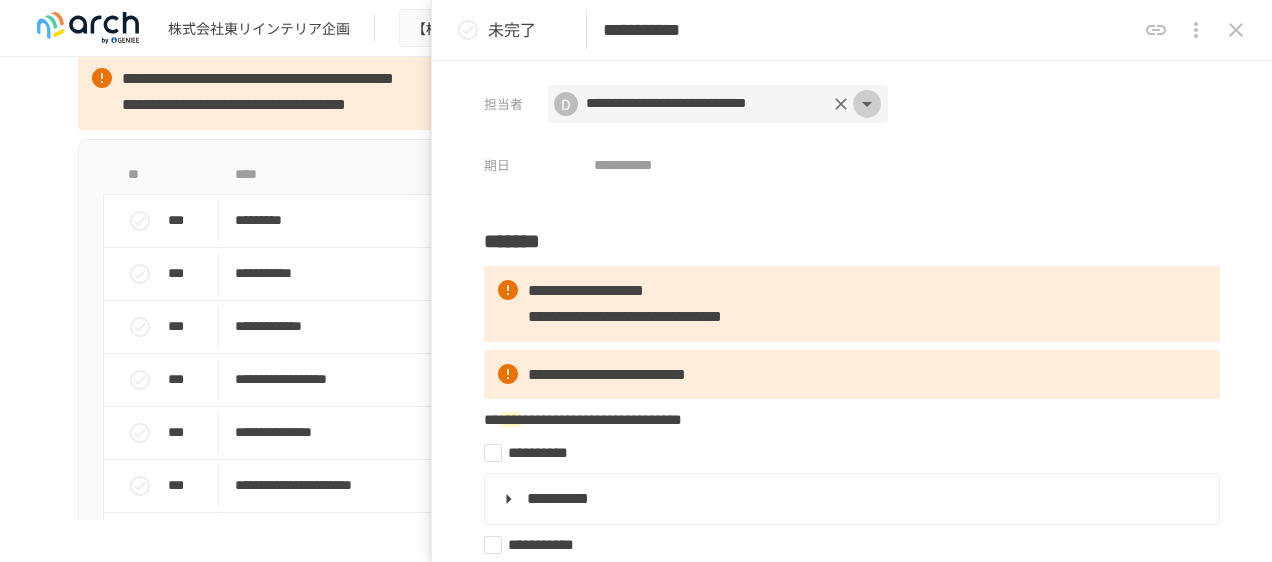 click 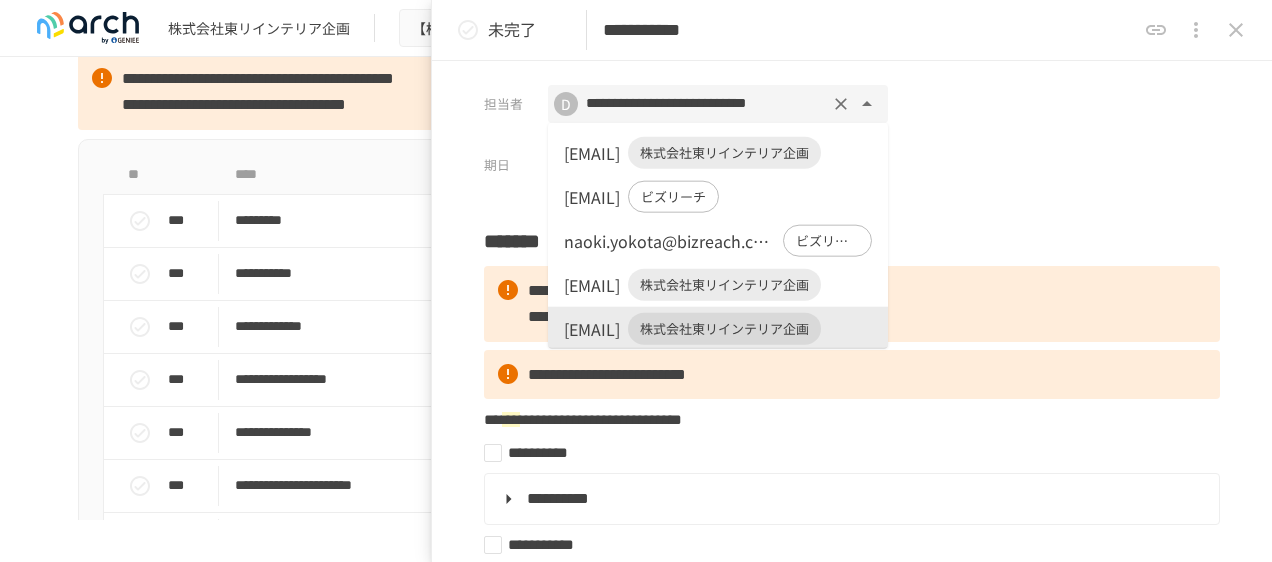 scroll, scrollTop: 2, scrollLeft: 0, axis: vertical 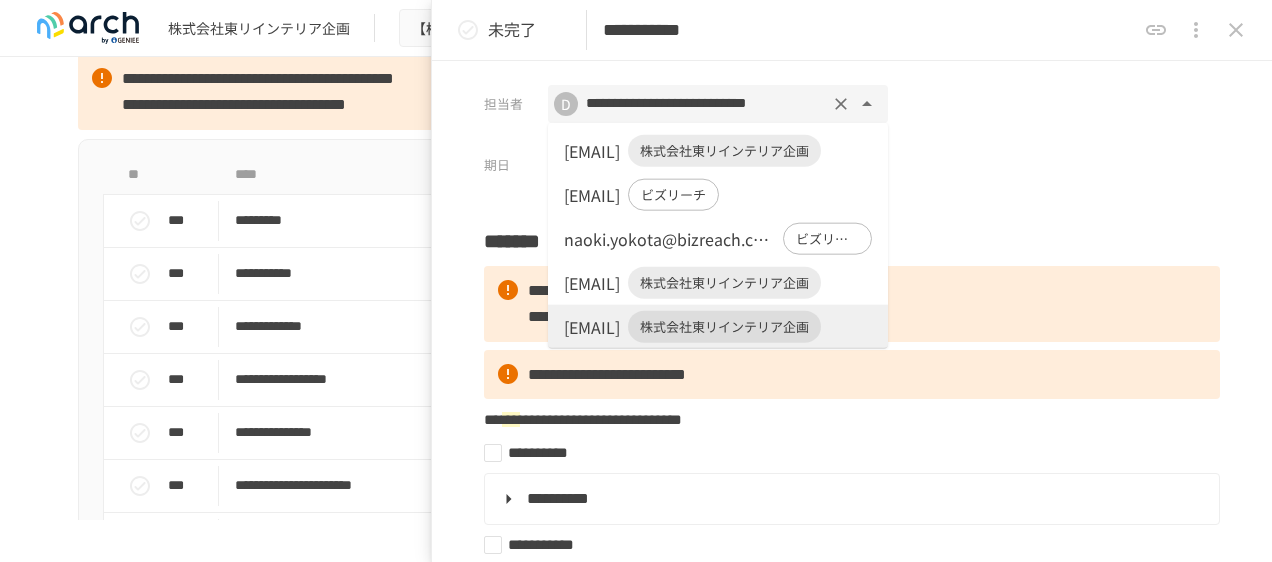 click on "[EMAIL]" at bounding box center (592, 151) 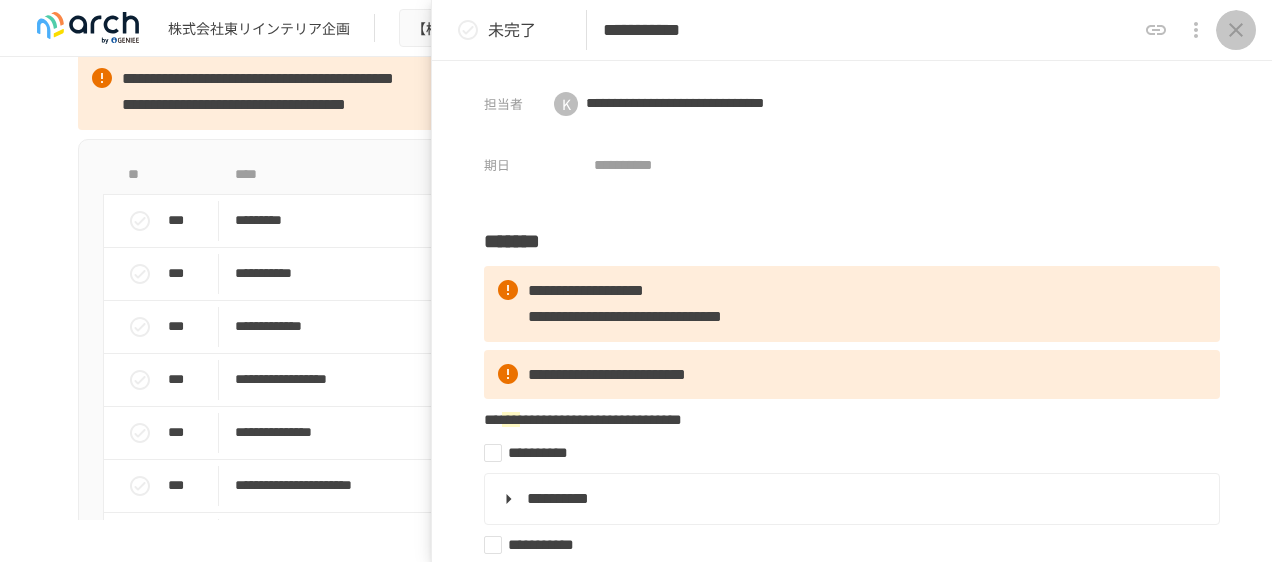 click 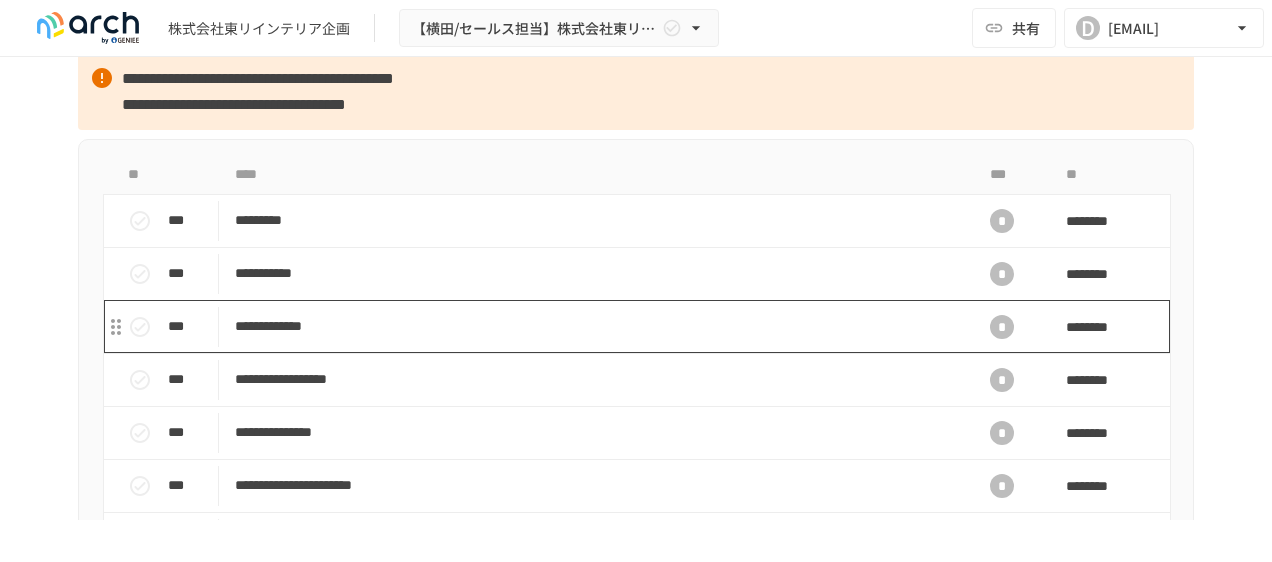 click on "**********" at bounding box center (594, 326) 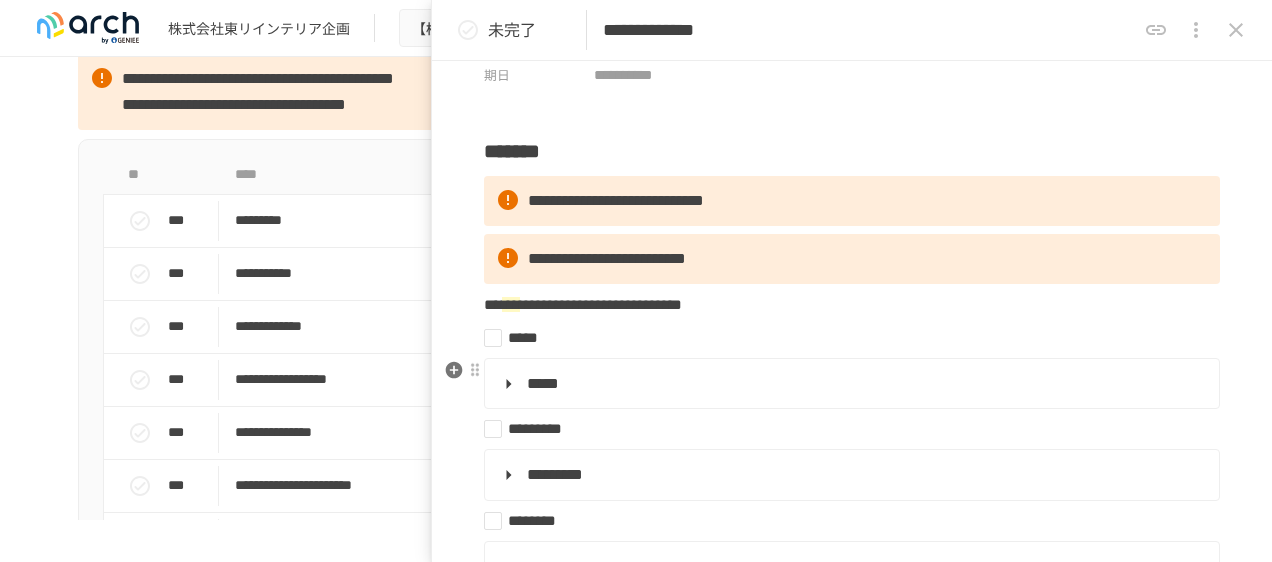 scroll, scrollTop: 200, scrollLeft: 0, axis: vertical 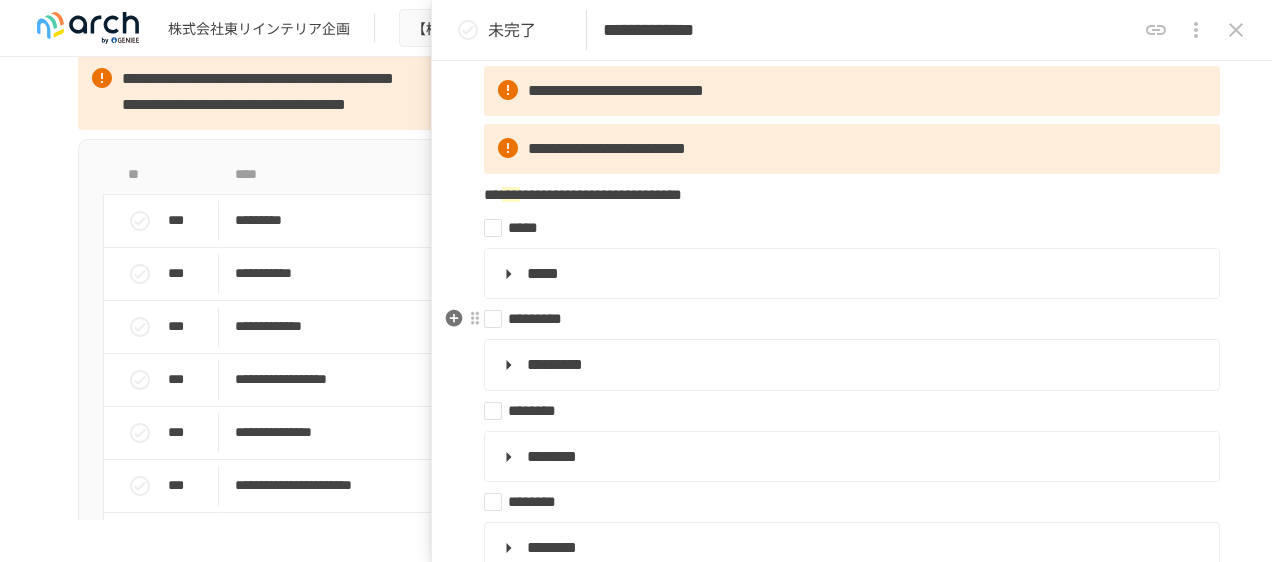 click on "*********" at bounding box center (844, 319) 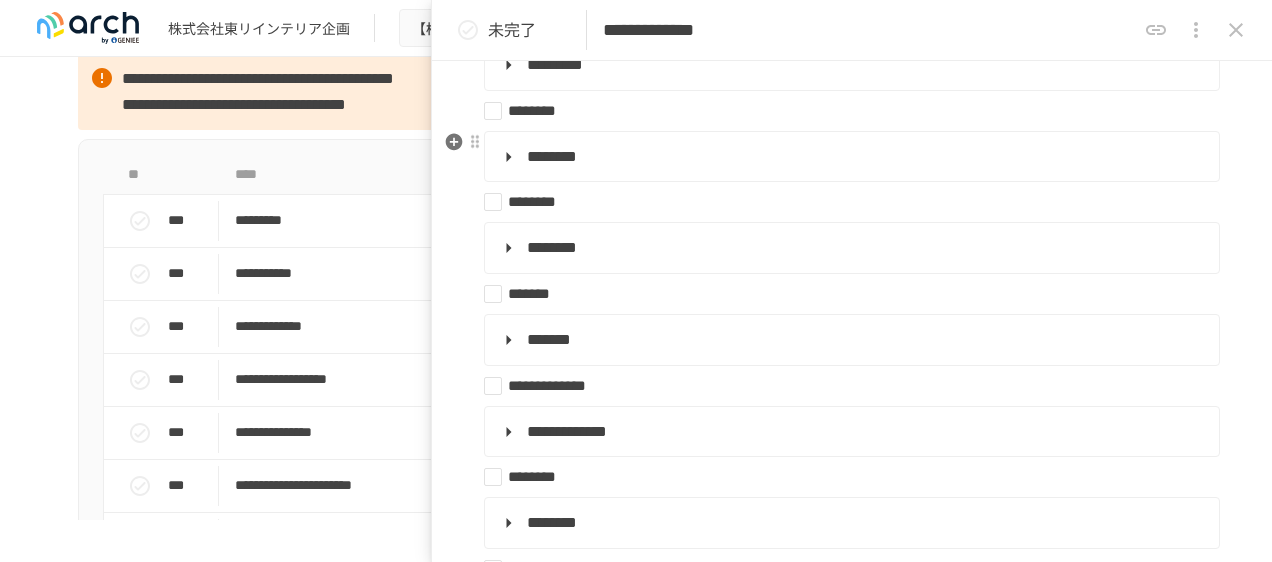 scroll, scrollTop: 600, scrollLeft: 0, axis: vertical 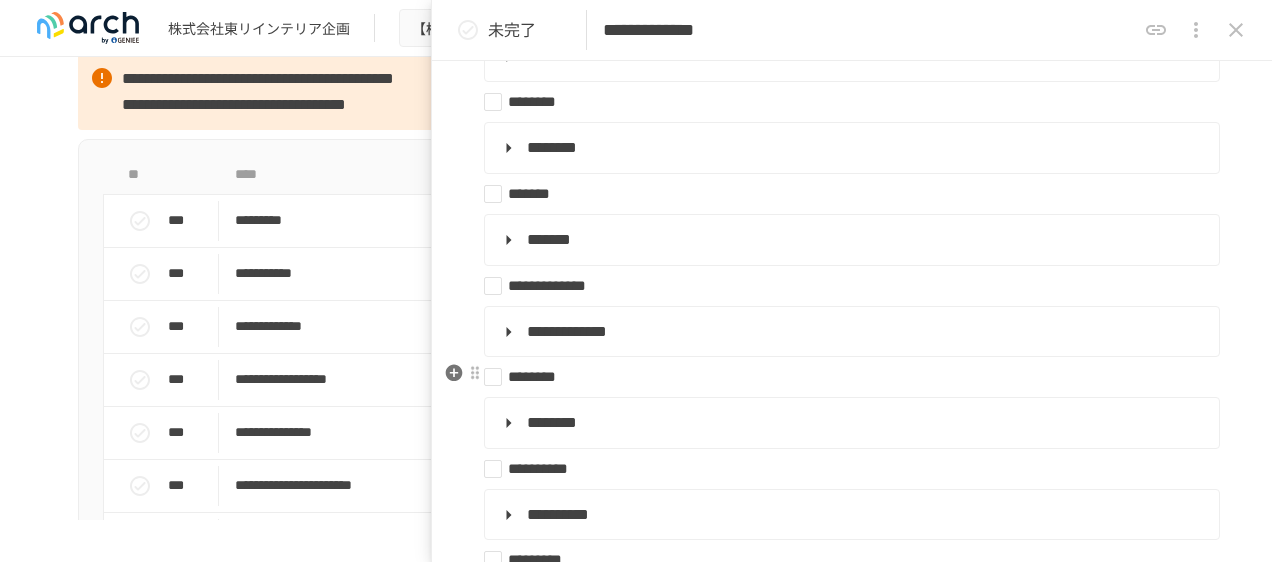 click on "********" at bounding box center (844, 377) 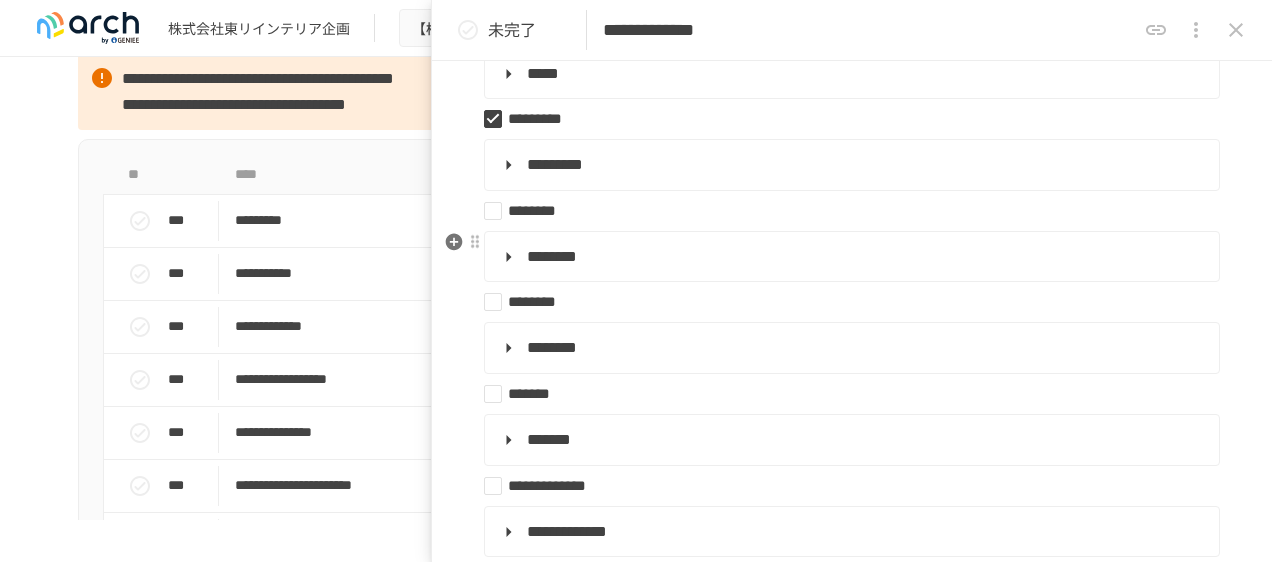 scroll, scrollTop: 300, scrollLeft: 0, axis: vertical 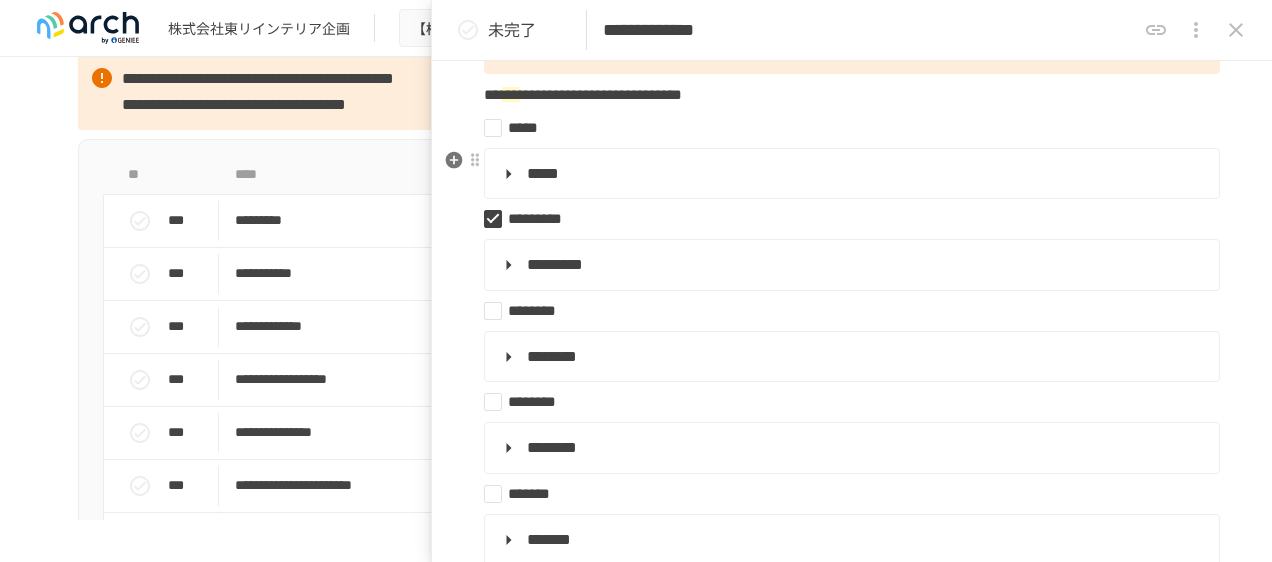 click on "*****" at bounding box center [543, 173] 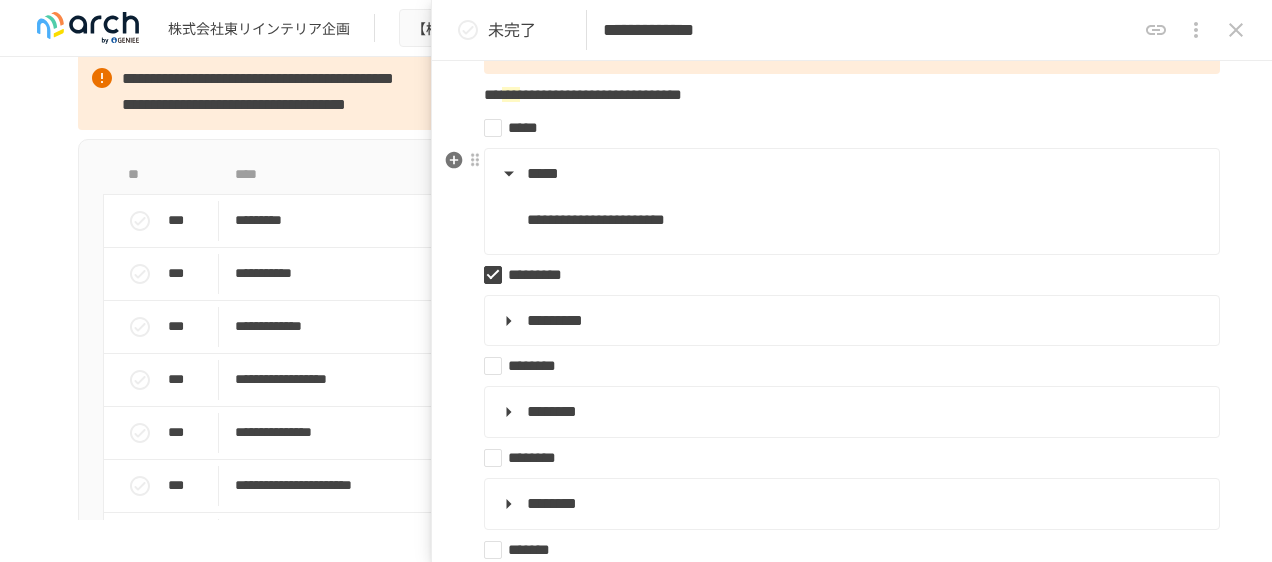 click on "*****" at bounding box center (543, 173) 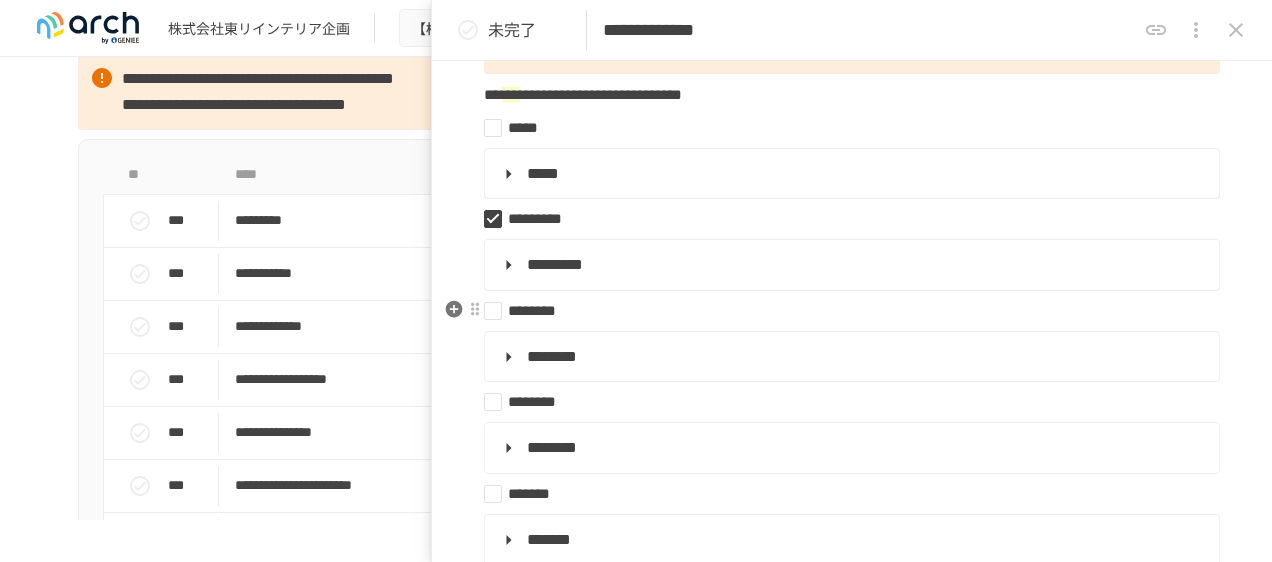 click on "********" at bounding box center [532, 310] 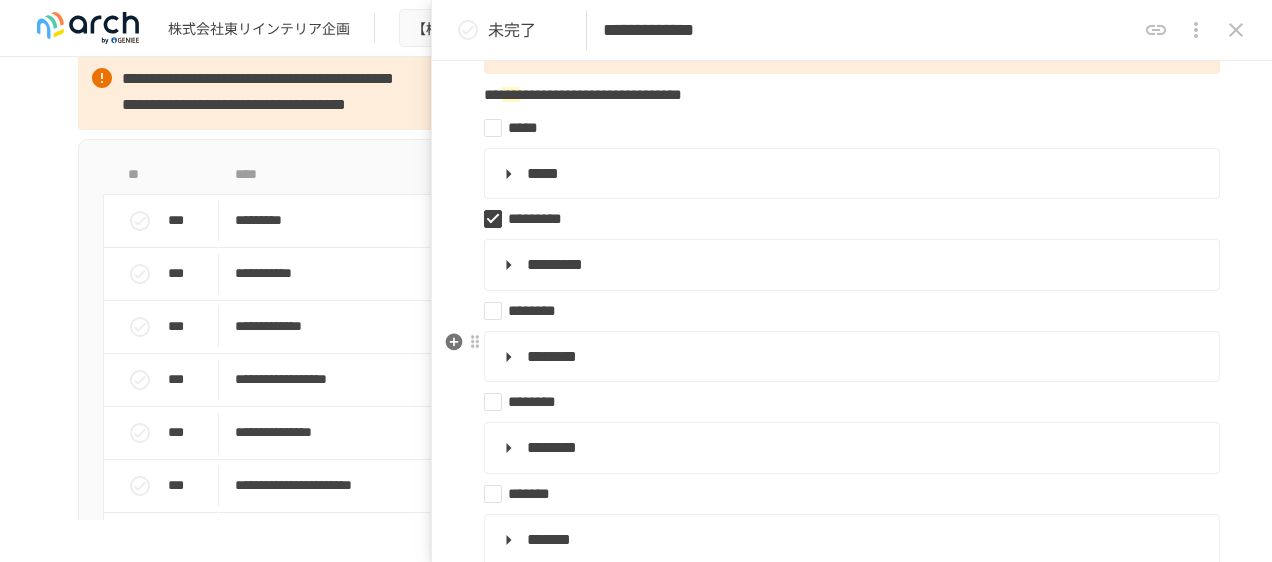 click on "********" at bounding box center (552, 356) 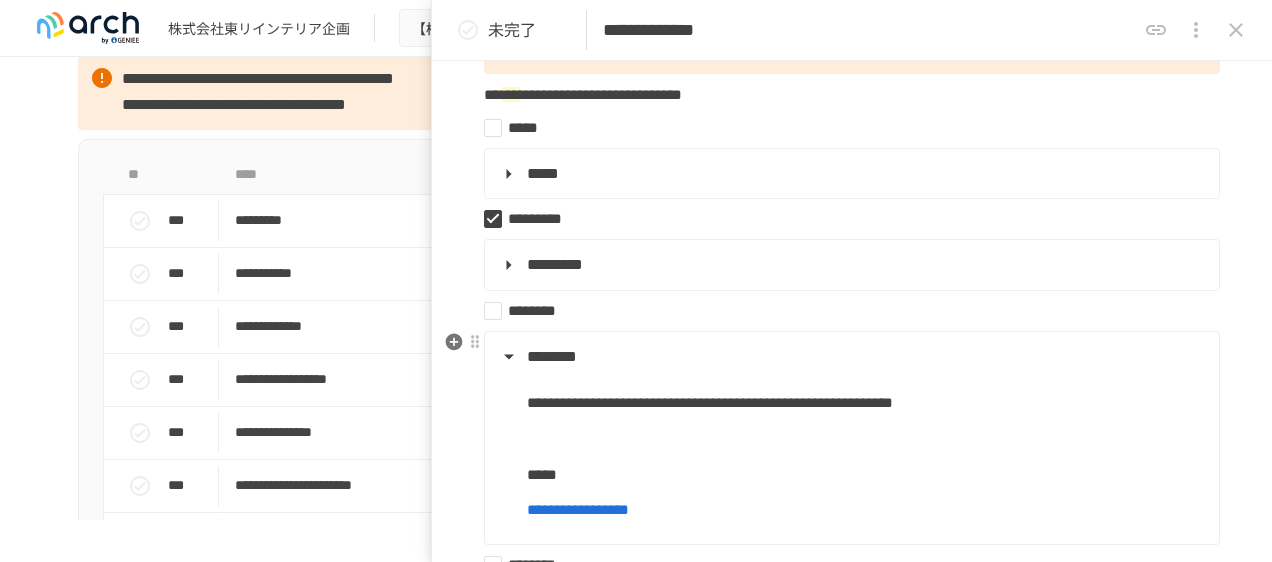 click on "********" at bounding box center (552, 356) 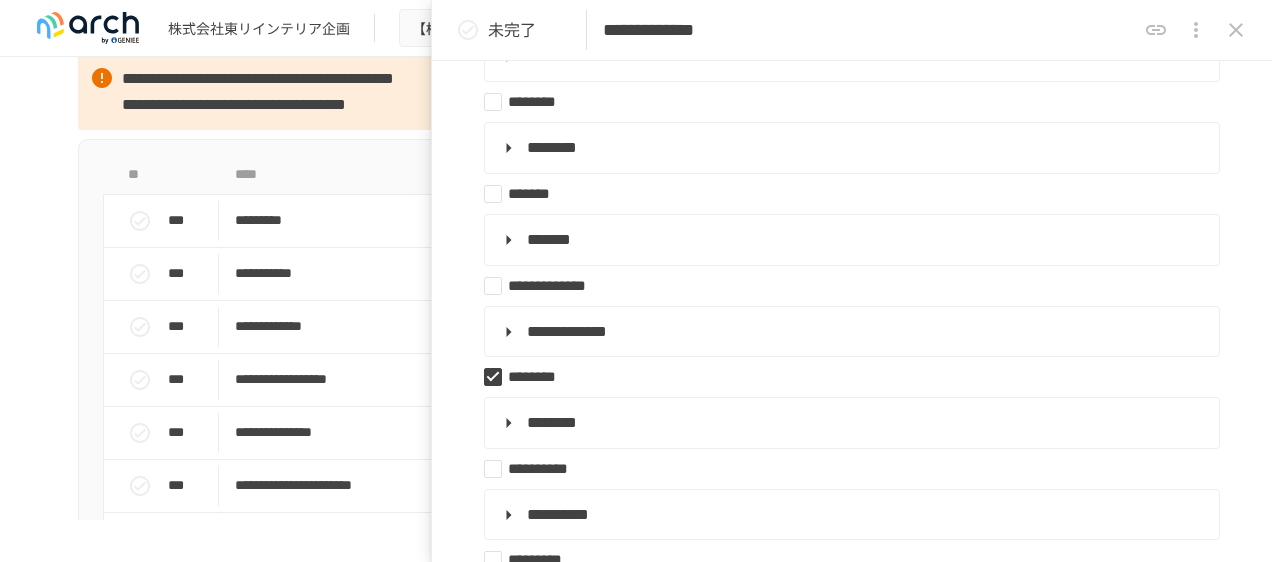 scroll, scrollTop: 700, scrollLeft: 0, axis: vertical 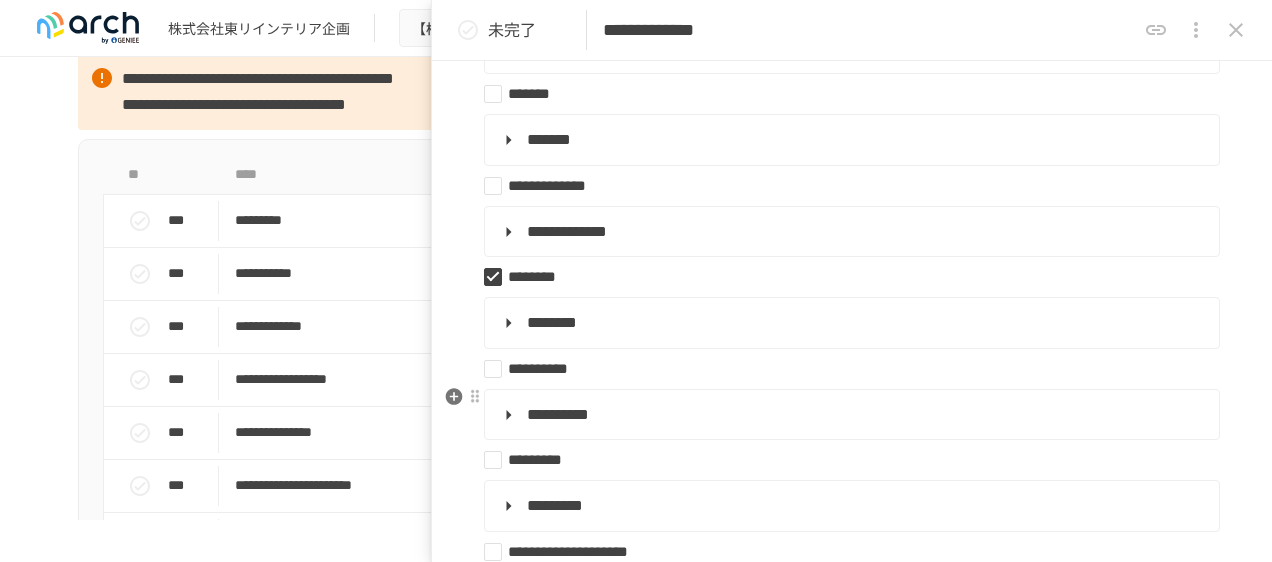 click on "**********" at bounding box center (558, 414) 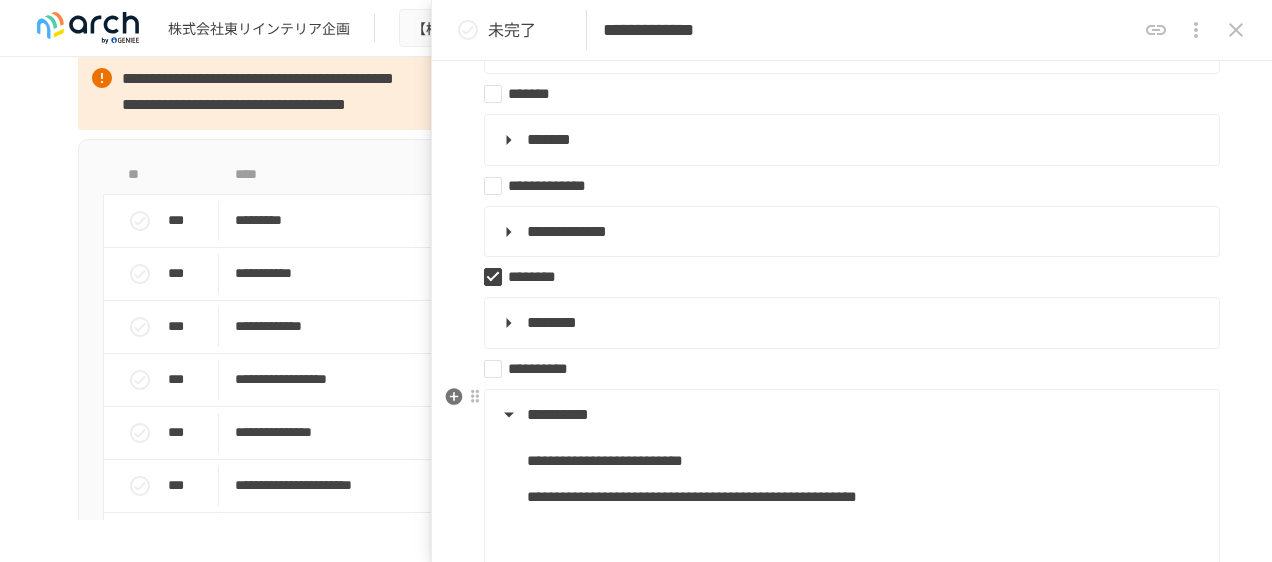 click on "**********" at bounding box center [558, 414] 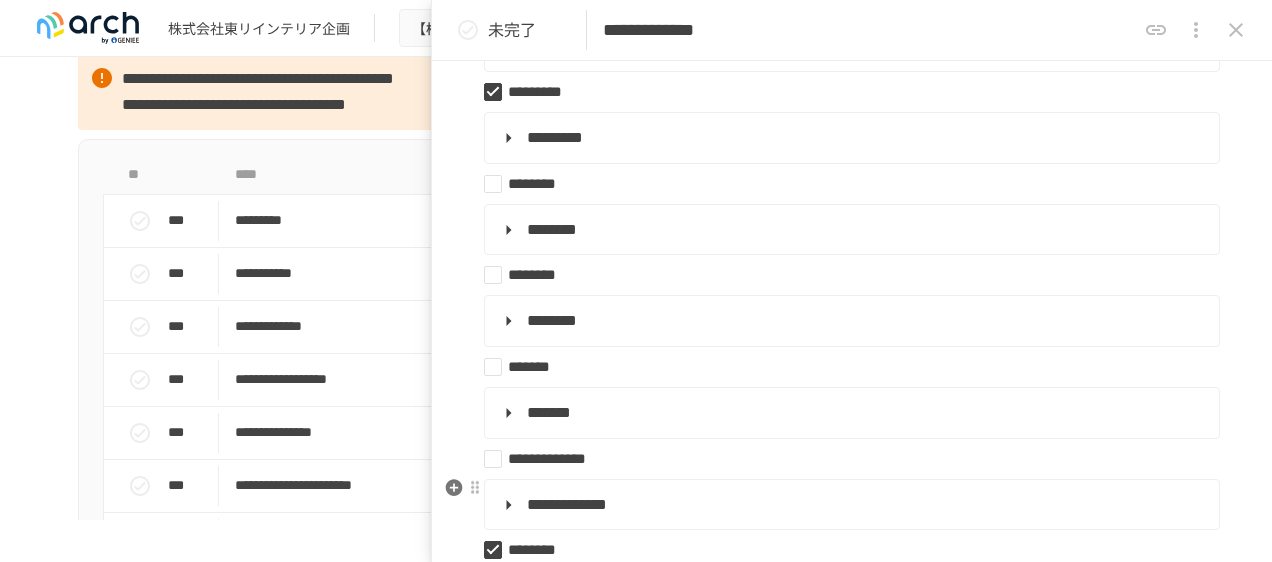 scroll, scrollTop: 300, scrollLeft: 0, axis: vertical 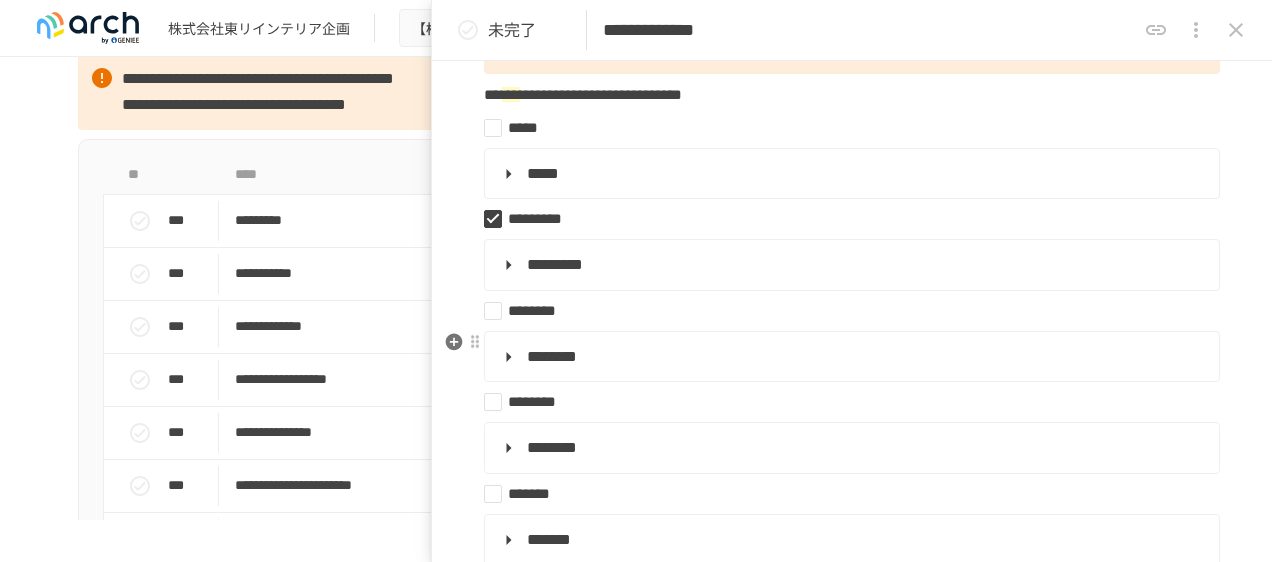 click on "********" at bounding box center [552, 356] 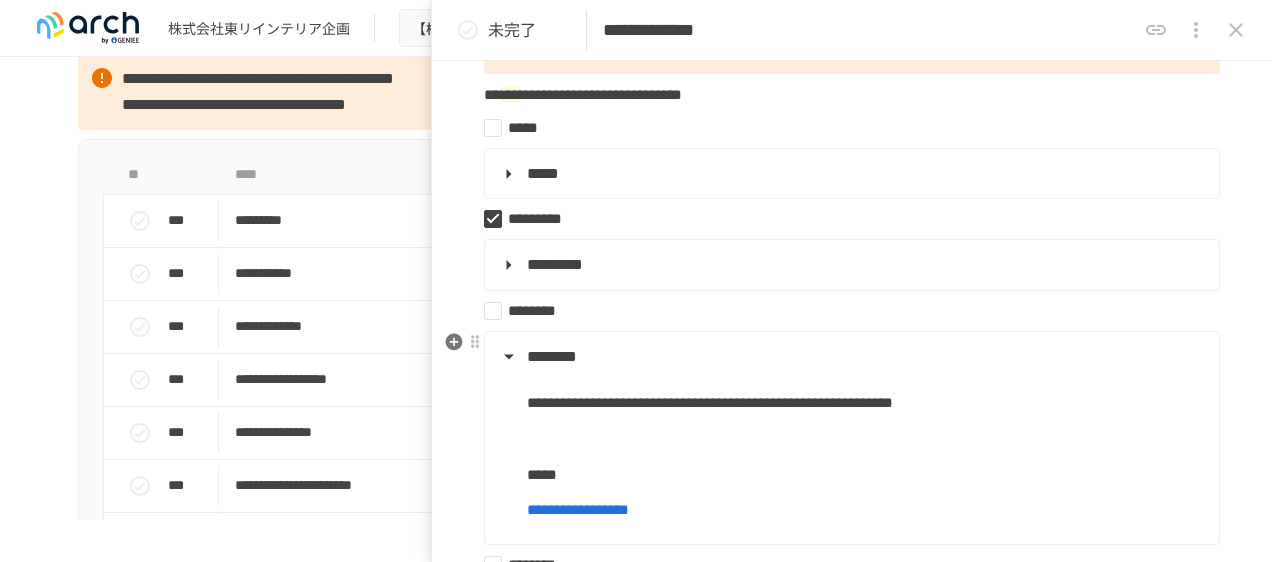 click on "********" at bounding box center [552, 356] 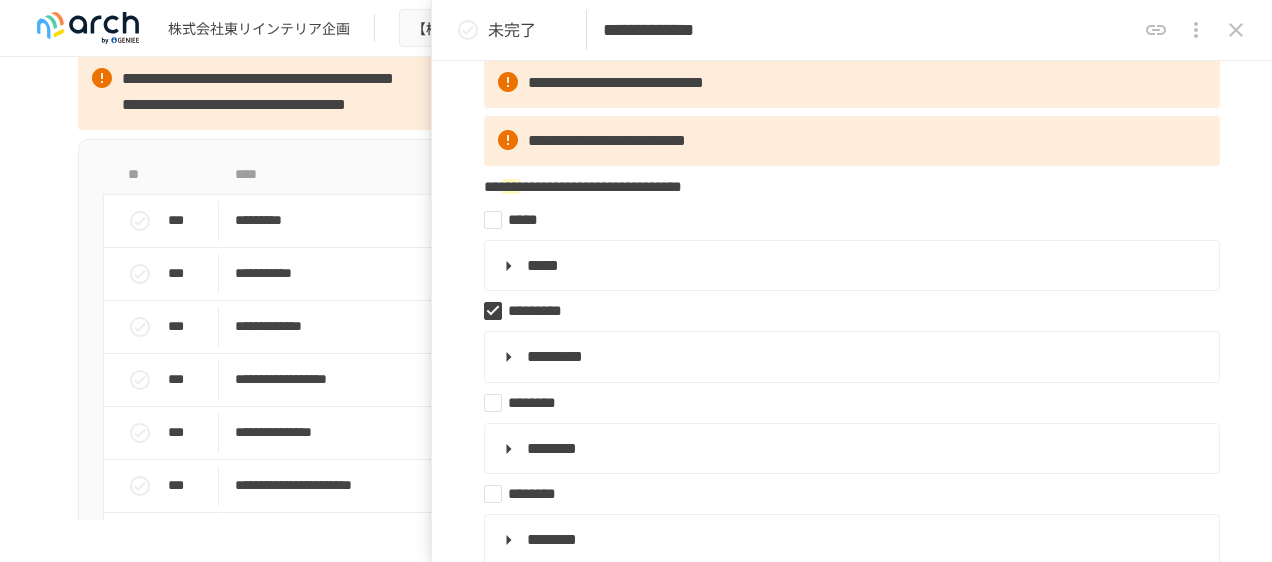 scroll, scrollTop: 202, scrollLeft: 0, axis: vertical 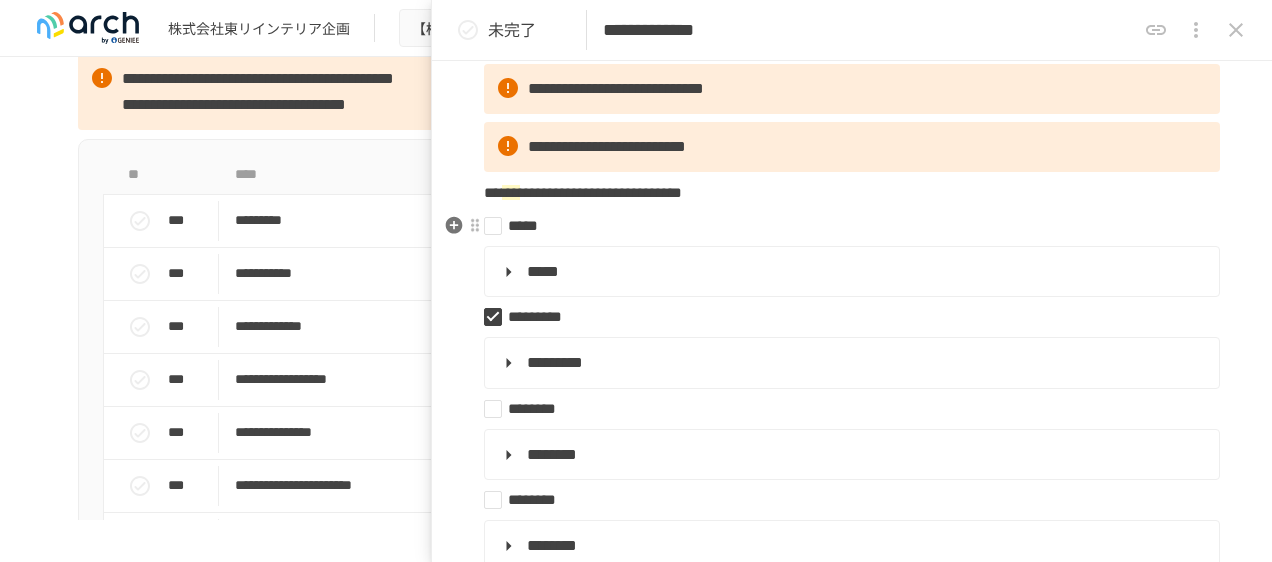 click on "*****" at bounding box center [844, 226] 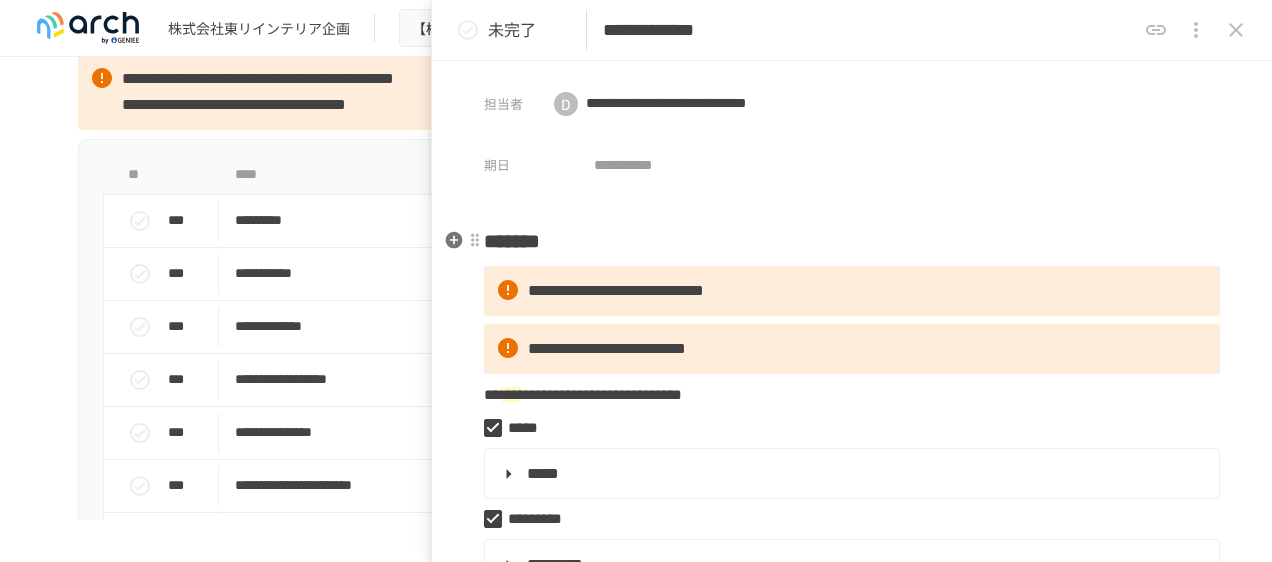 scroll, scrollTop: 0, scrollLeft: 0, axis: both 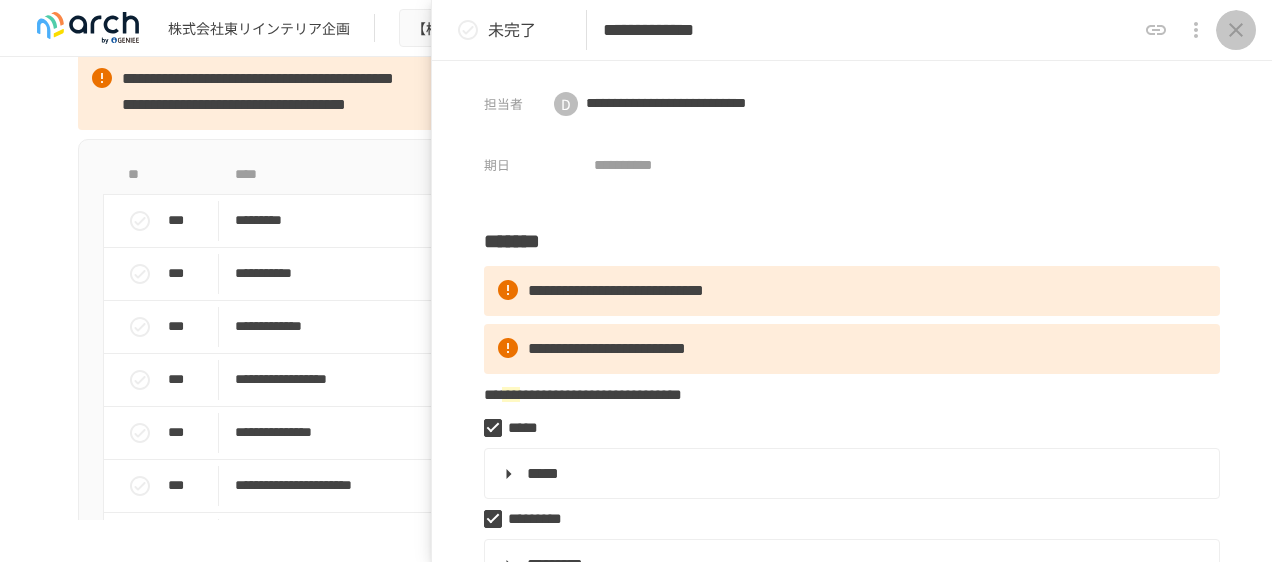 click 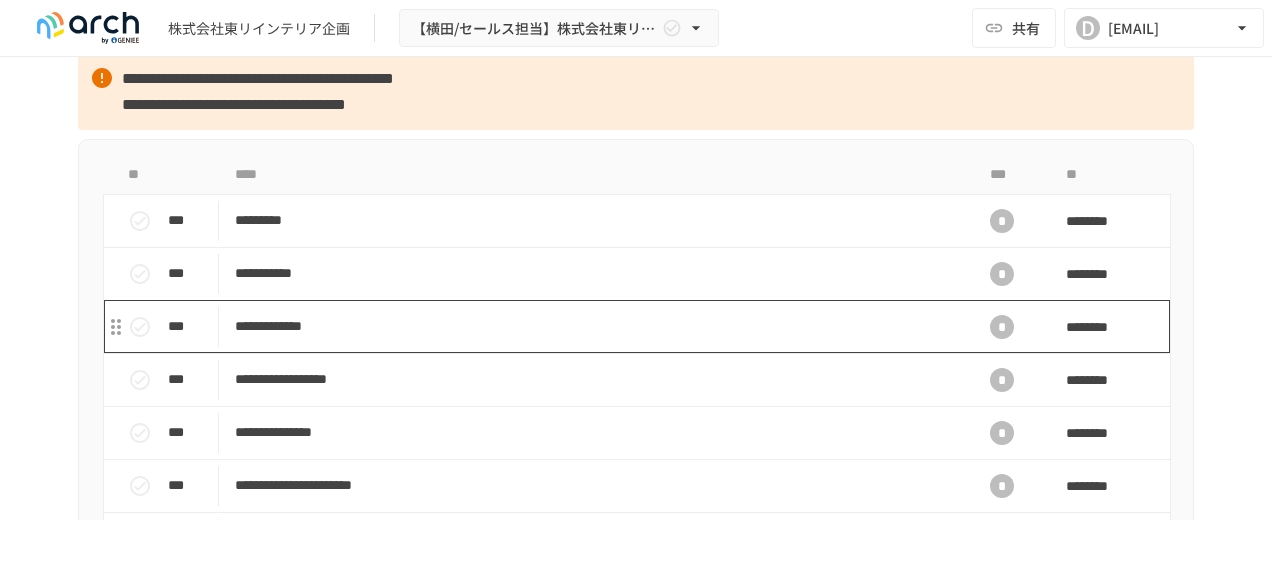 click on "**********" at bounding box center [594, 326] 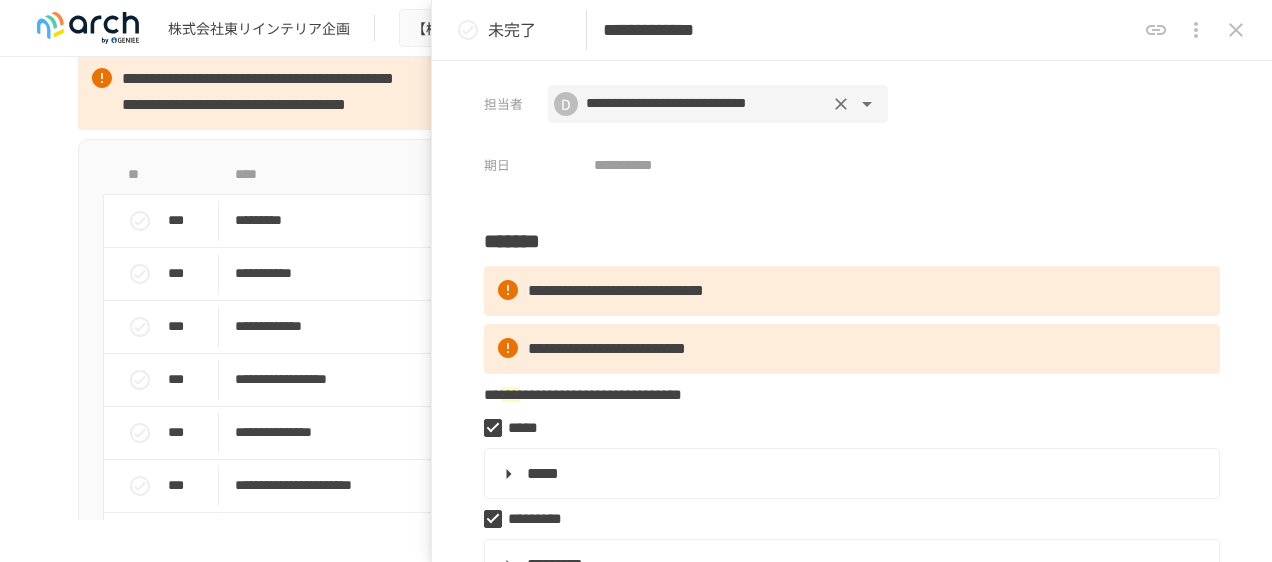 click 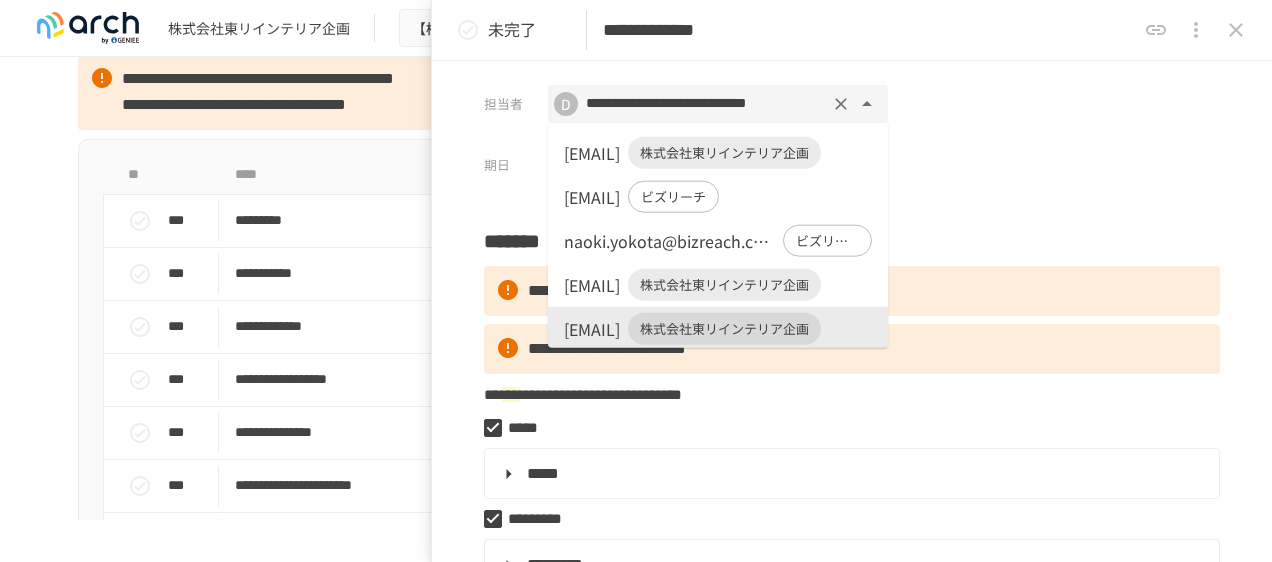 scroll, scrollTop: 2, scrollLeft: 0, axis: vertical 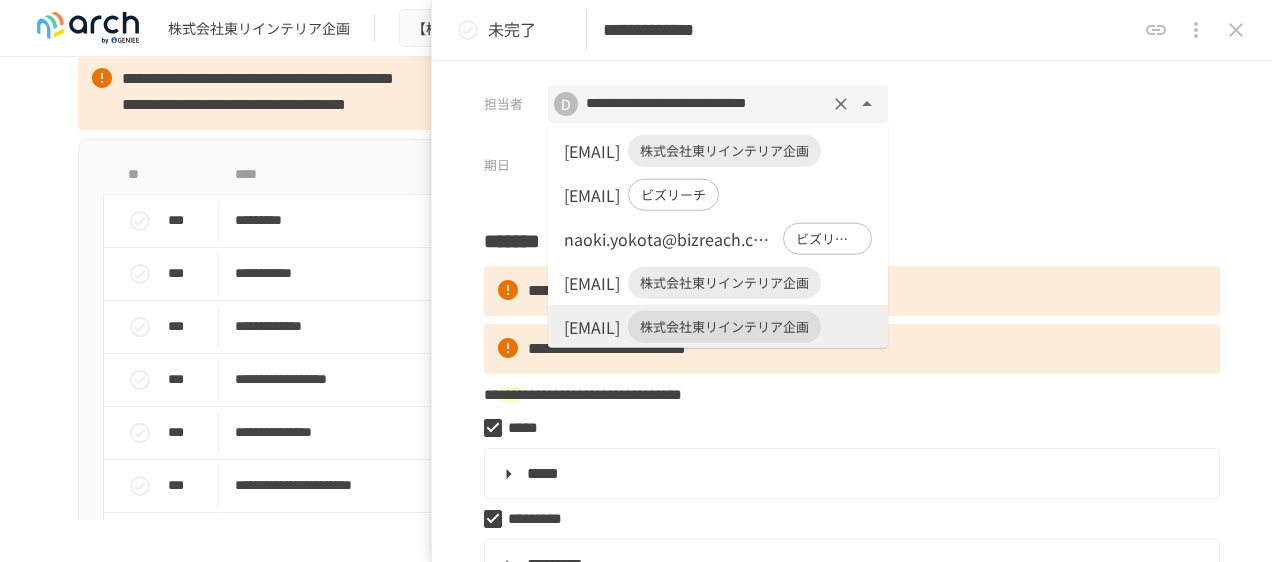 click on "株式会社東リインテリア企画" at bounding box center [724, 151] 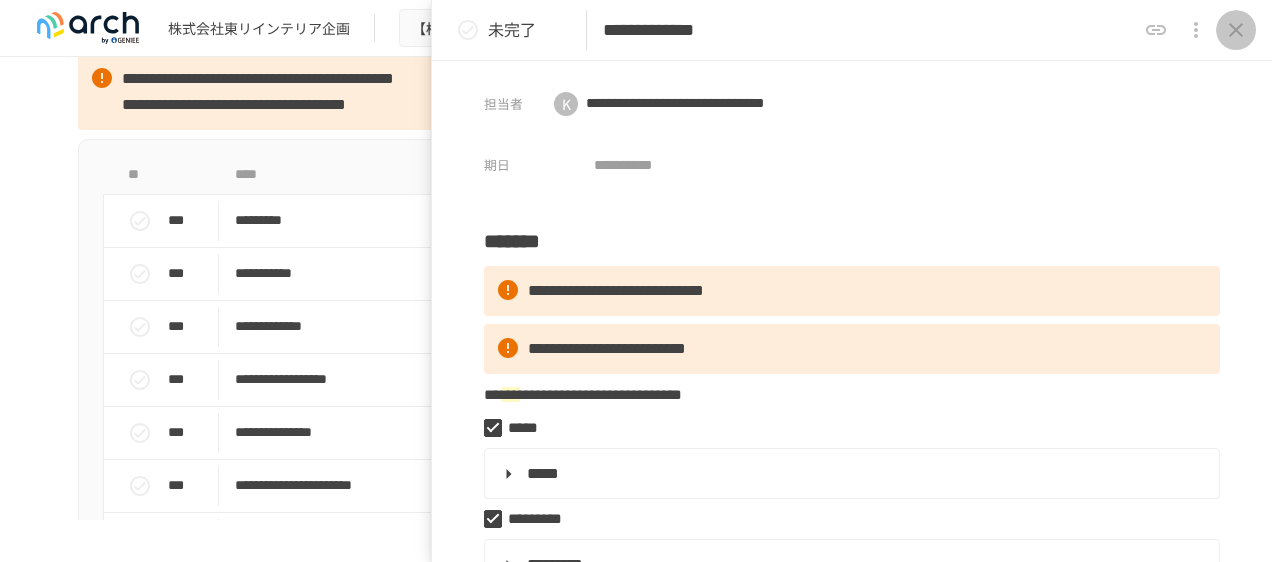 click at bounding box center [1236, 30] 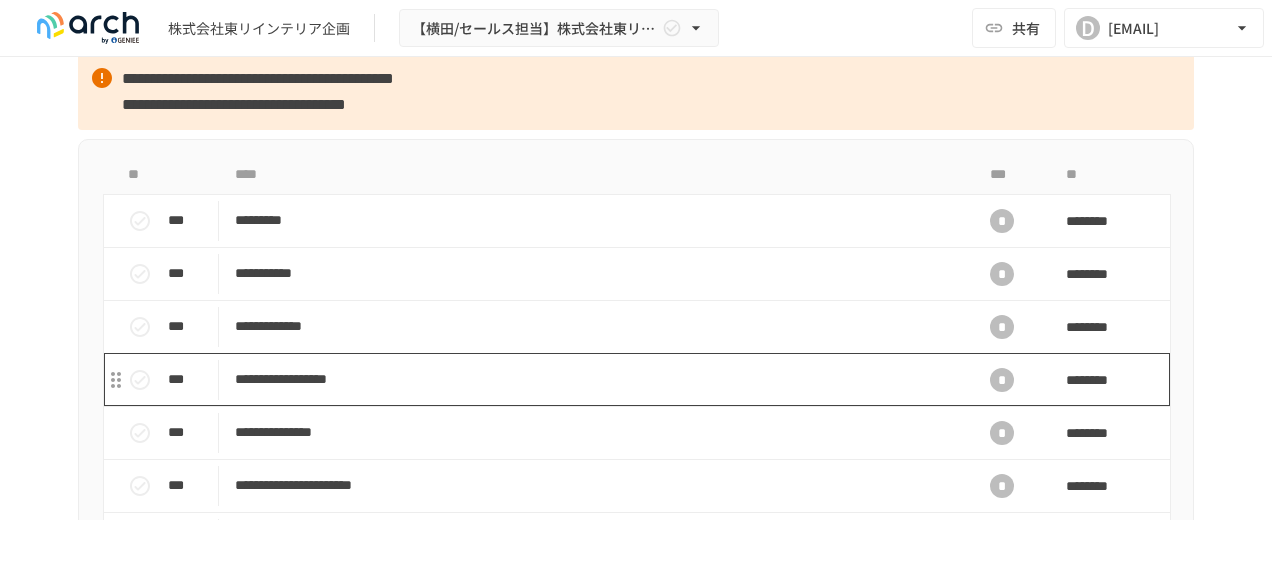 click on "**********" at bounding box center (594, 379) 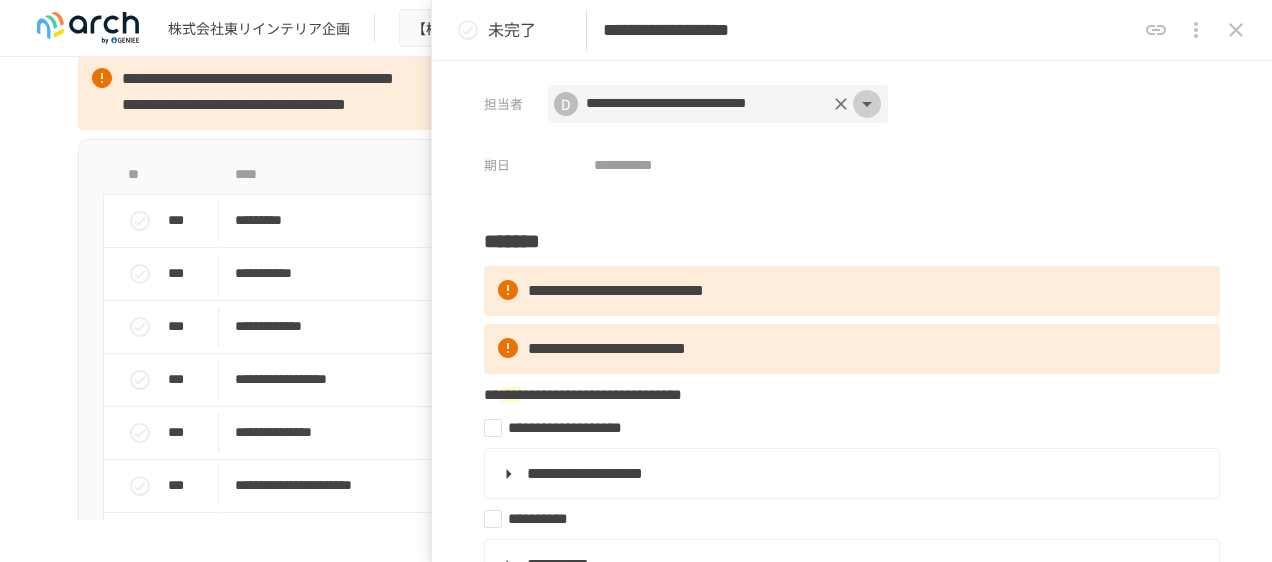 click 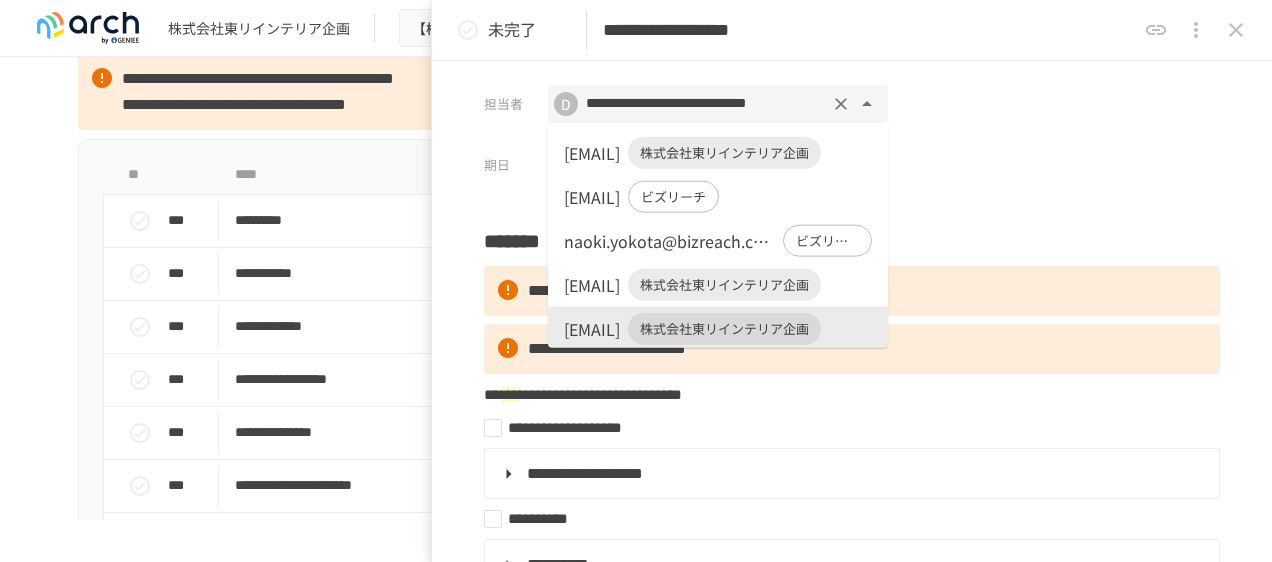 scroll, scrollTop: 2, scrollLeft: 0, axis: vertical 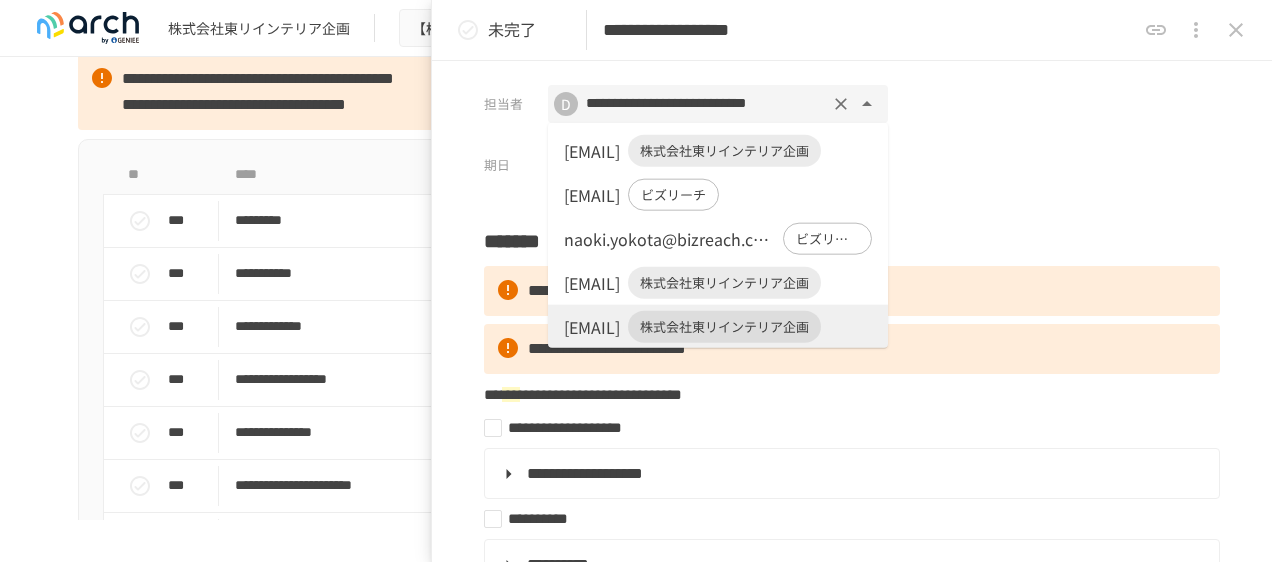 click on "株式会社東リインテリア企画" at bounding box center (724, 151) 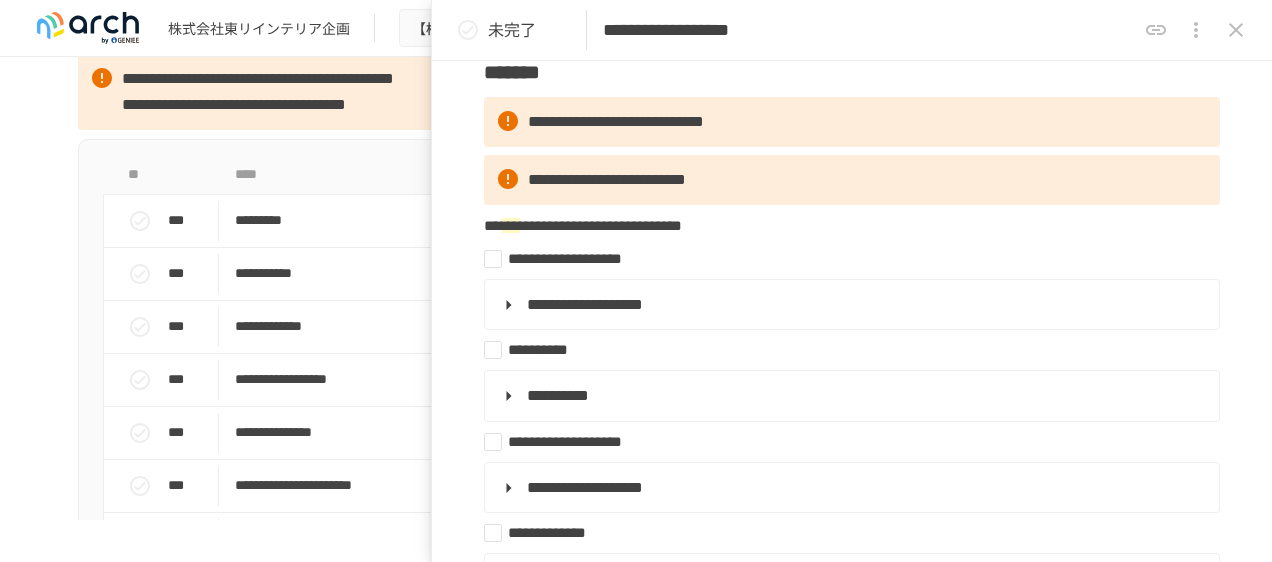 scroll, scrollTop: 200, scrollLeft: 0, axis: vertical 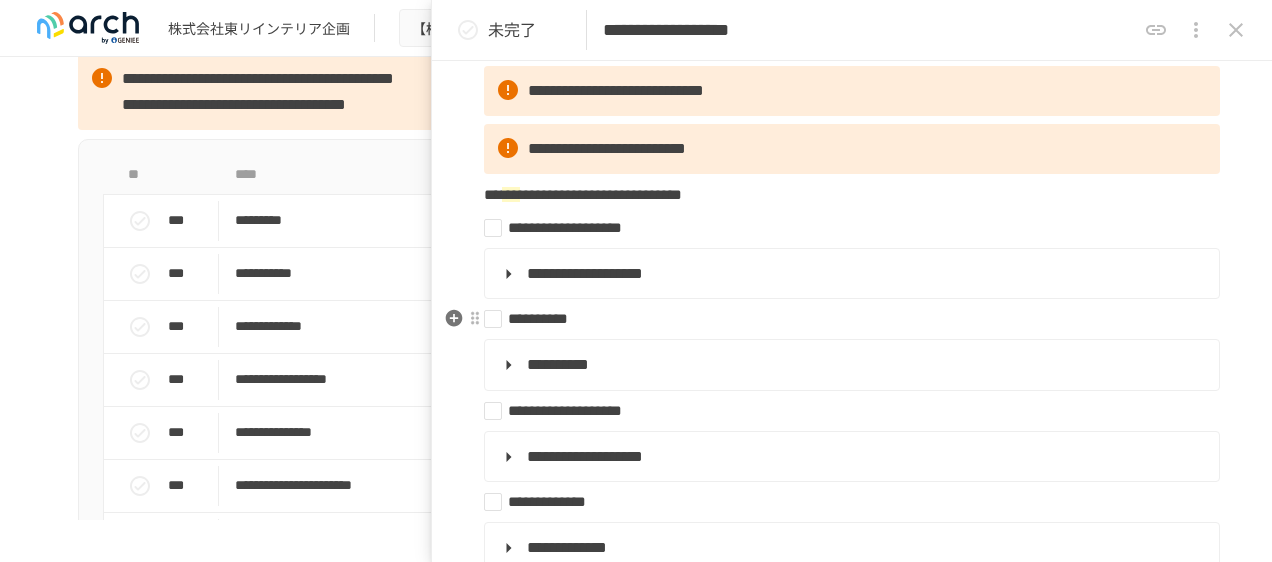 click on "**********" at bounding box center (844, 319) 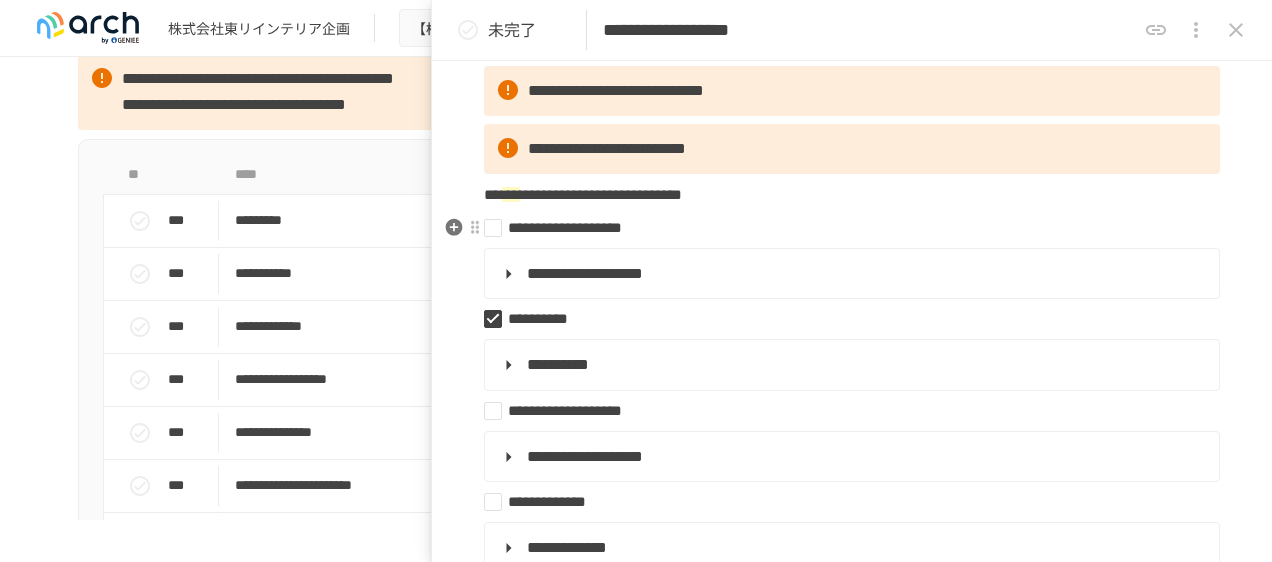 click on "**********" at bounding box center (844, 228) 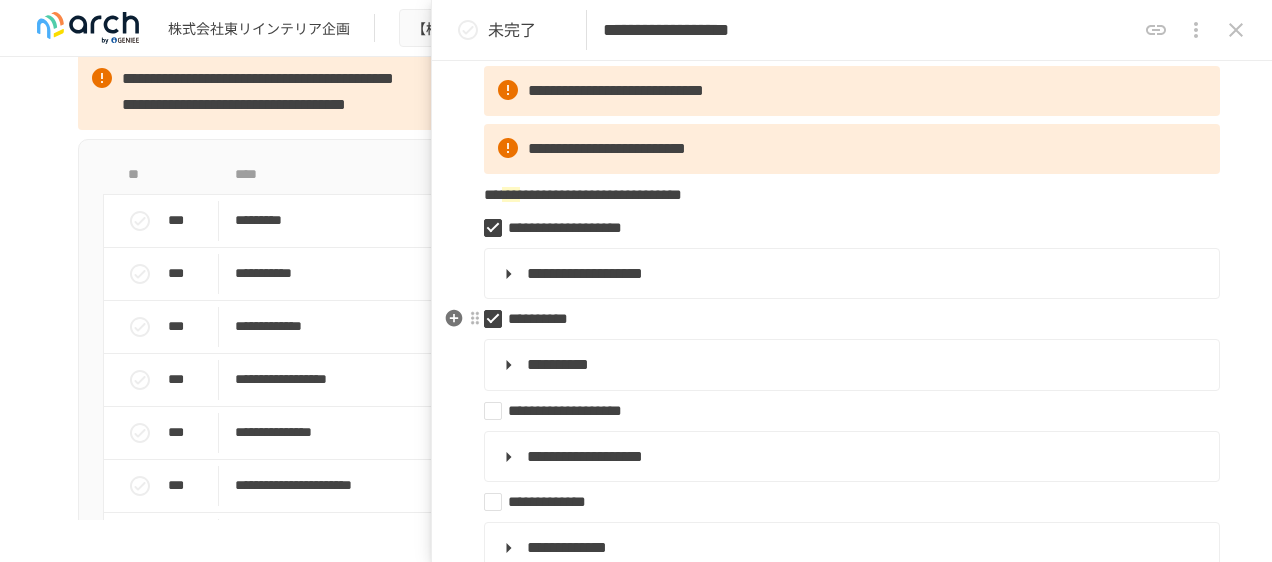 scroll, scrollTop: 300, scrollLeft: 0, axis: vertical 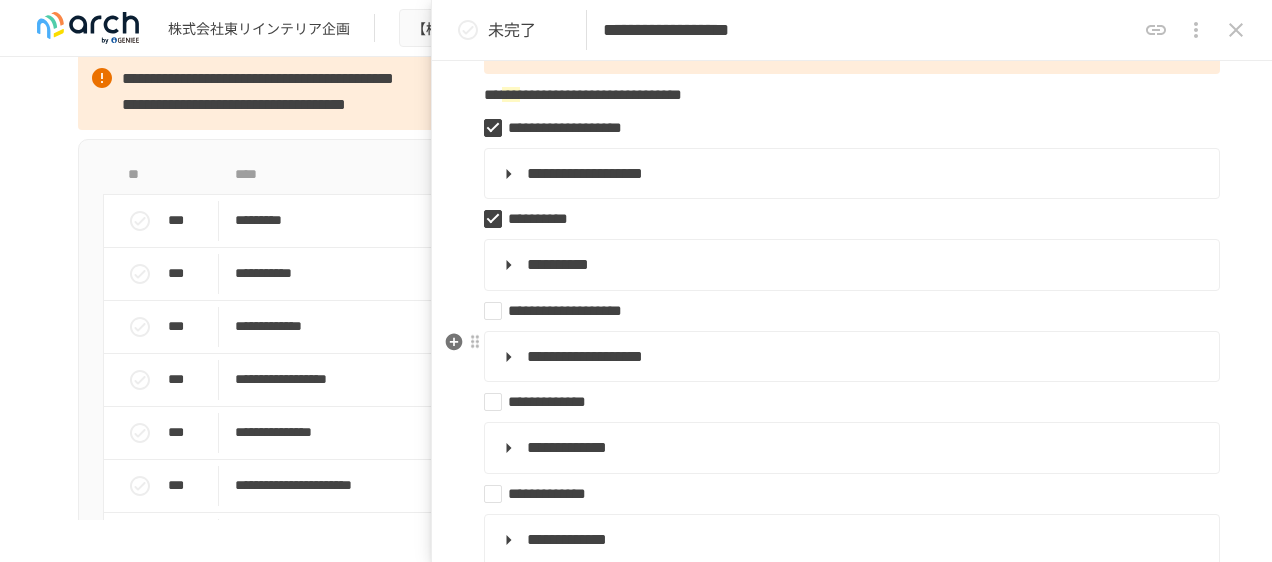 click on "**********" at bounding box center (585, 356) 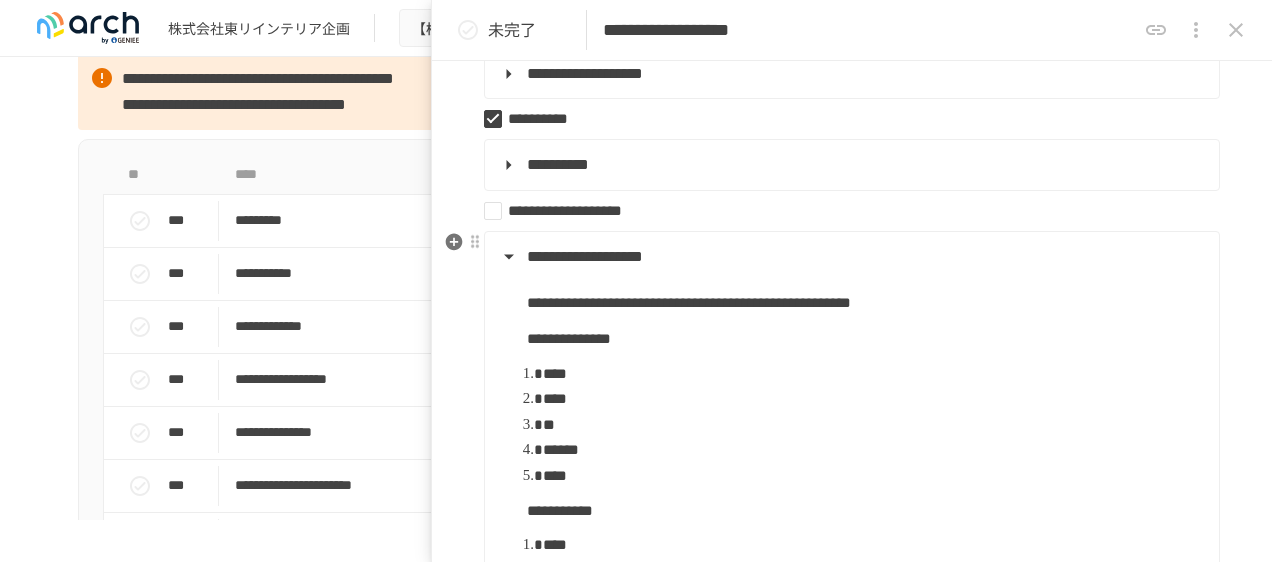 scroll, scrollTop: 300, scrollLeft: 0, axis: vertical 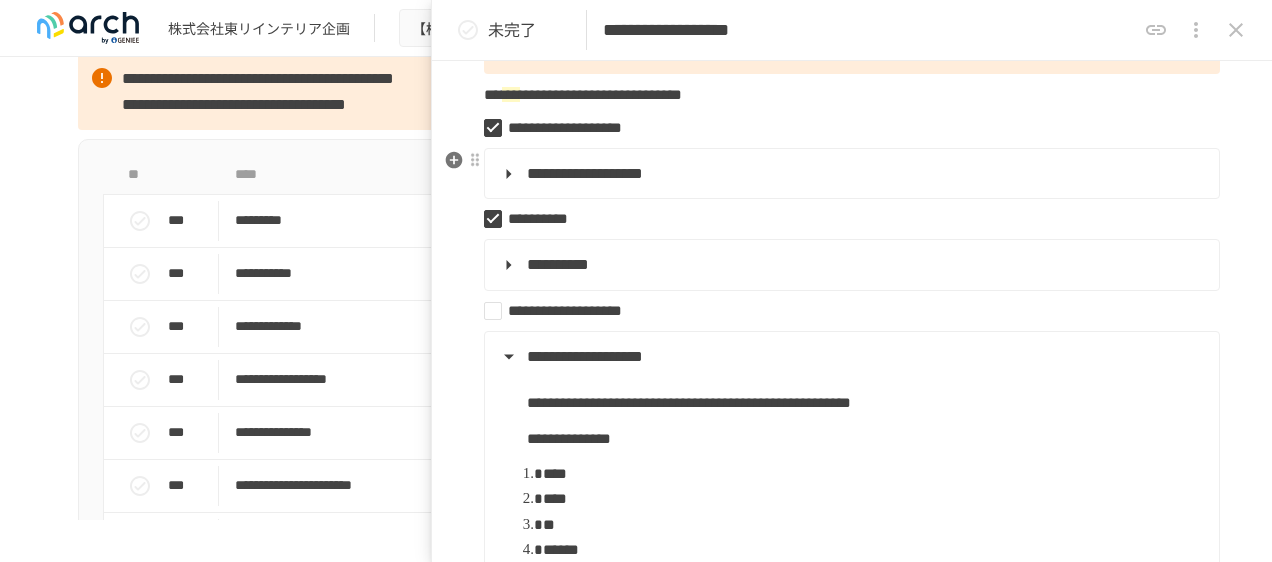 click on "**********" at bounding box center [585, 173] 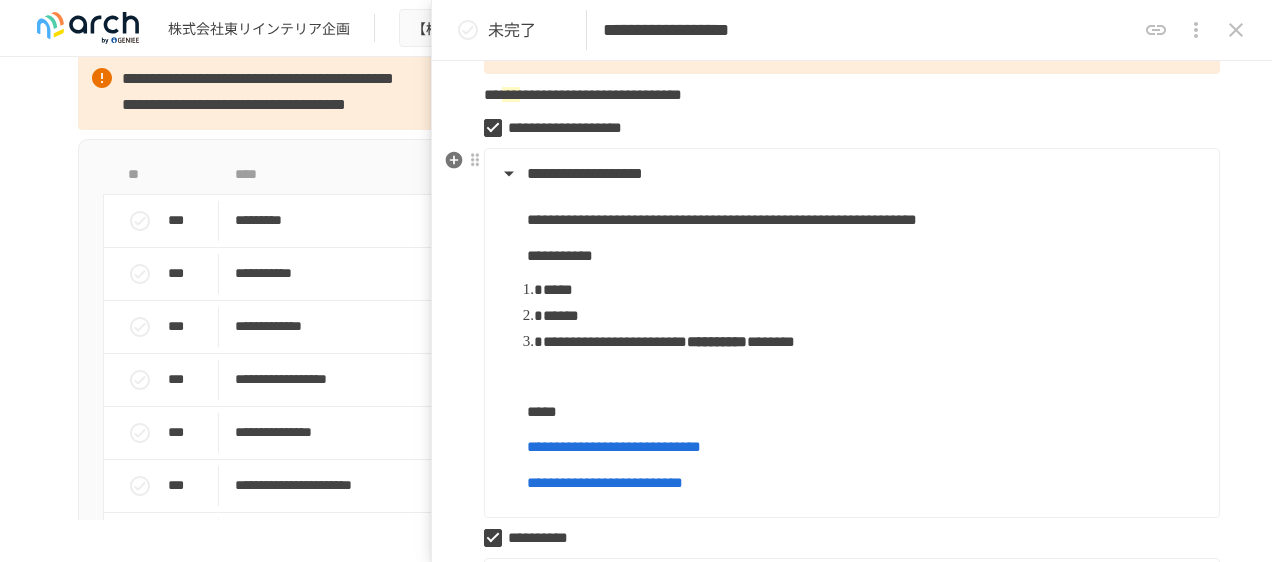 click on "**********" at bounding box center [850, 174] 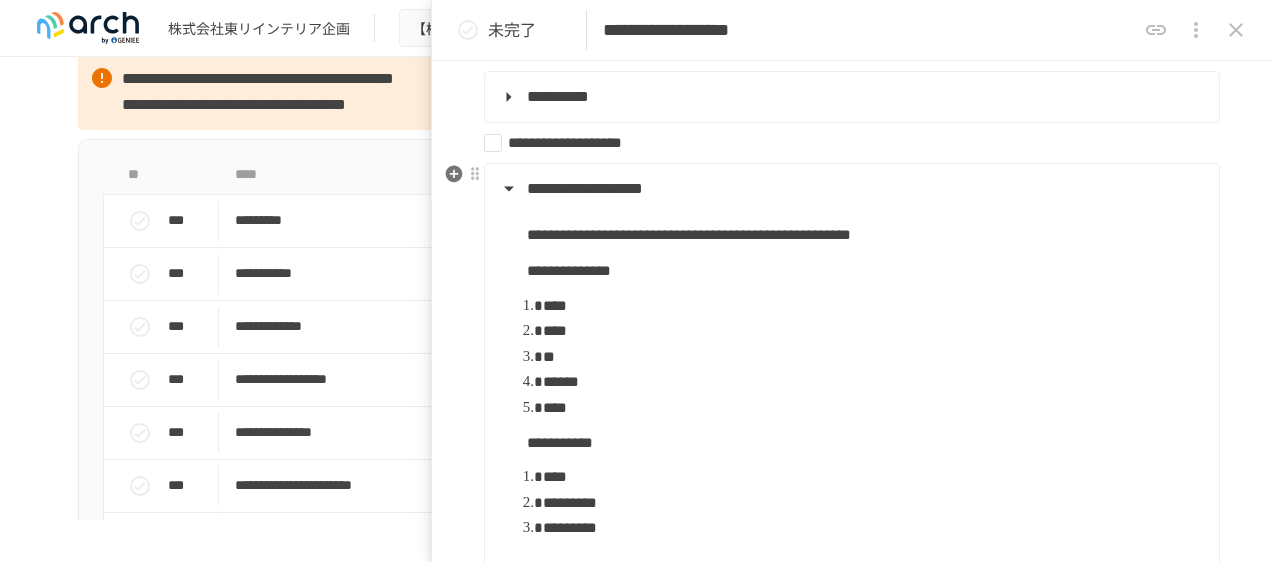scroll, scrollTop: 500, scrollLeft: 0, axis: vertical 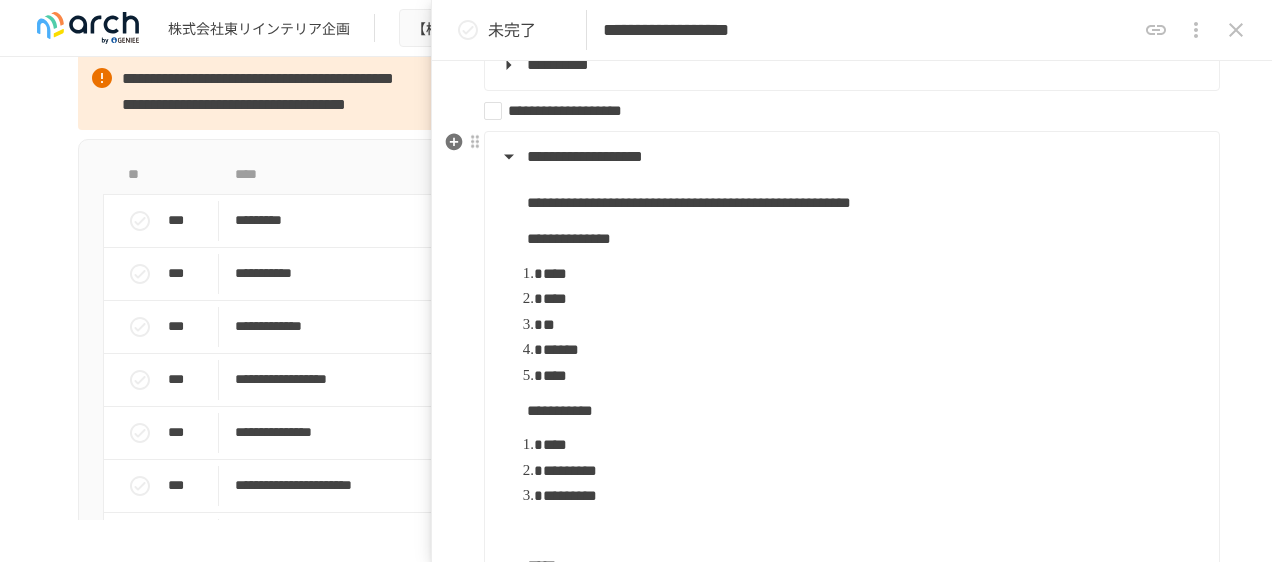 click on "**********" at bounding box center (850, 157) 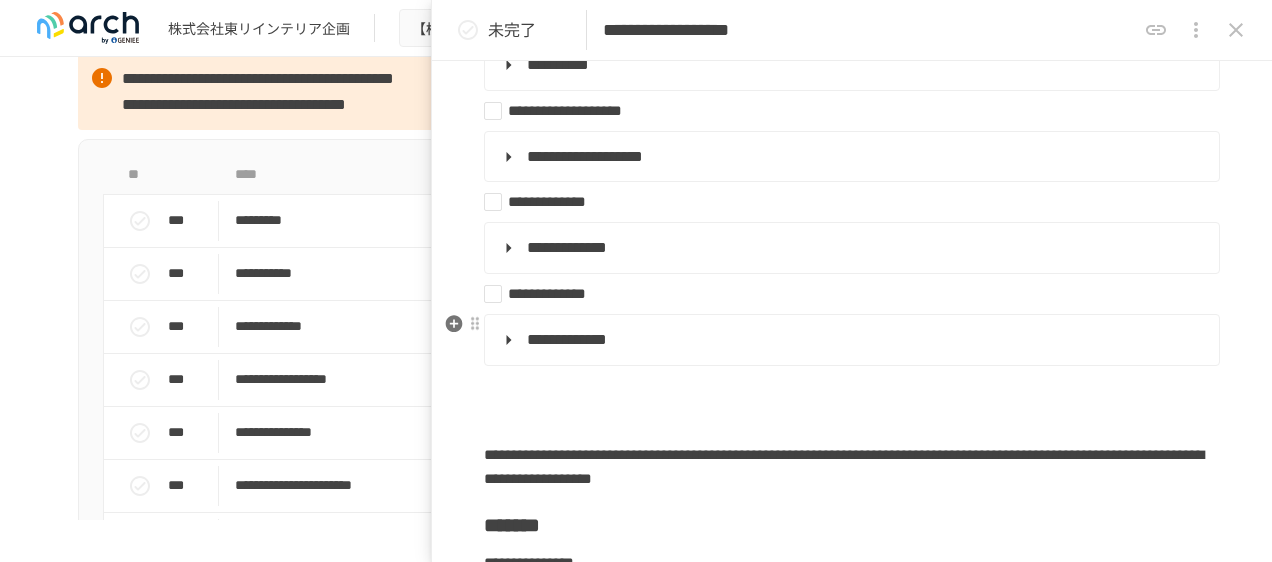 click on "**********" at bounding box center [567, 339] 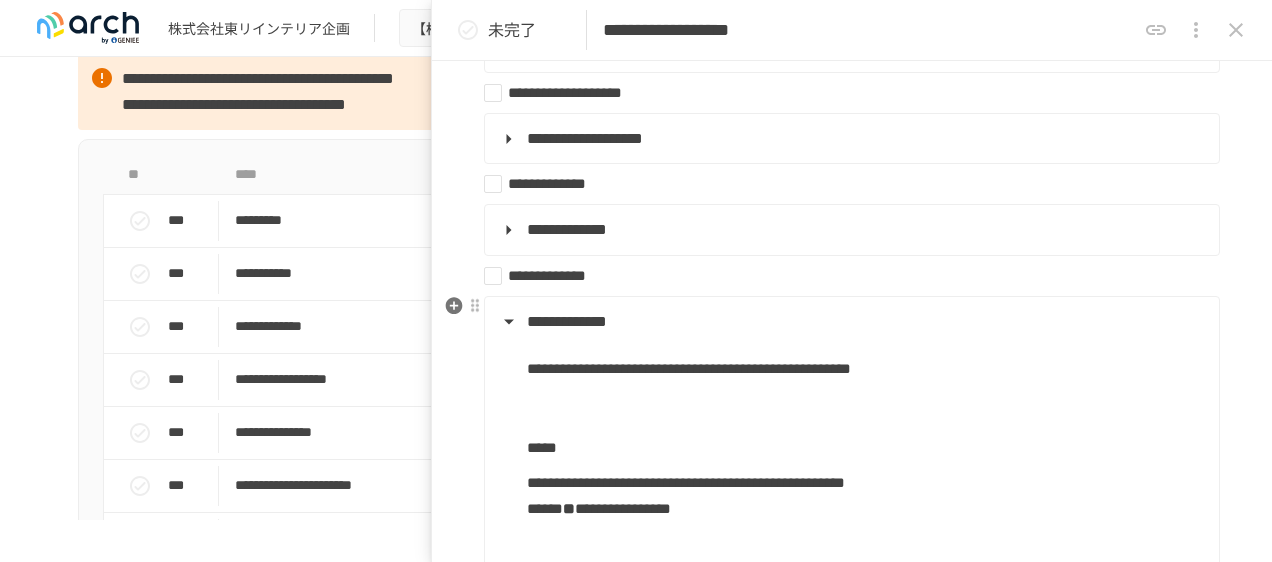 scroll, scrollTop: 500, scrollLeft: 0, axis: vertical 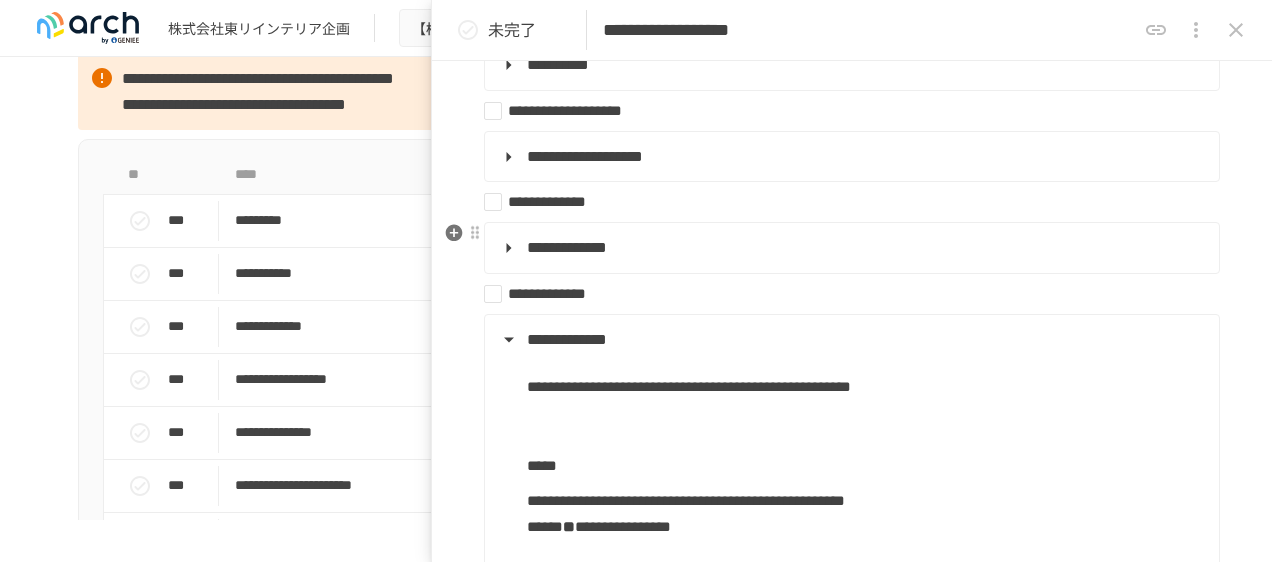 click on "**********" at bounding box center [850, 248] 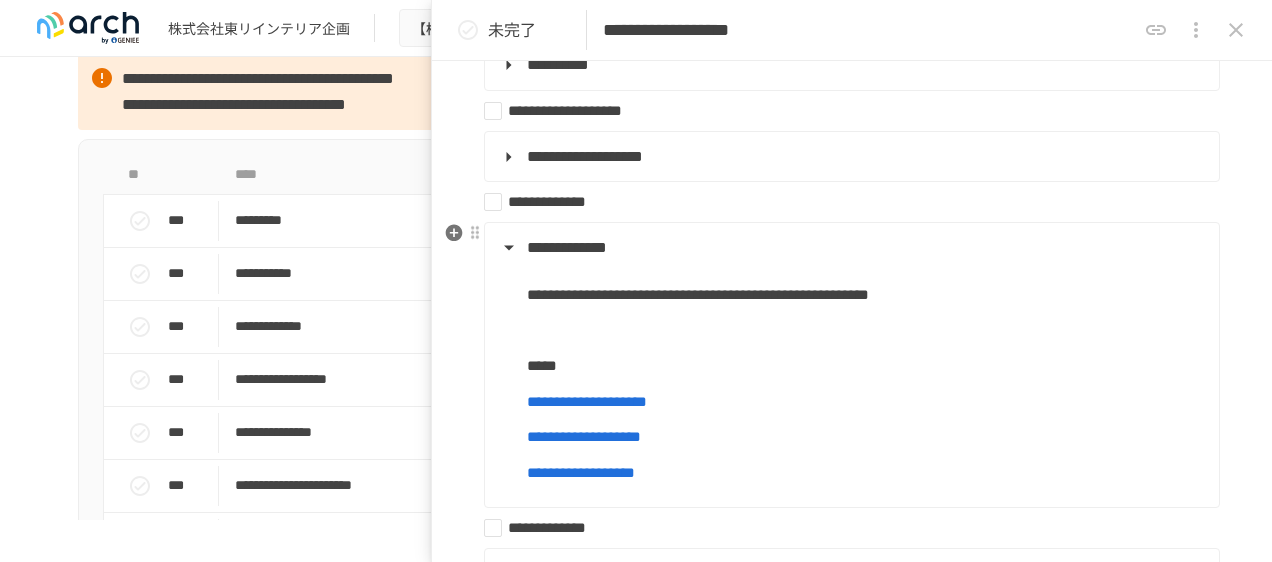 click on "**********" at bounding box center (850, 248) 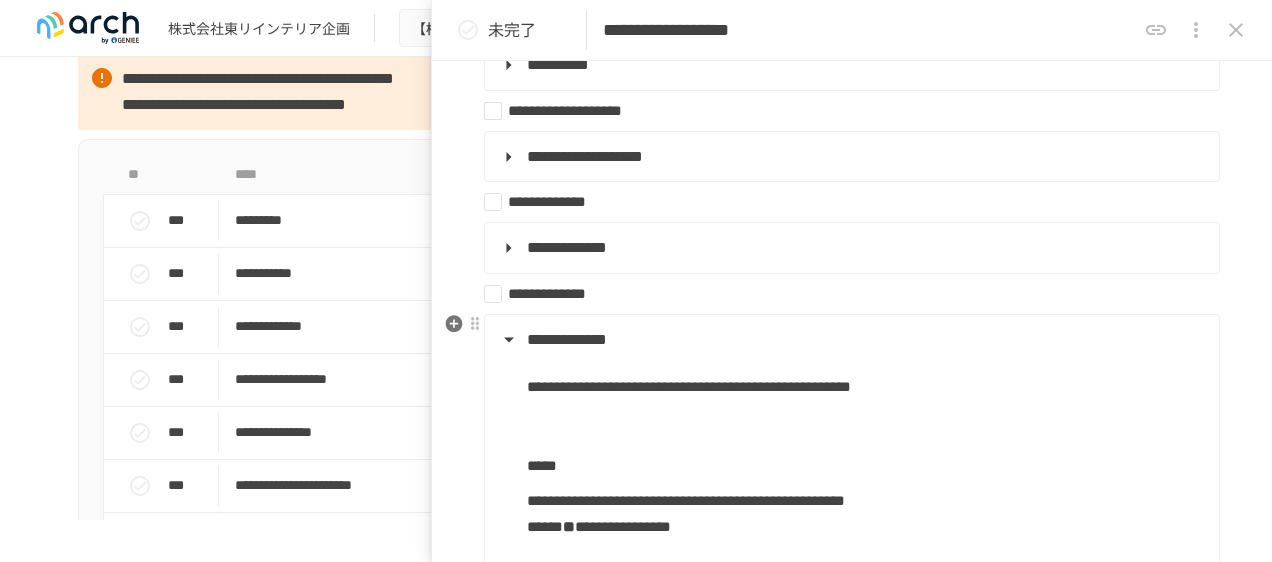 click on "**********" at bounding box center [850, 340] 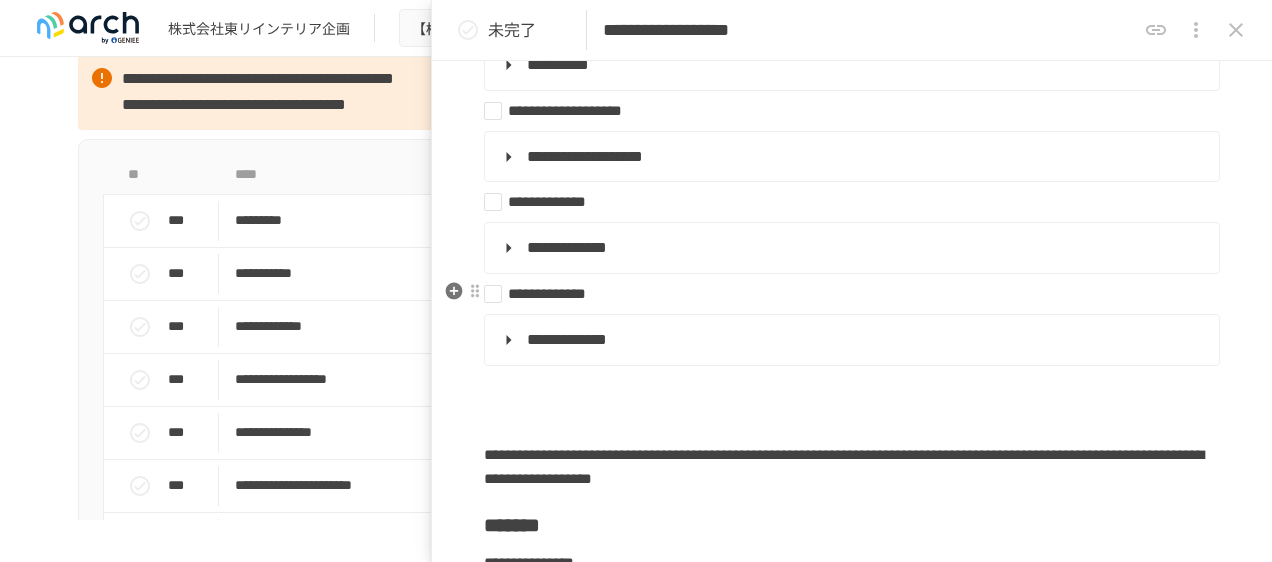 click on "**********" at bounding box center (844, 294) 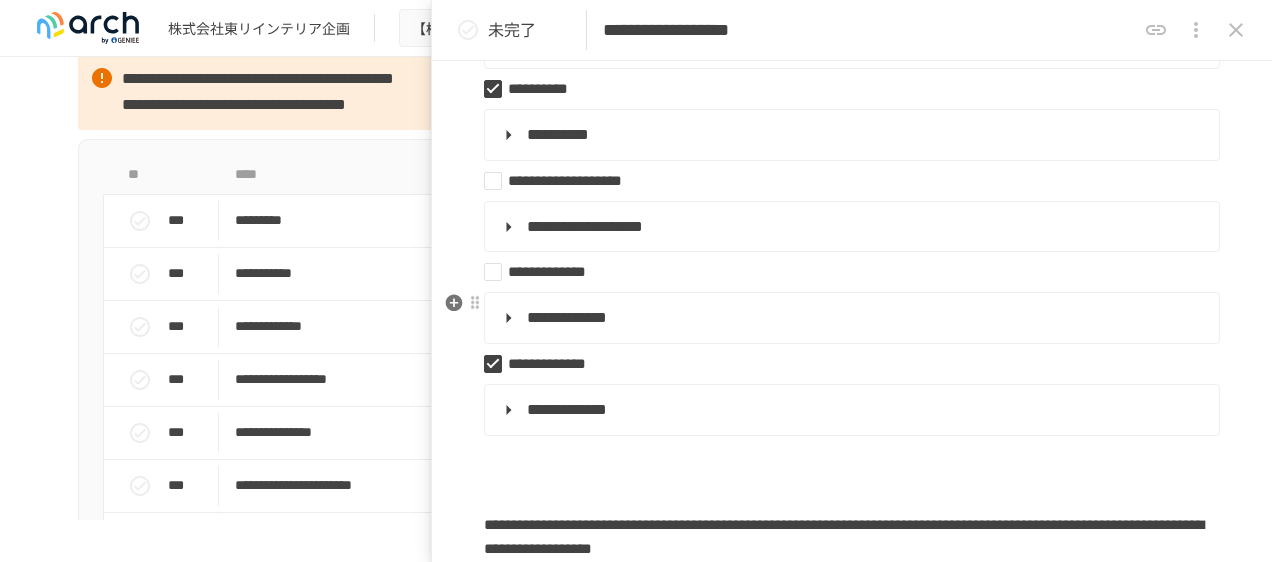 scroll, scrollTop: 400, scrollLeft: 0, axis: vertical 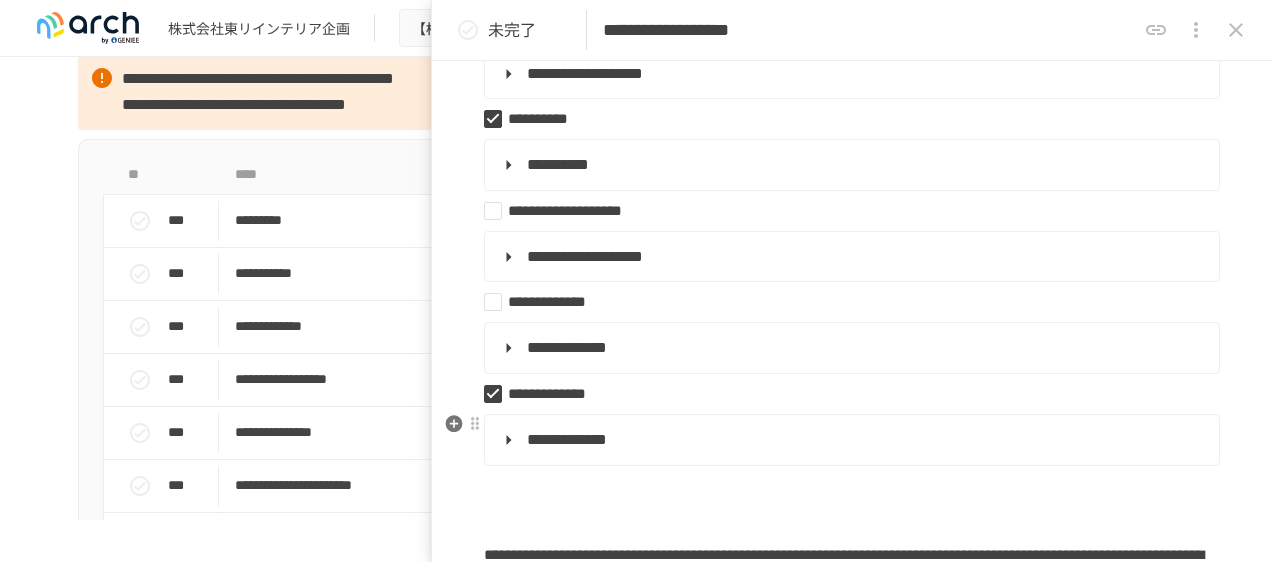click on "**********" at bounding box center [850, 440] 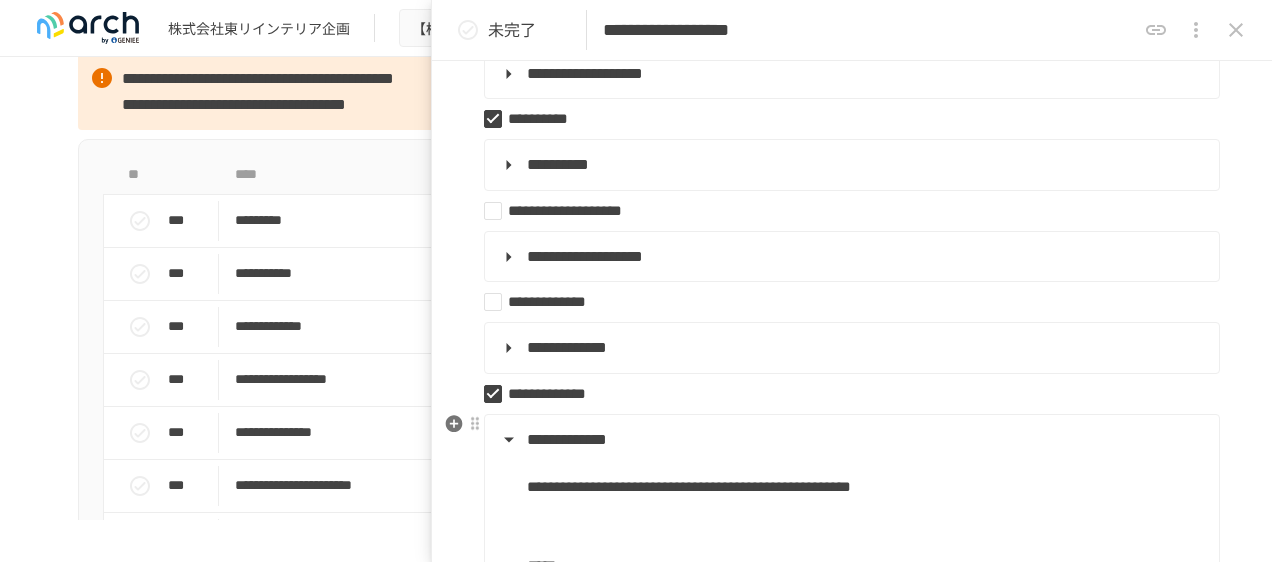 click on "**********" at bounding box center (850, 440) 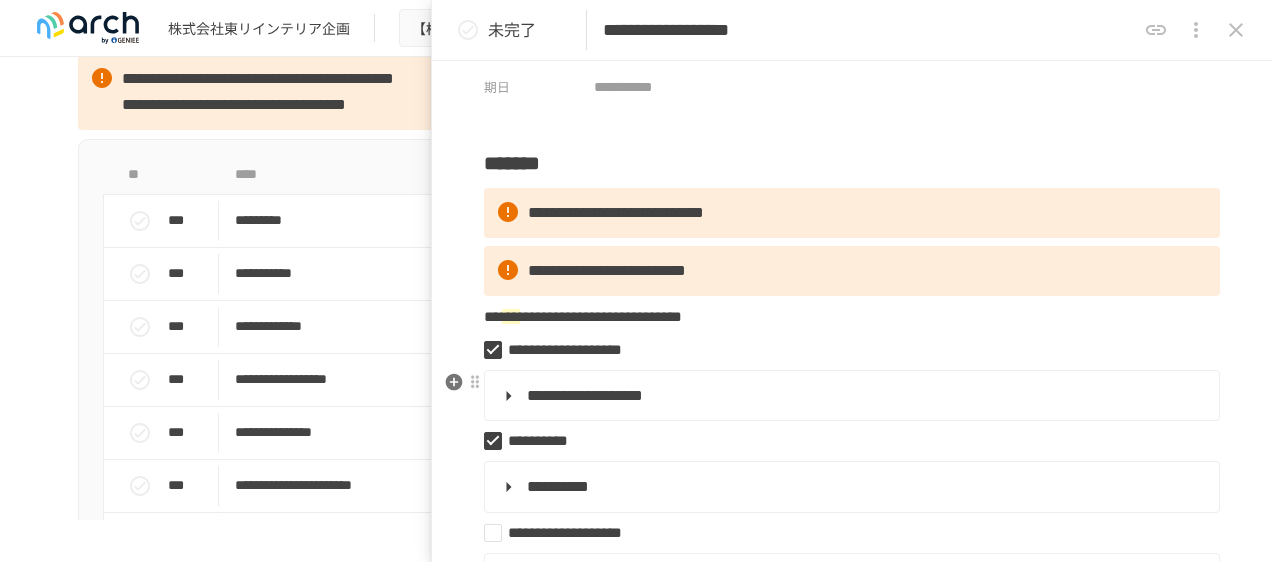 scroll, scrollTop: 0, scrollLeft: 0, axis: both 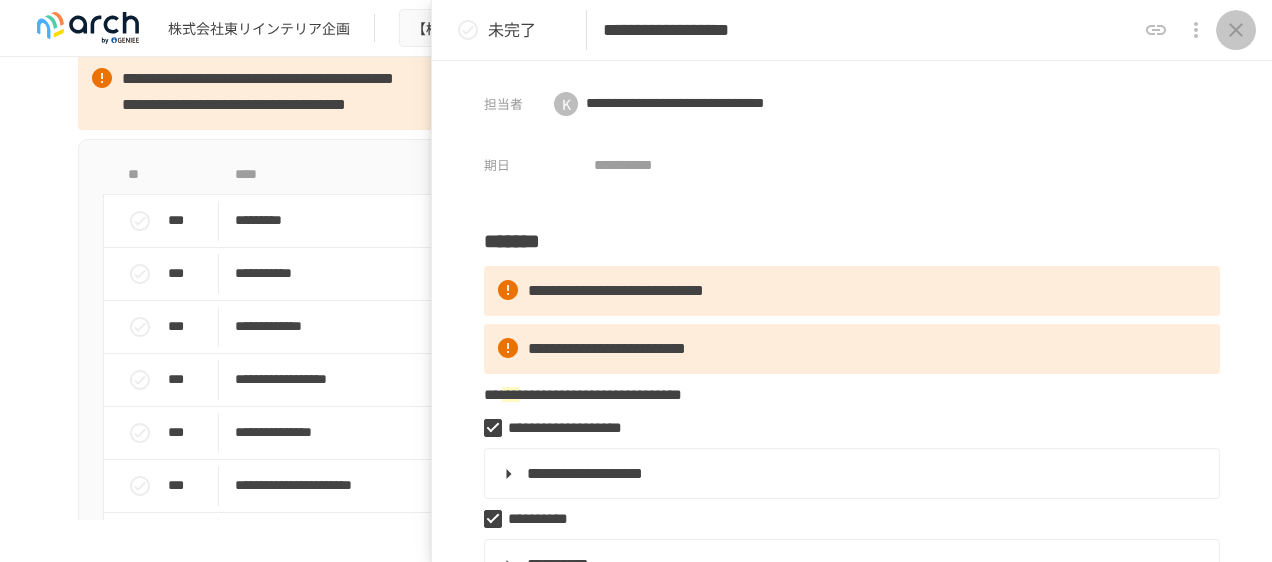 click 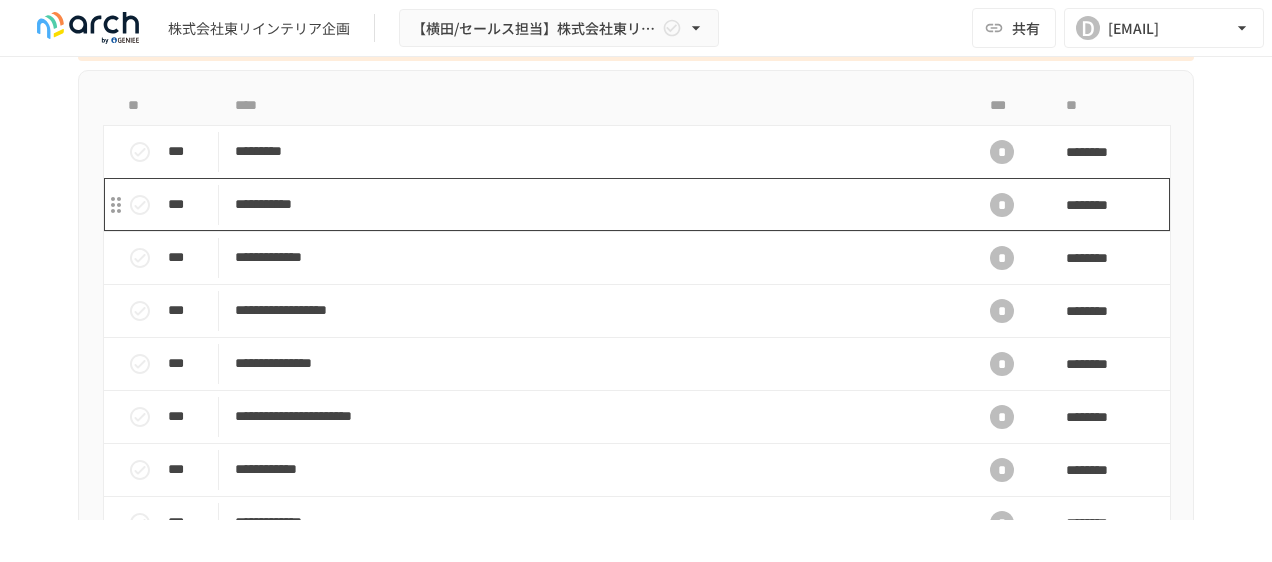 scroll, scrollTop: 2000, scrollLeft: 0, axis: vertical 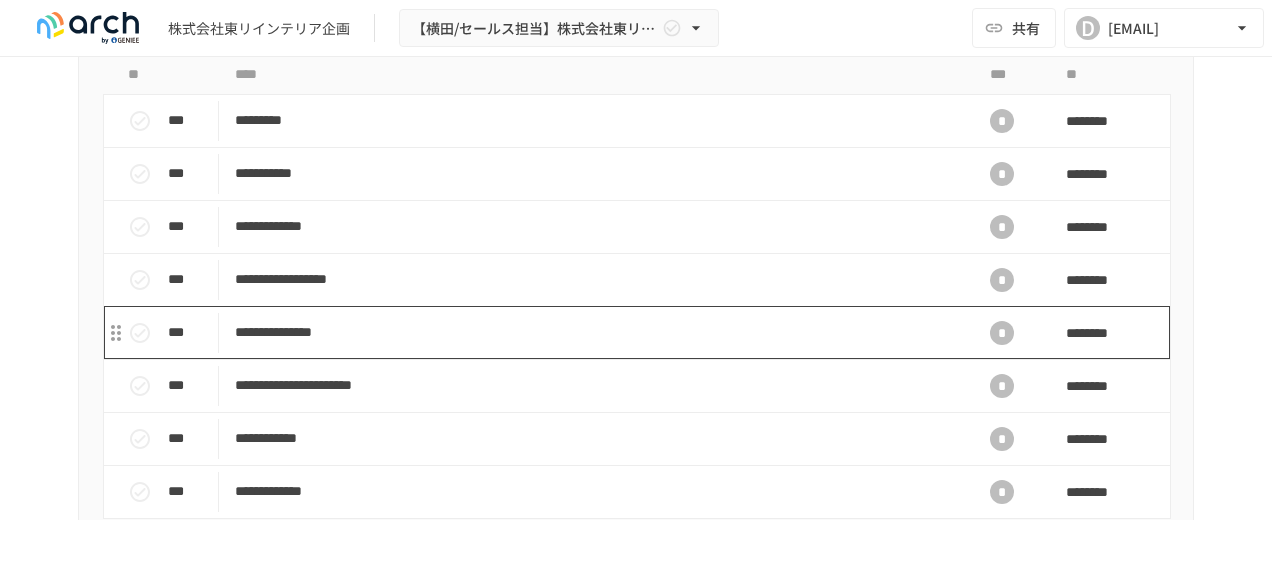 click on "**********" at bounding box center (594, 332) 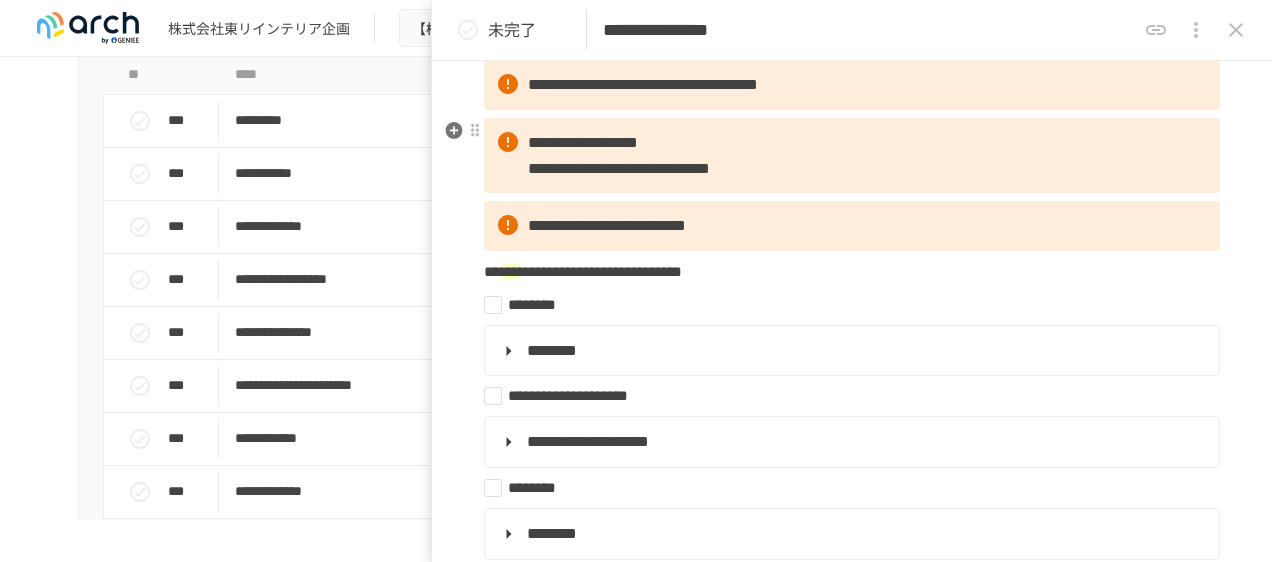 scroll, scrollTop: 300, scrollLeft: 0, axis: vertical 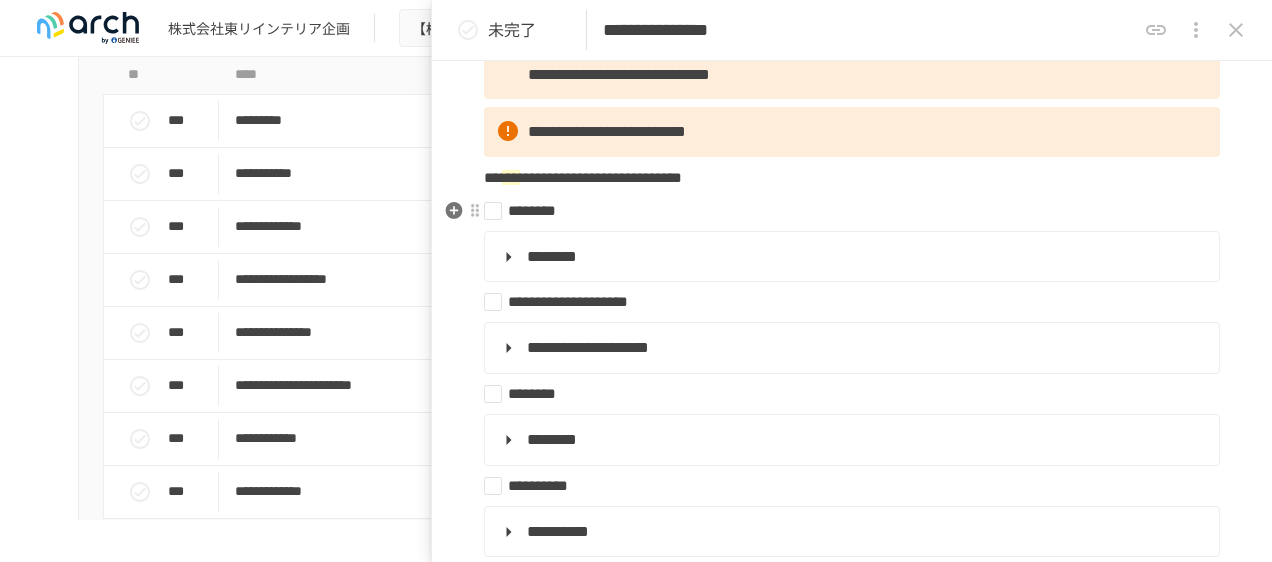 click on "********" at bounding box center (844, 211) 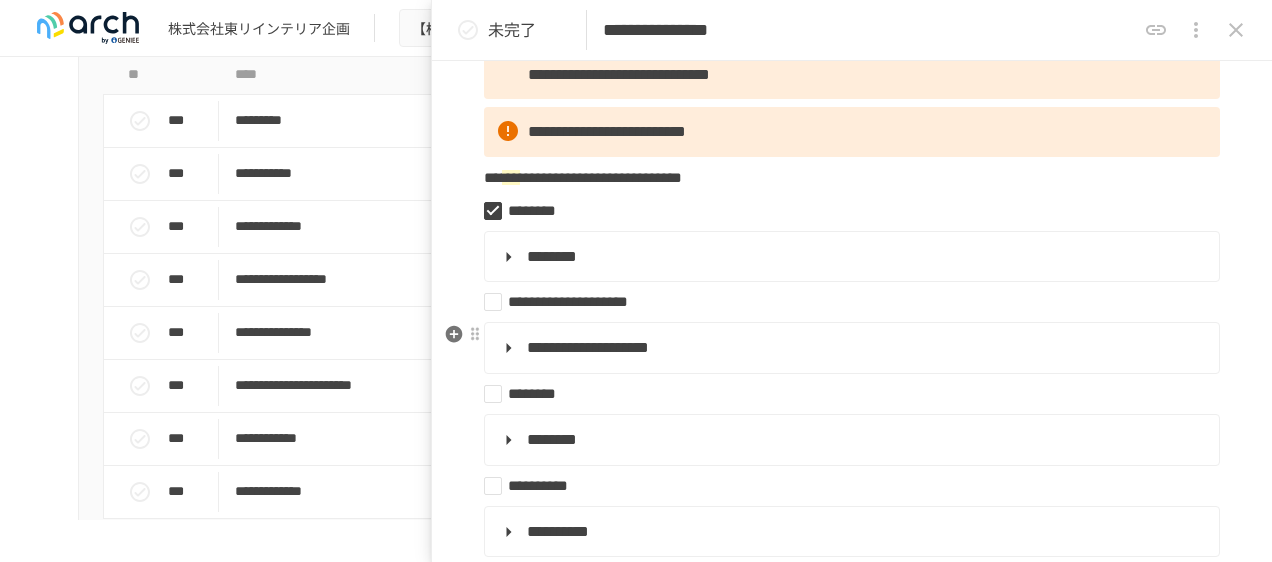 click on "**********" at bounding box center [588, 347] 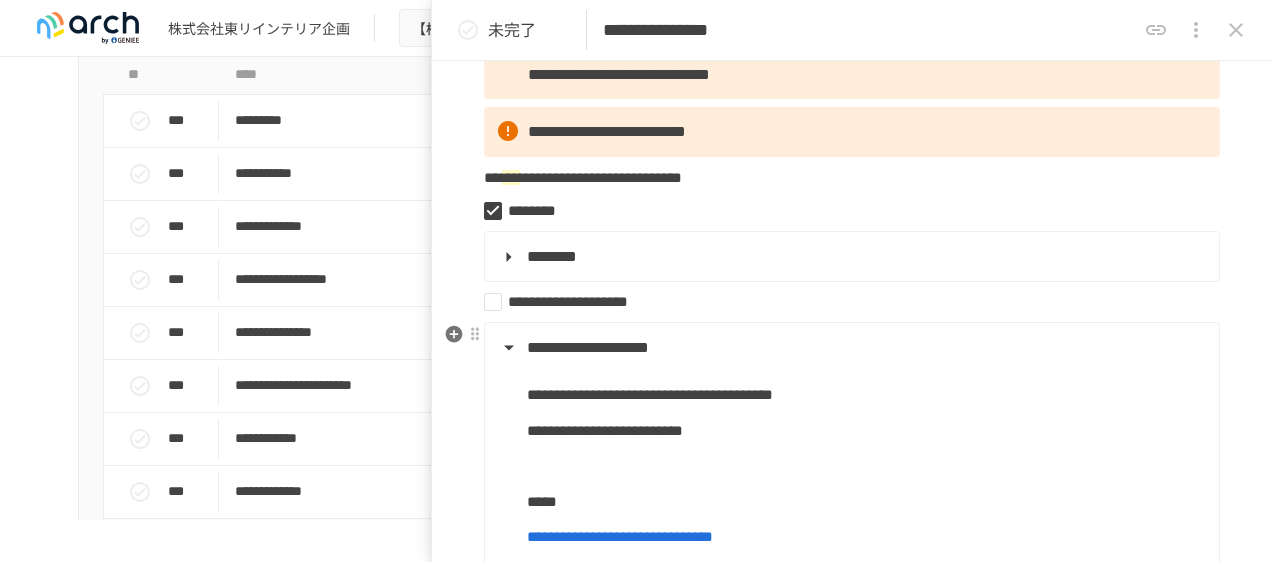 click on "**********" at bounding box center (850, 348) 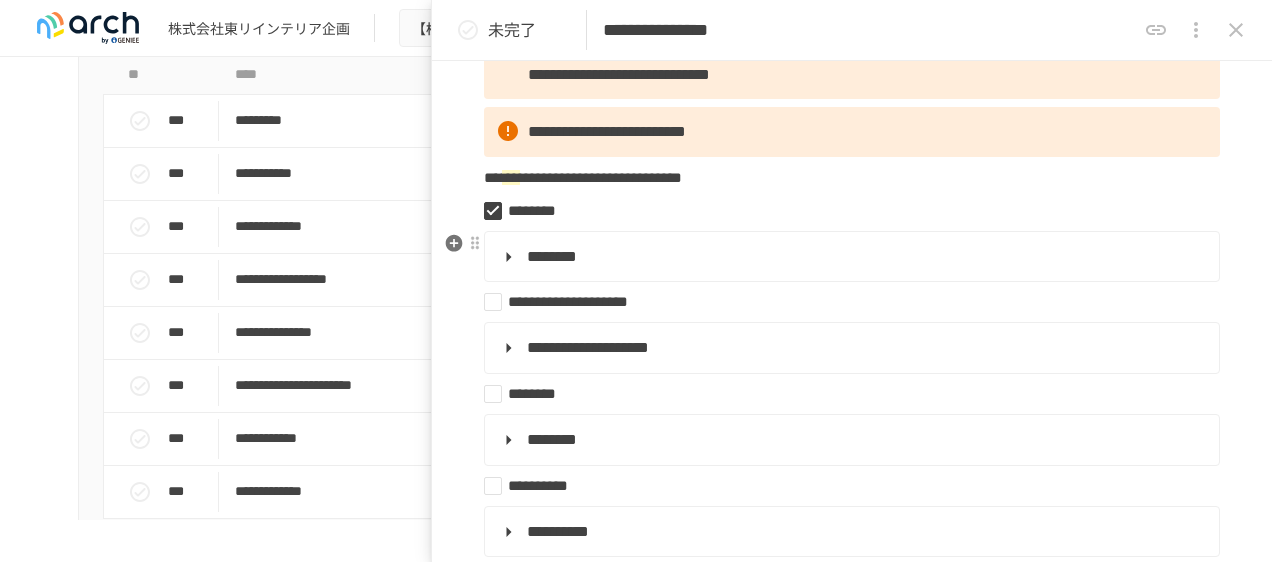 click on "********" at bounding box center (552, 256) 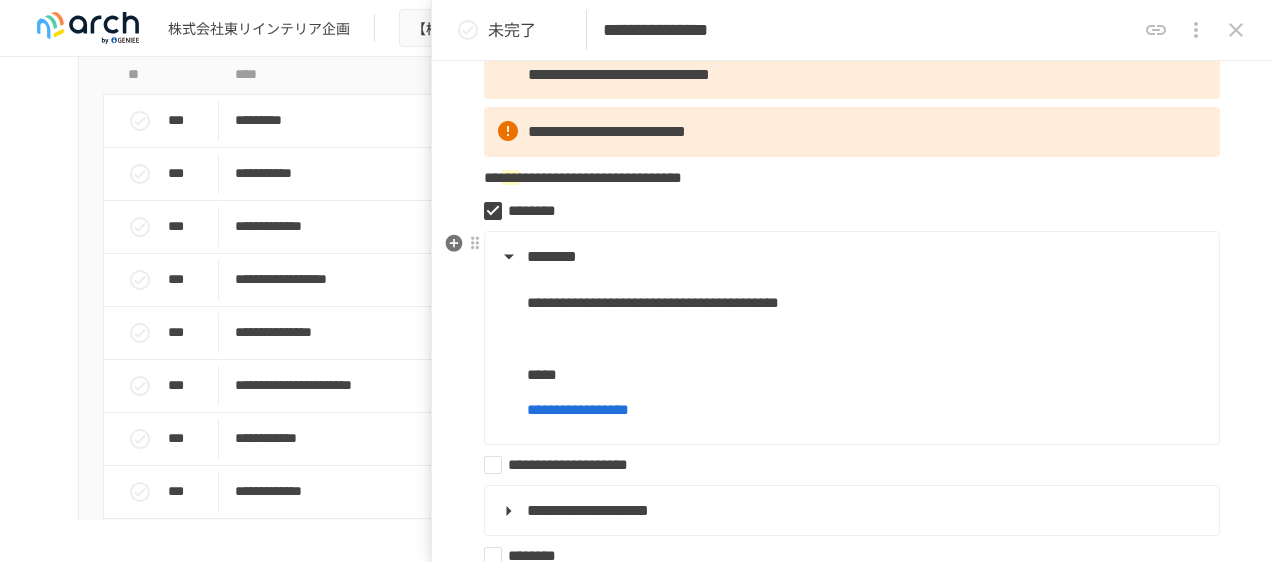 click on "********" at bounding box center [552, 256] 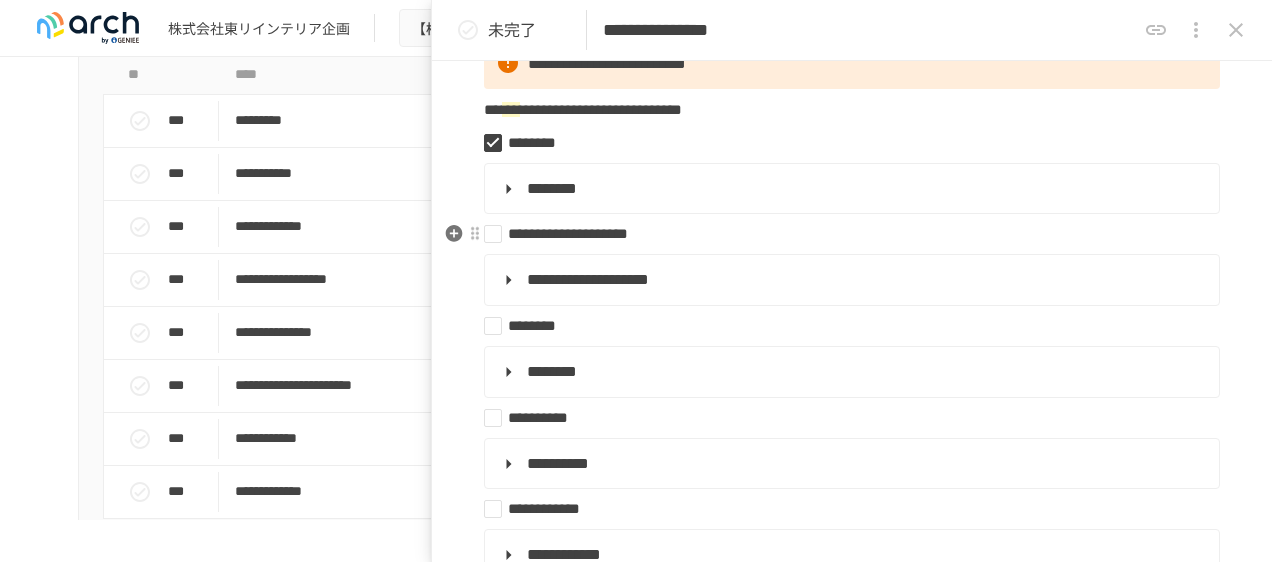 scroll, scrollTop: 400, scrollLeft: 0, axis: vertical 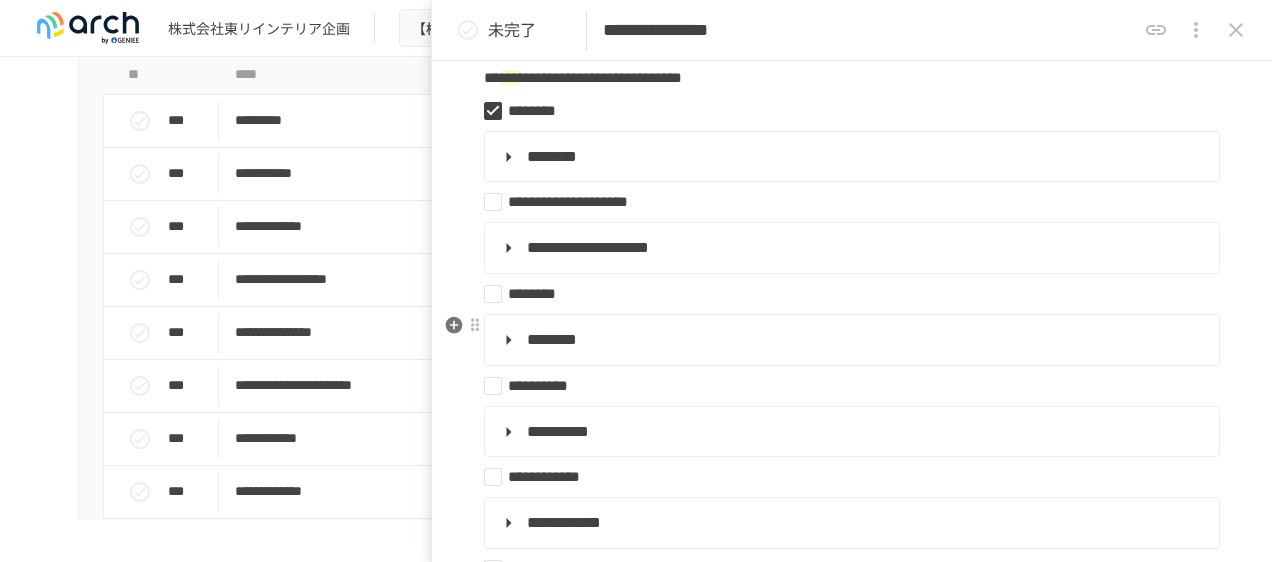 click on "********" at bounding box center [552, 339] 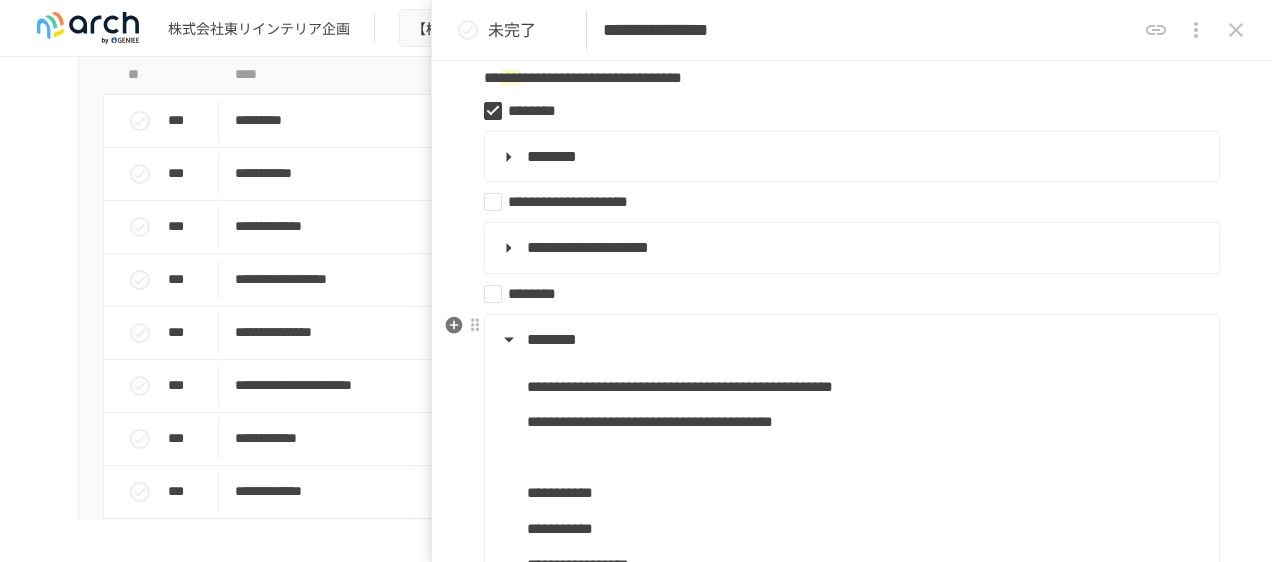 click on "********" at bounding box center (552, 339) 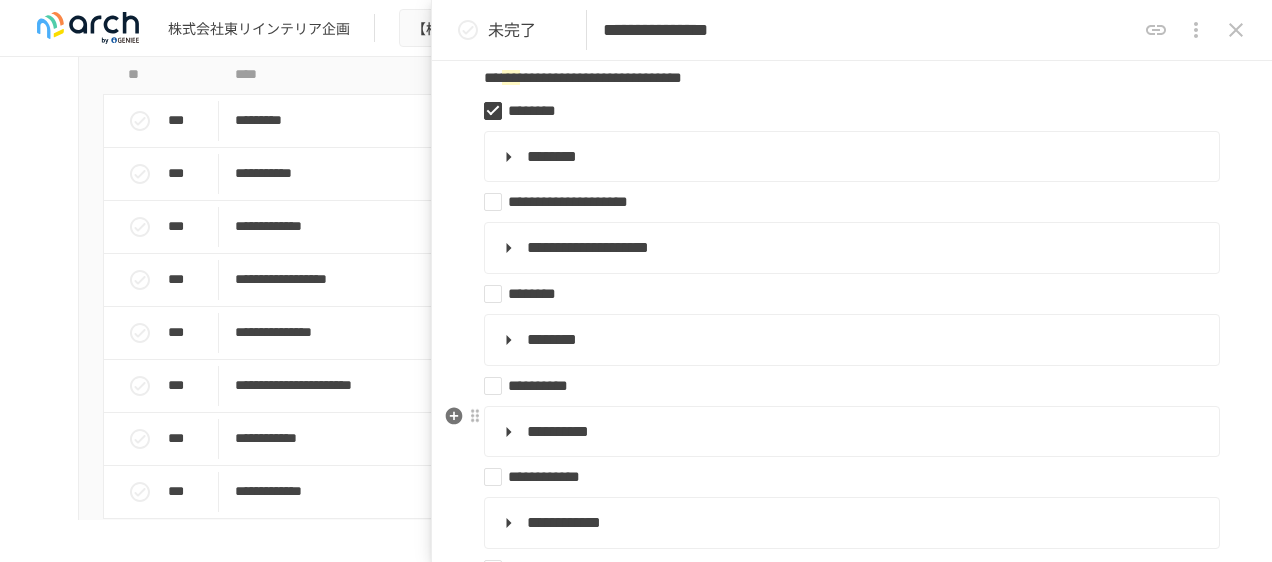 click on "**********" at bounding box center [558, 431] 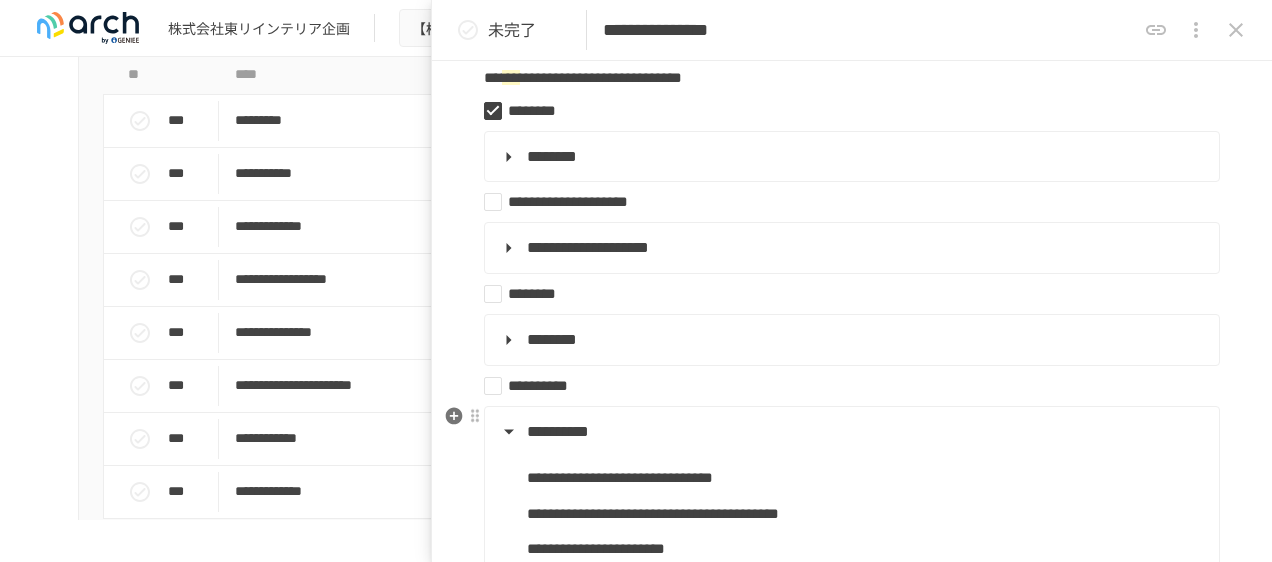 click on "**********" at bounding box center (558, 431) 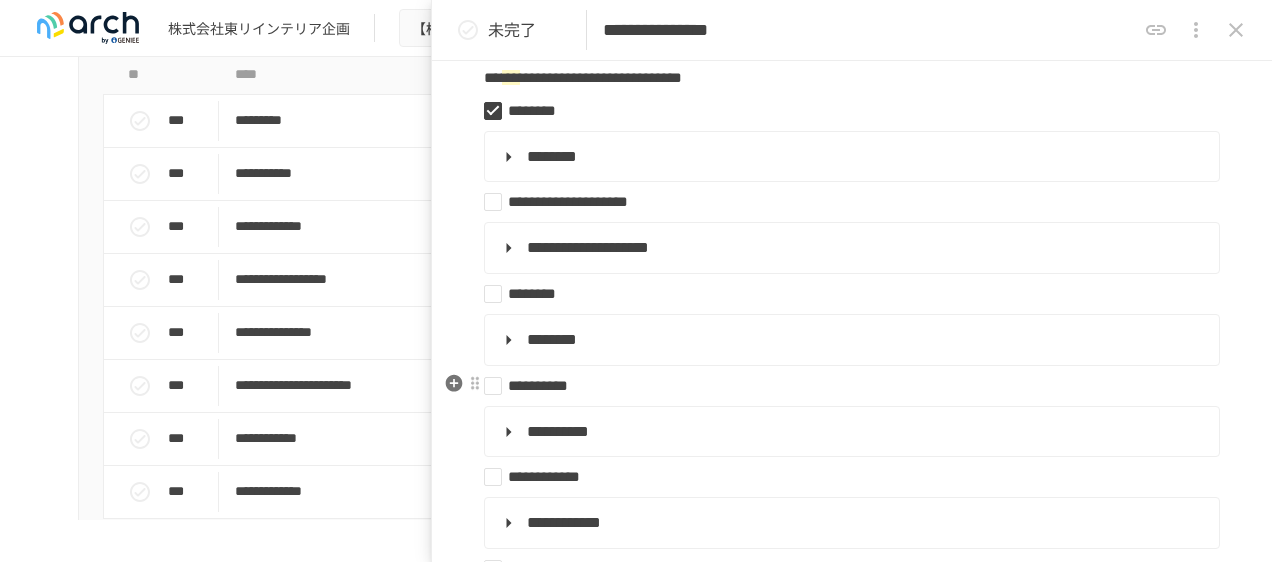 click on "**********" at bounding box center [844, 386] 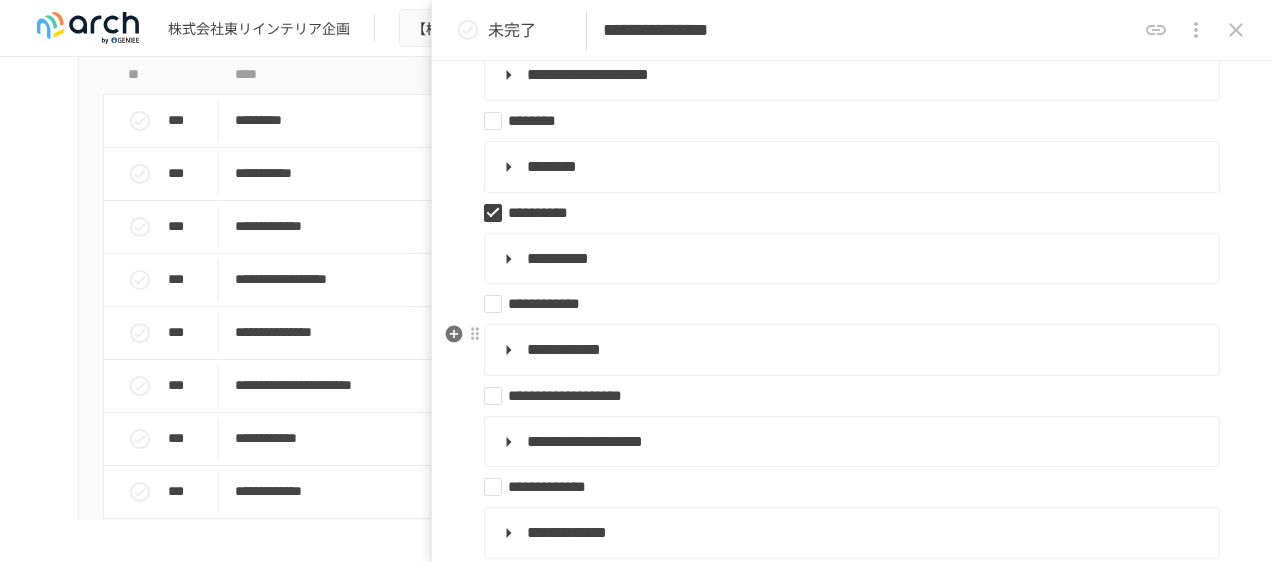 scroll, scrollTop: 600, scrollLeft: 0, axis: vertical 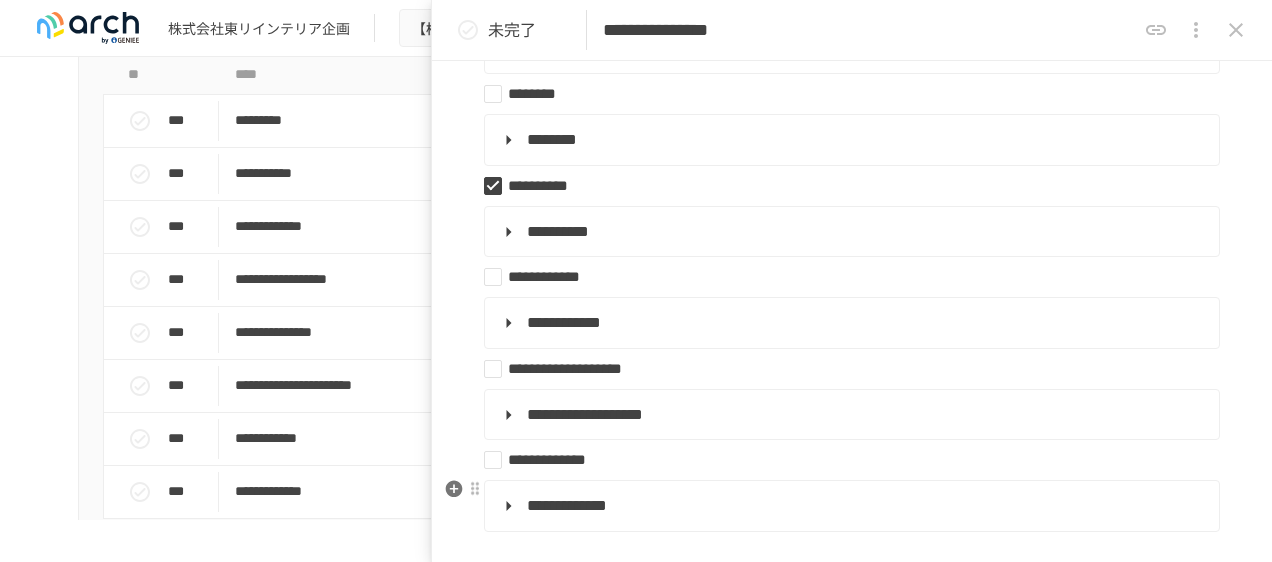 click on "**********" at bounding box center (567, 505) 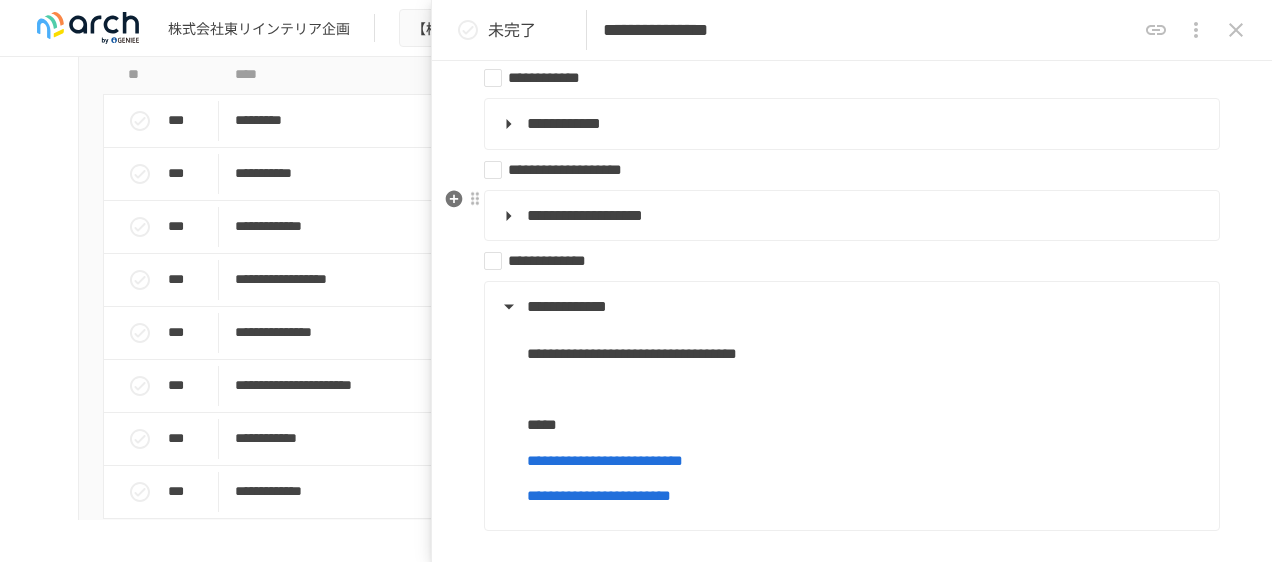 scroll, scrollTop: 800, scrollLeft: 0, axis: vertical 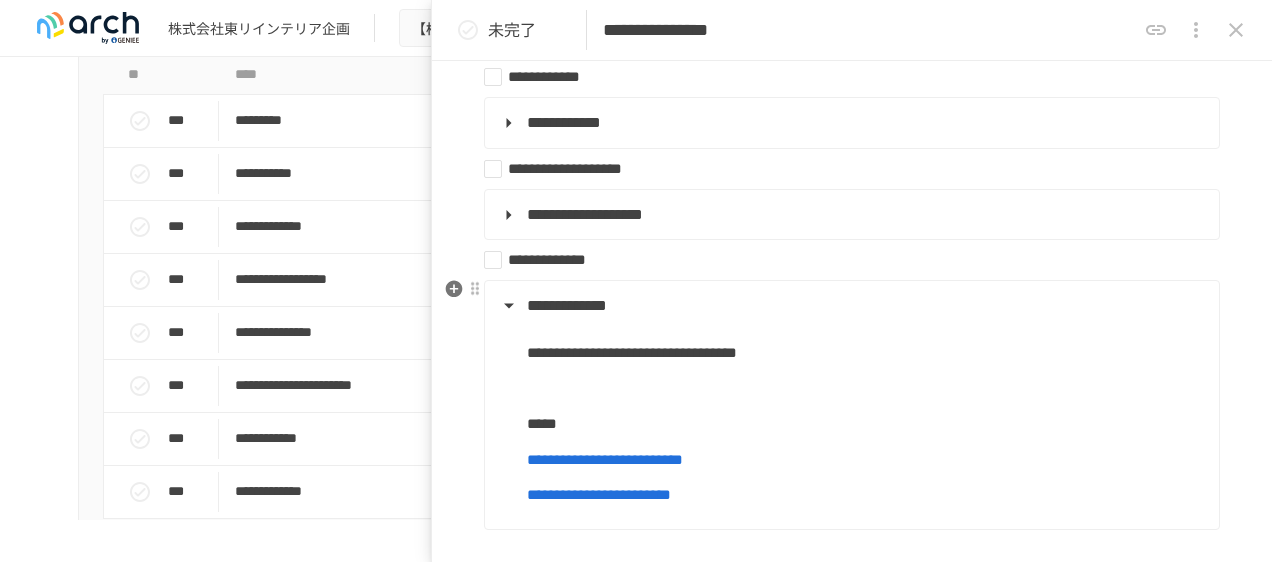 click on "**********" at bounding box center [850, 306] 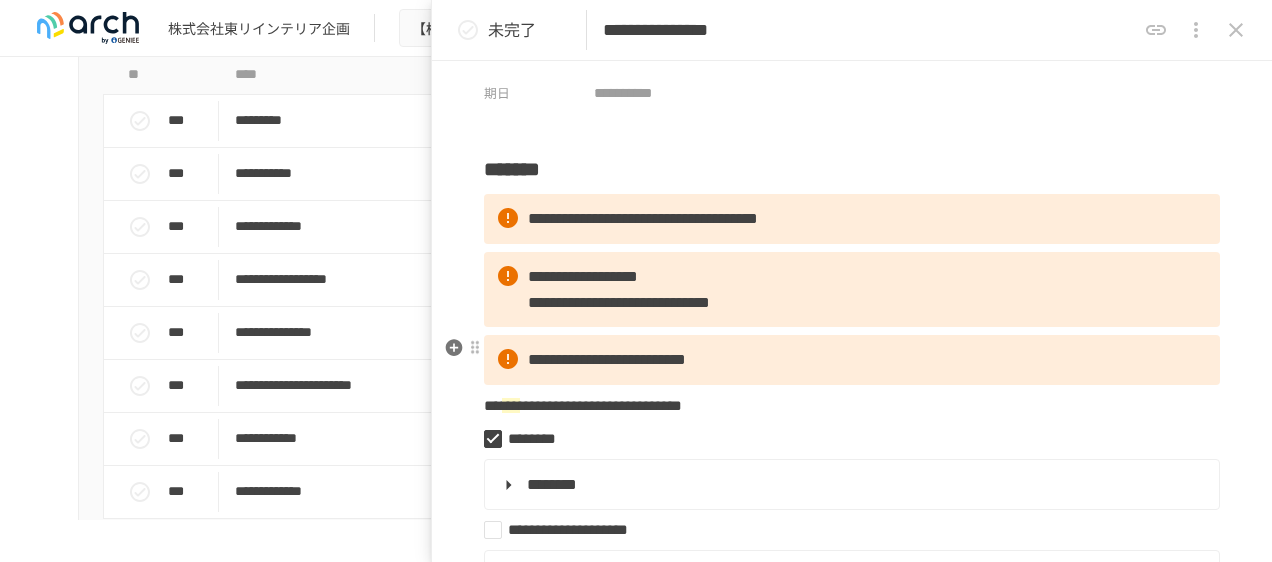 scroll, scrollTop: 0, scrollLeft: 0, axis: both 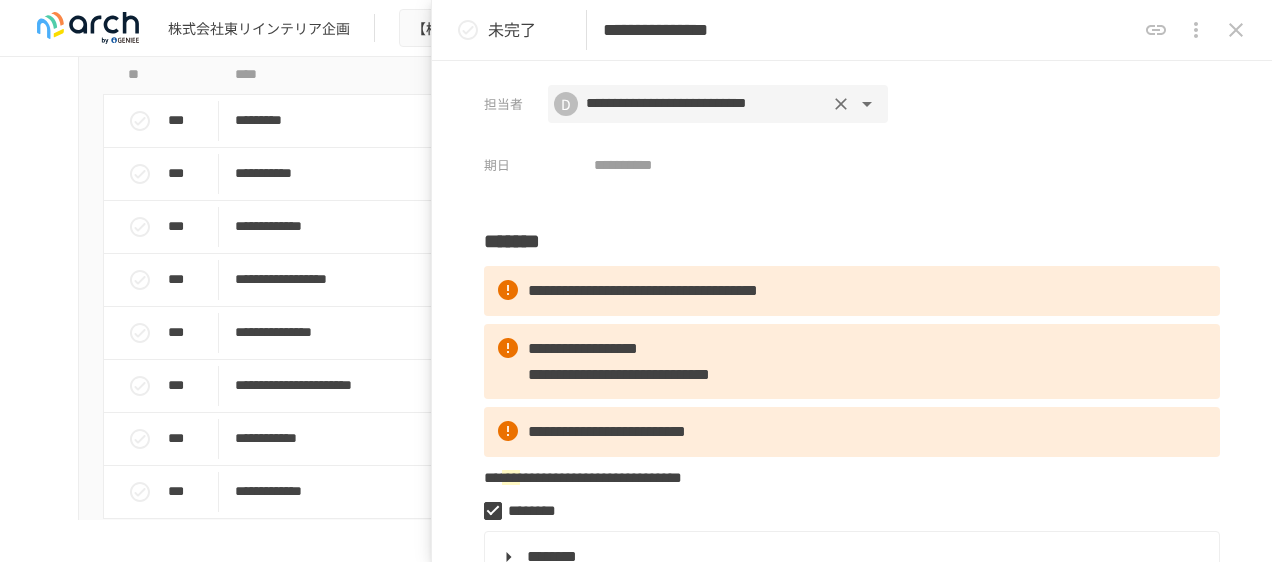 click 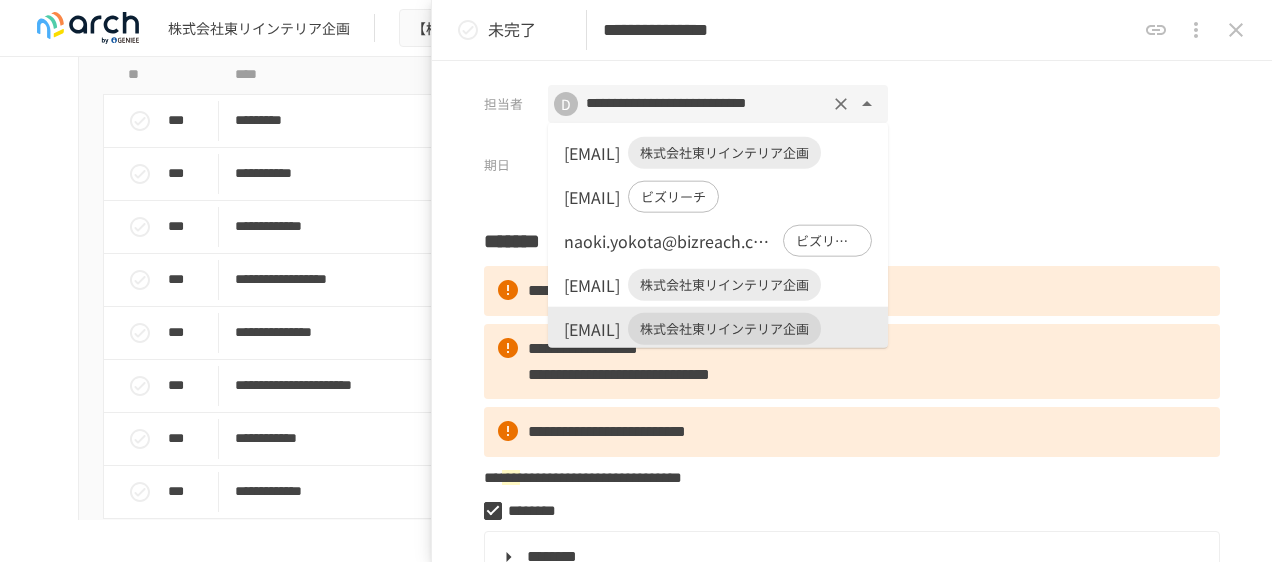 scroll, scrollTop: 2, scrollLeft: 0, axis: vertical 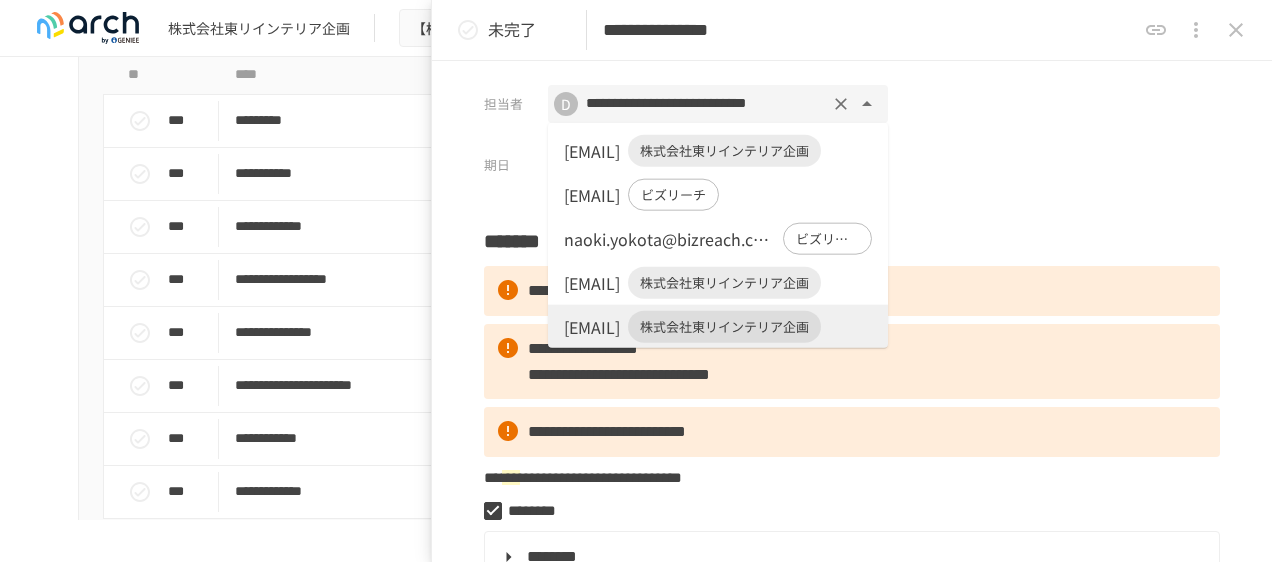 click on "株式会社東リインテリア企画" at bounding box center (724, 151) 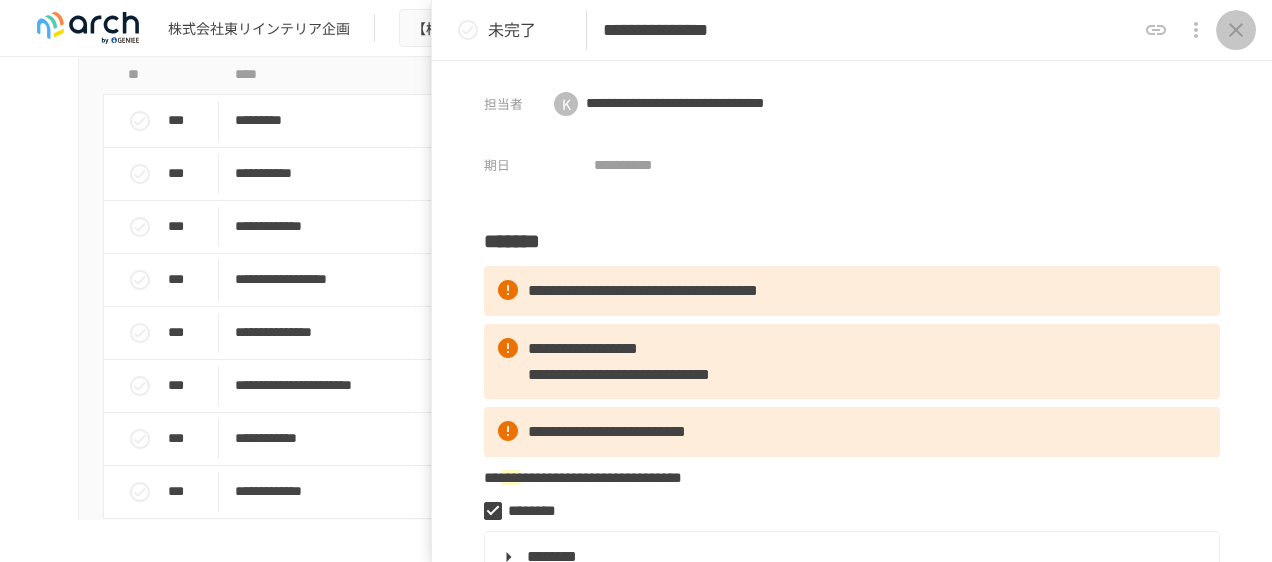 click 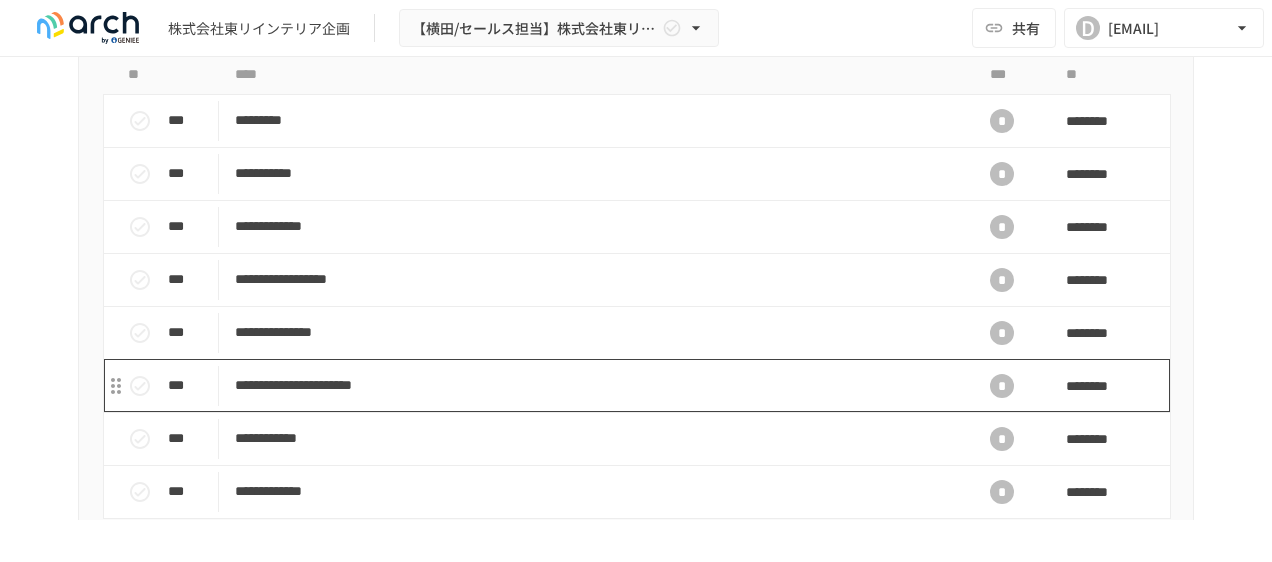 click on "**********" at bounding box center [594, 385] 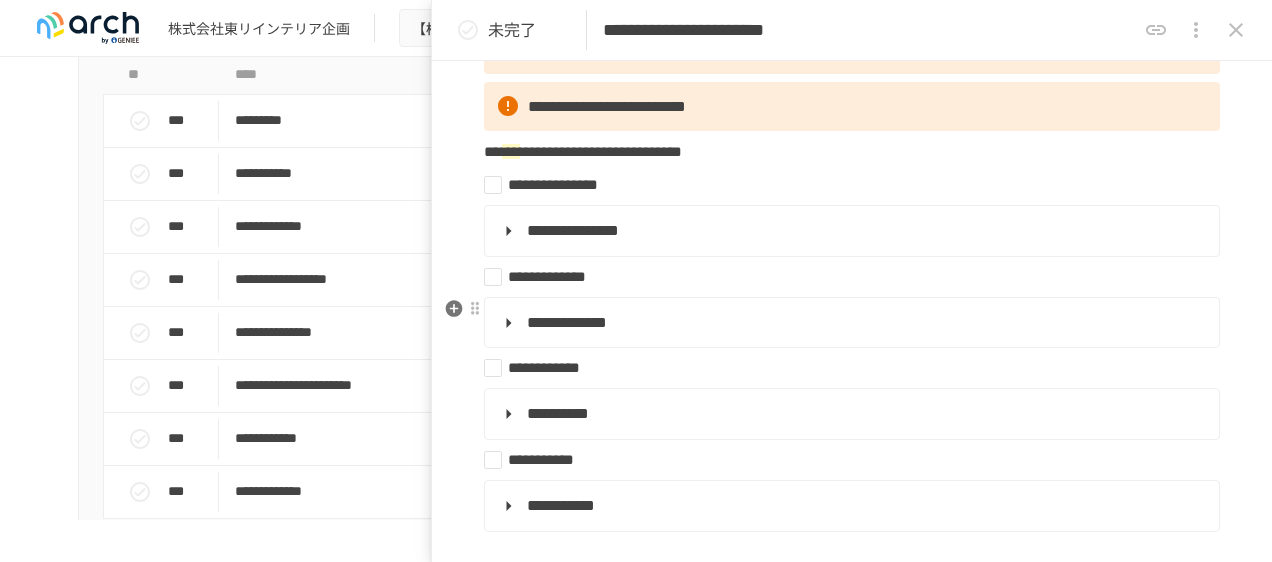 scroll, scrollTop: 300, scrollLeft: 0, axis: vertical 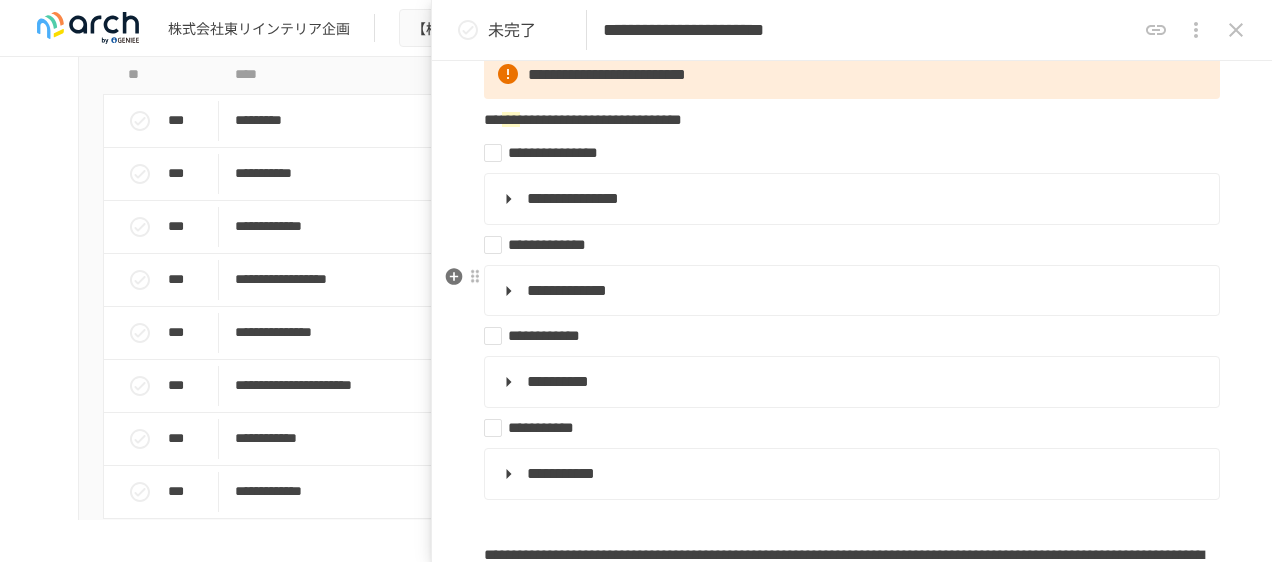 click on "**********" at bounding box center (850, 291) 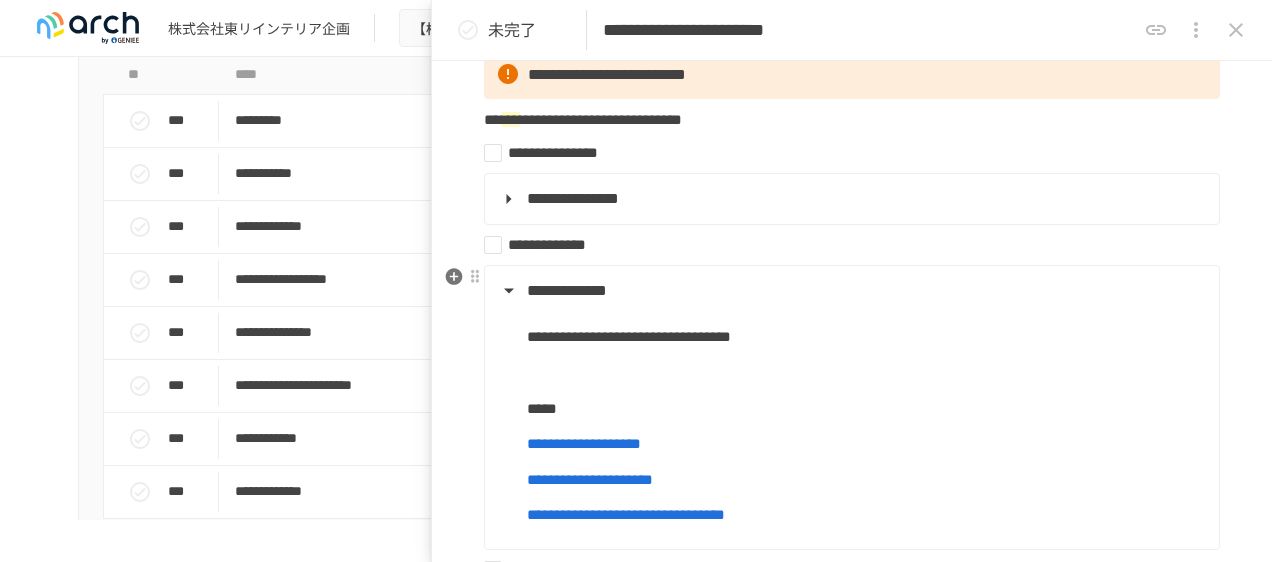 click on "**********" at bounding box center (850, 291) 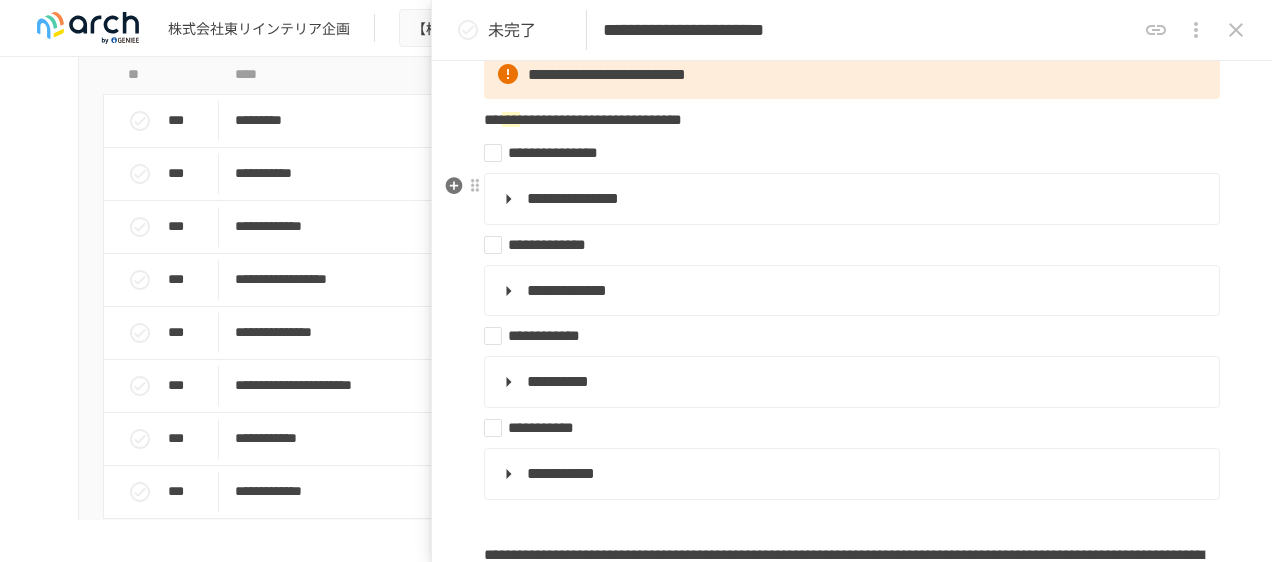 click on "**********" at bounding box center [850, 199] 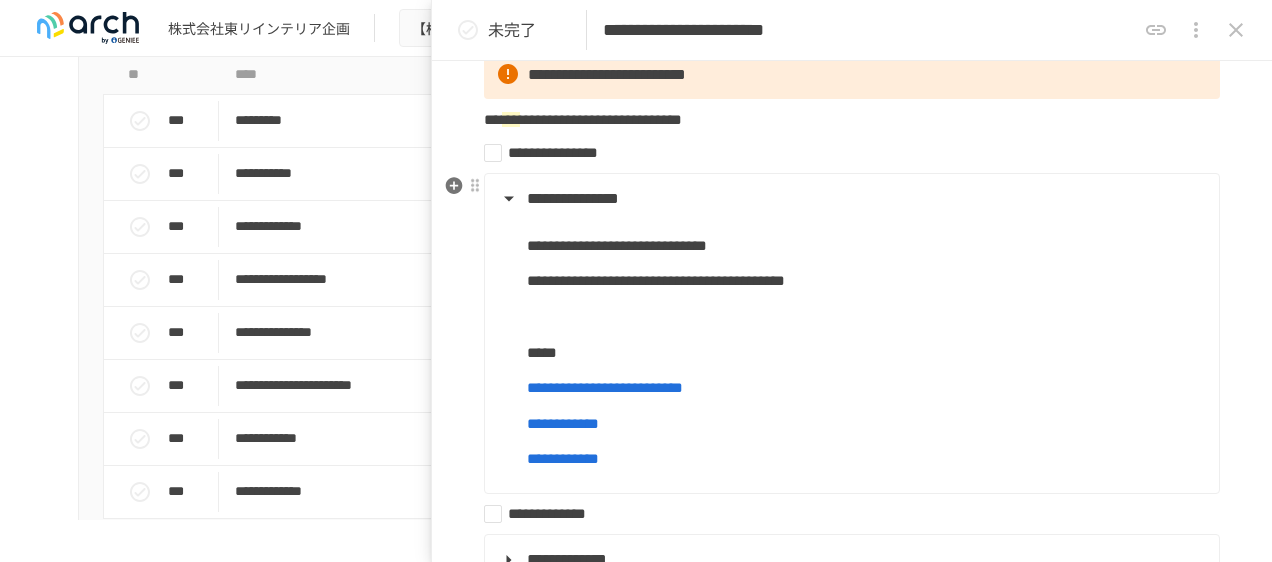 click on "**********" at bounding box center [850, 199] 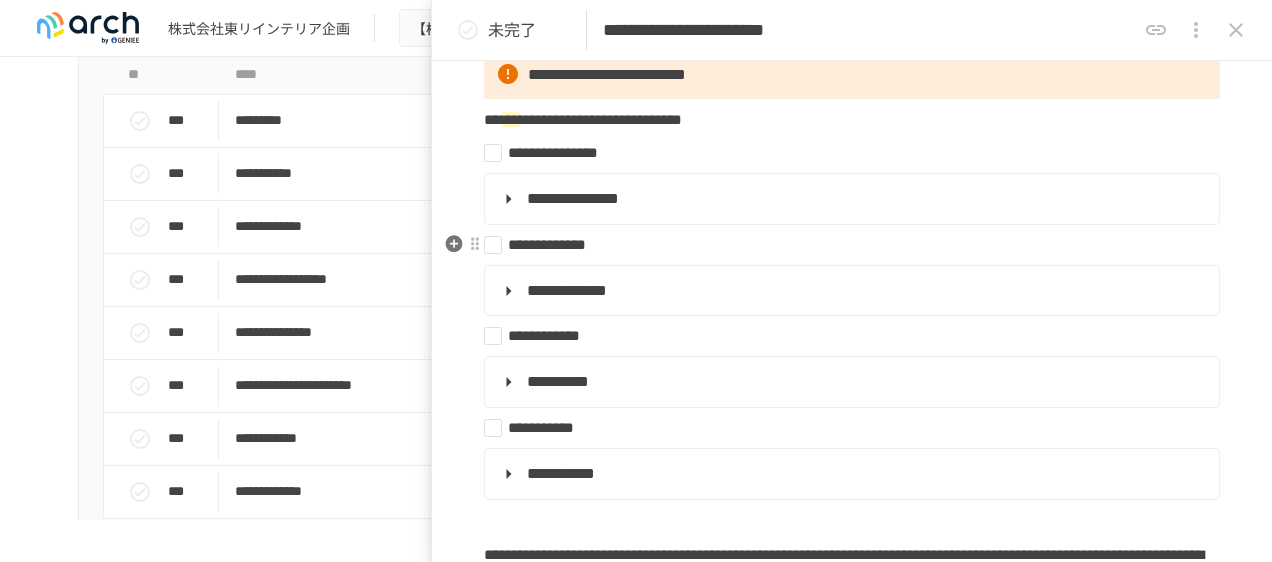 click on "**********" at bounding box center (844, 245) 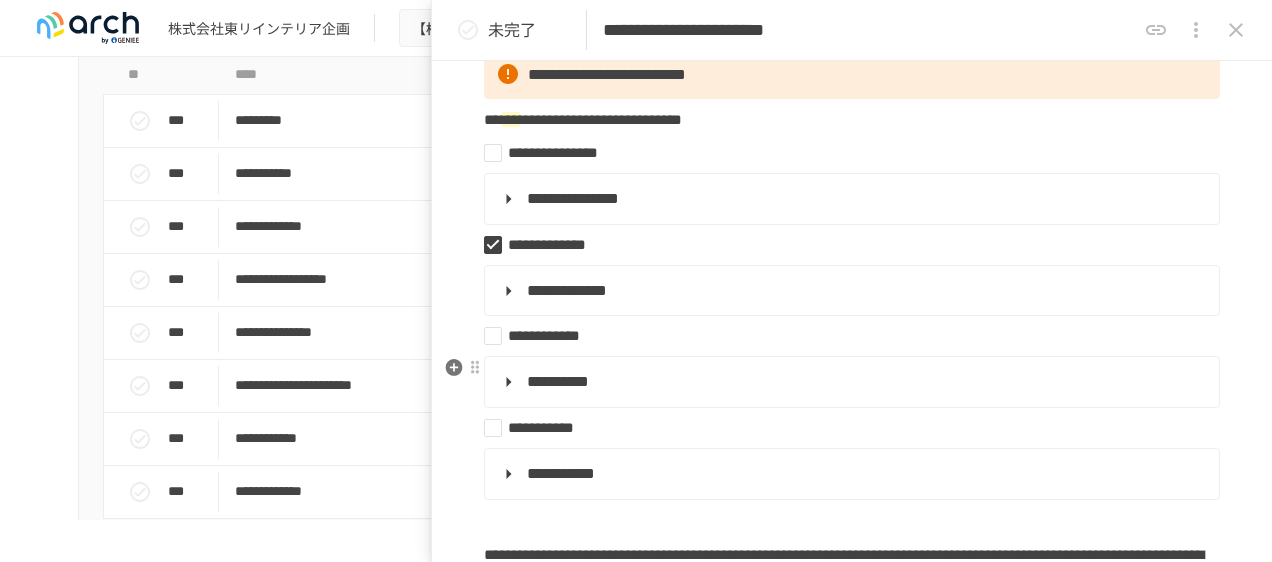 click on "**********" at bounding box center [850, 382] 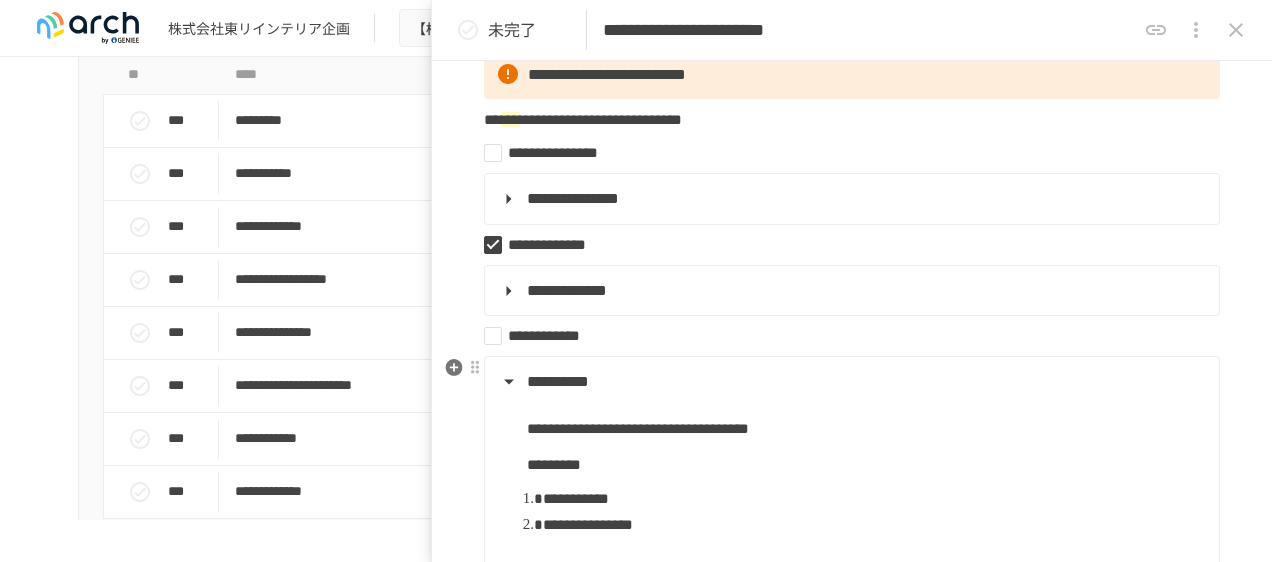 click on "**********" at bounding box center (850, 382) 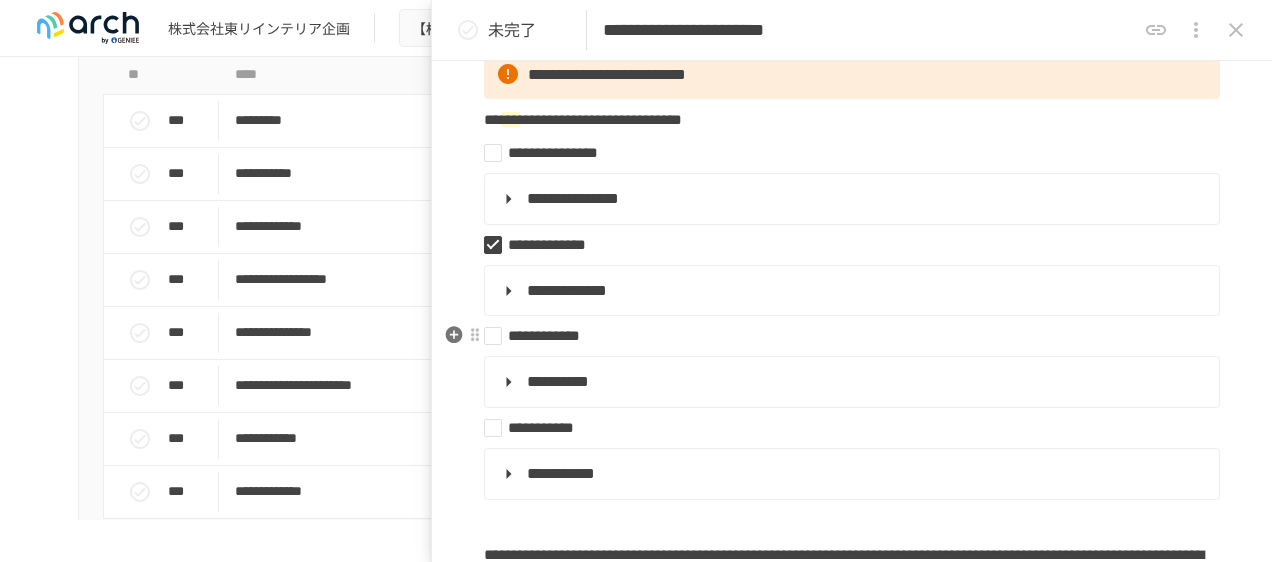 click on "**********" at bounding box center (844, 336) 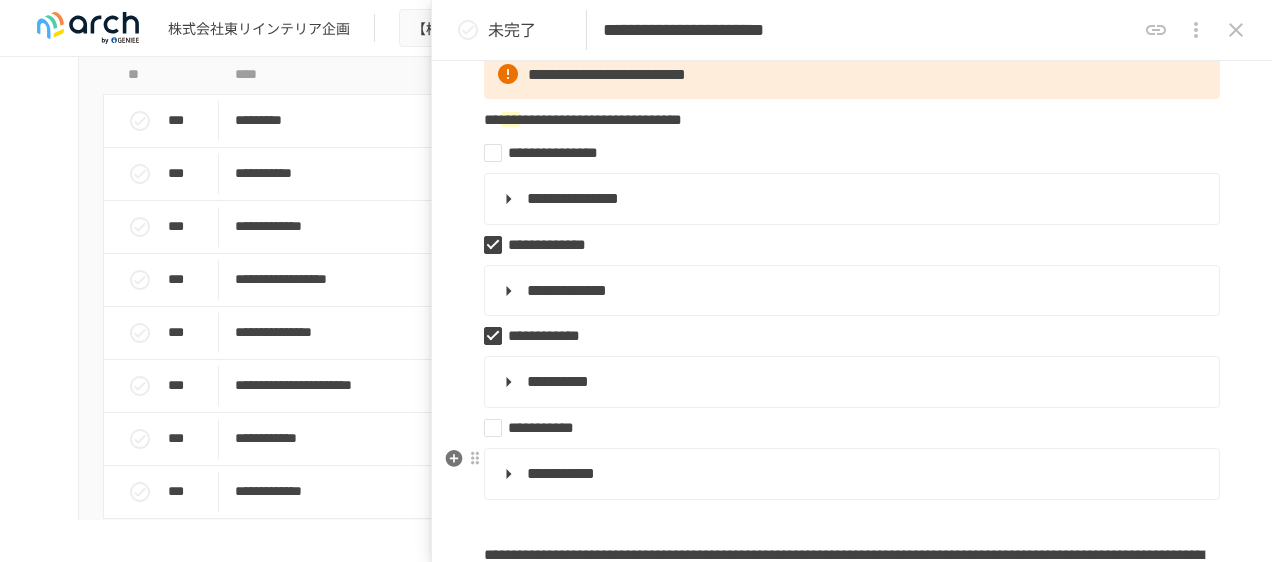 click on "**********" at bounding box center [850, 474] 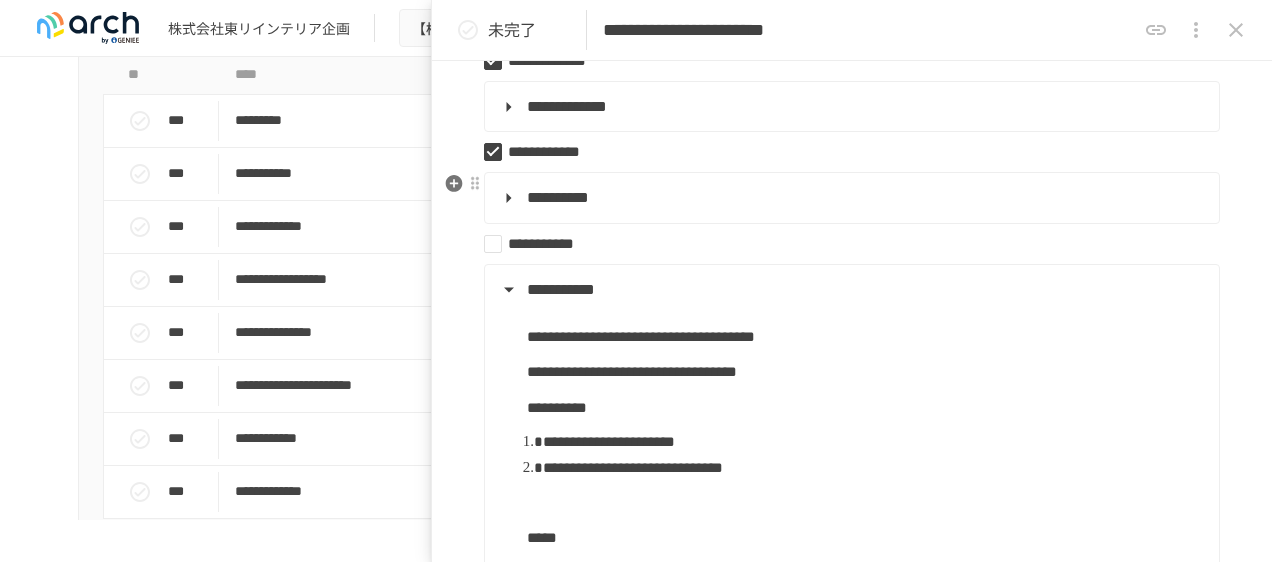 scroll, scrollTop: 500, scrollLeft: 0, axis: vertical 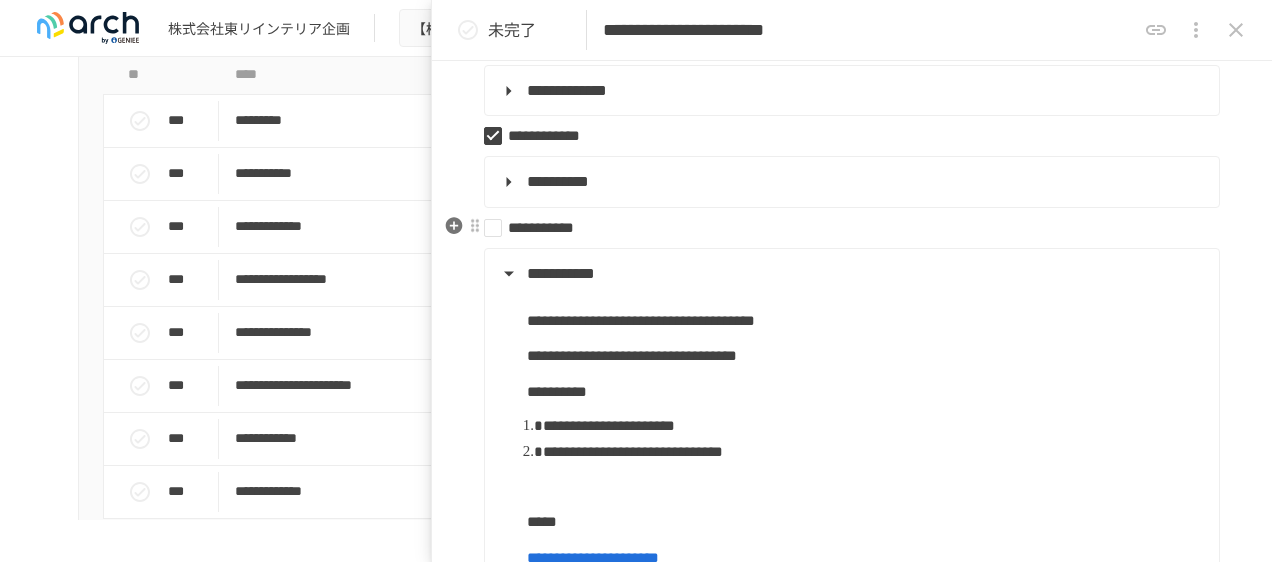click on "**********" at bounding box center (844, 228) 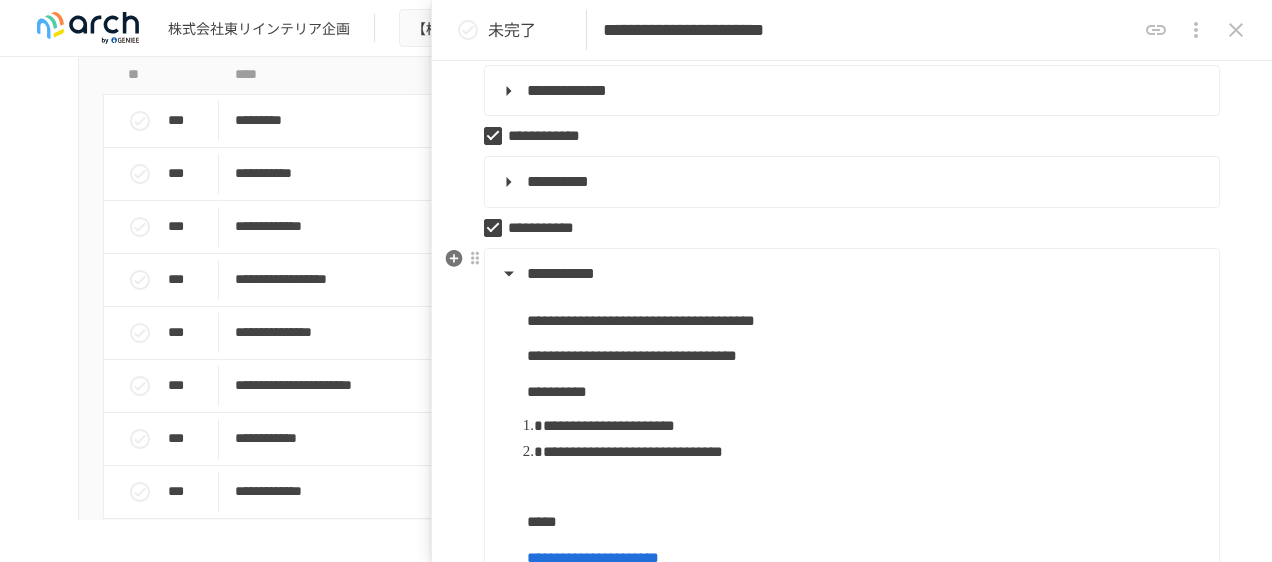 click on "**********" at bounding box center [850, 274] 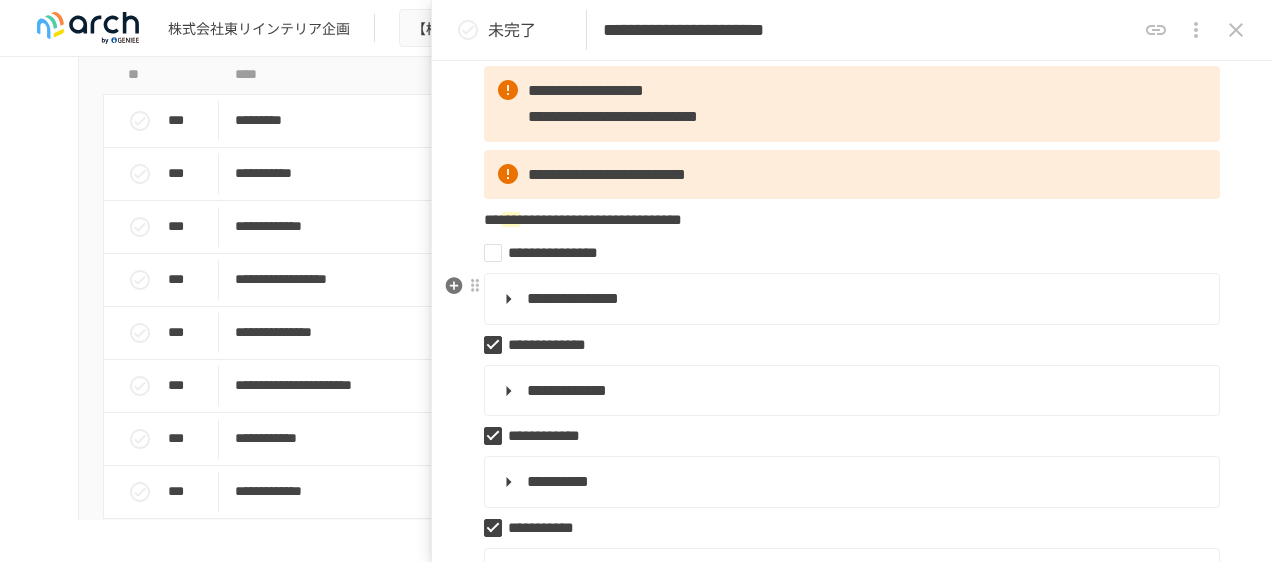 scroll, scrollTop: 0, scrollLeft: 0, axis: both 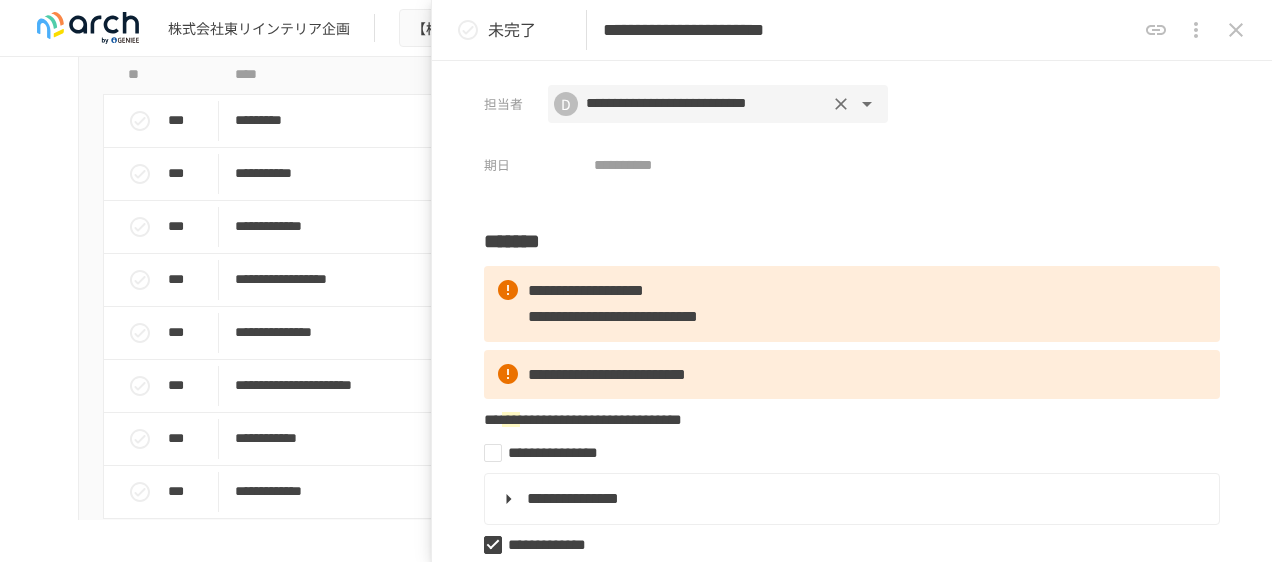 click 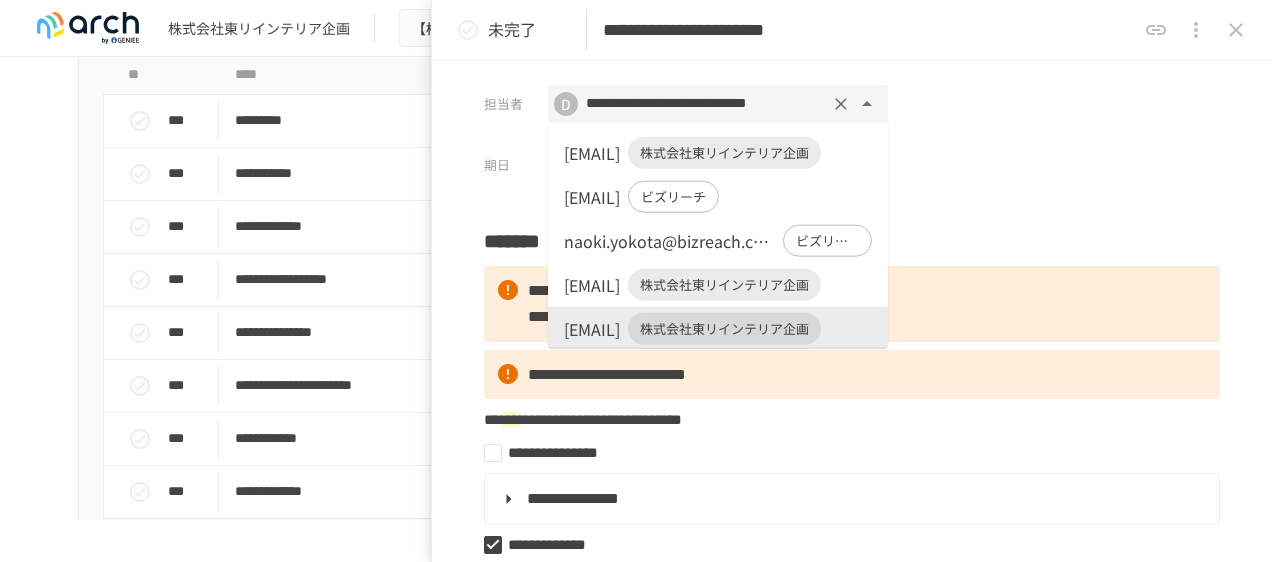 scroll, scrollTop: 2, scrollLeft: 0, axis: vertical 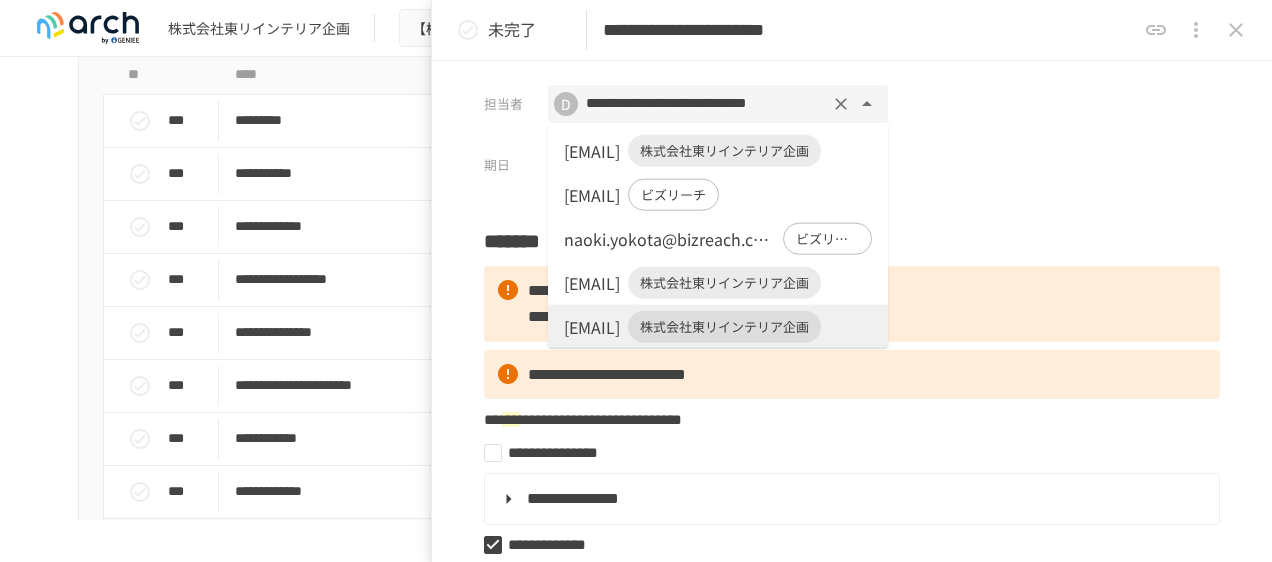 click on "株式会社東リインテリア企画" at bounding box center (724, 151) 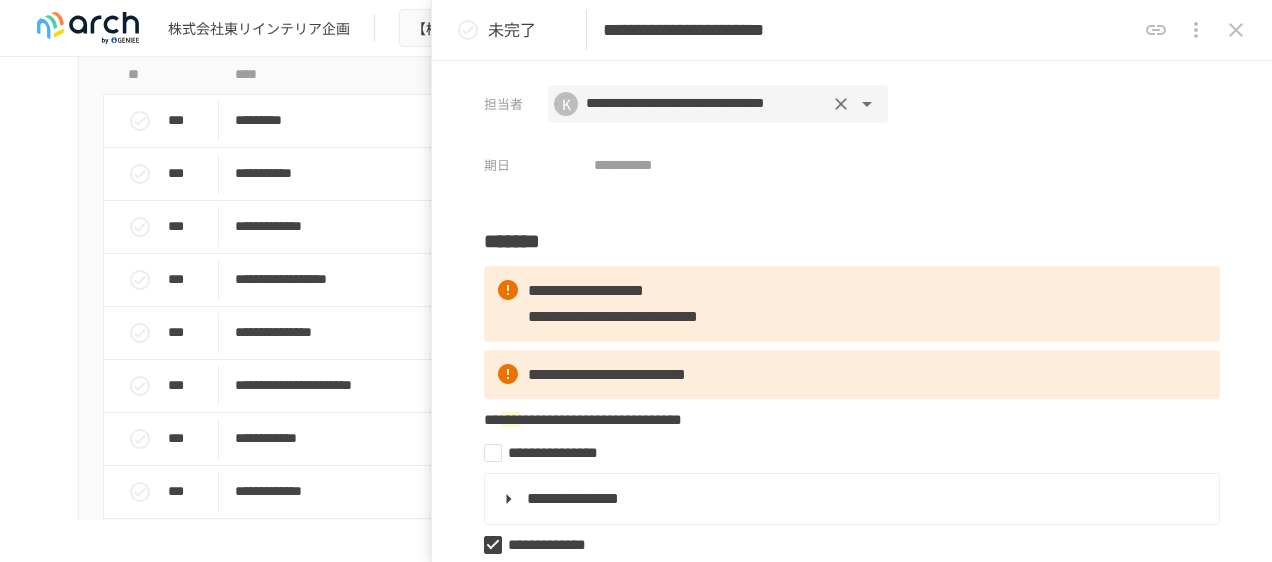 click 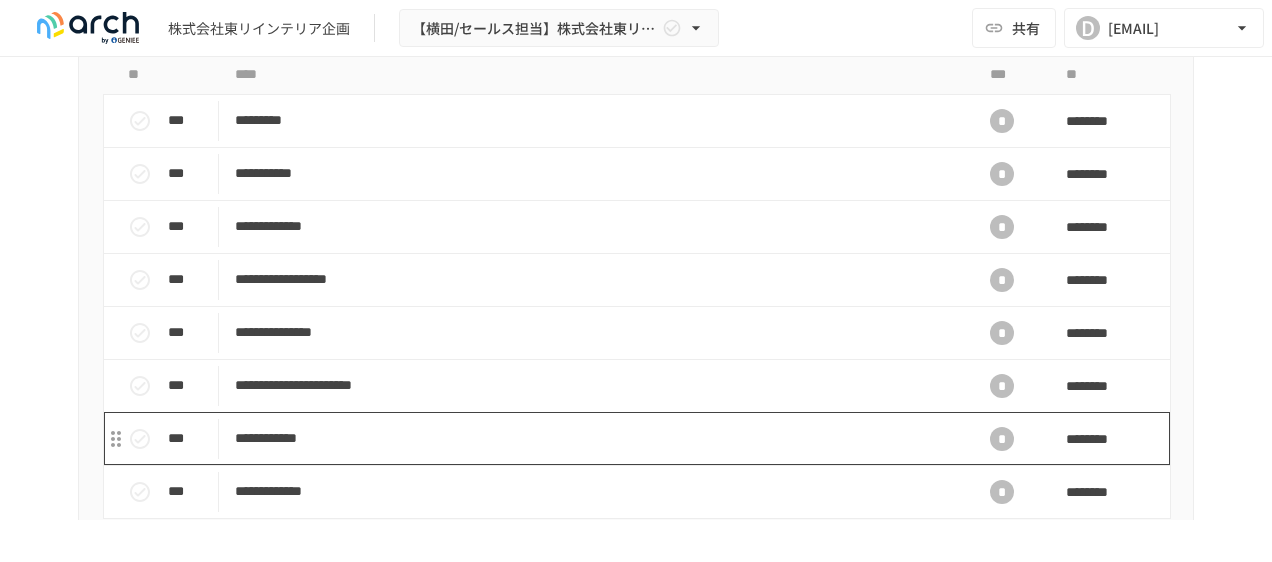 click on "**********" at bounding box center [594, 438] 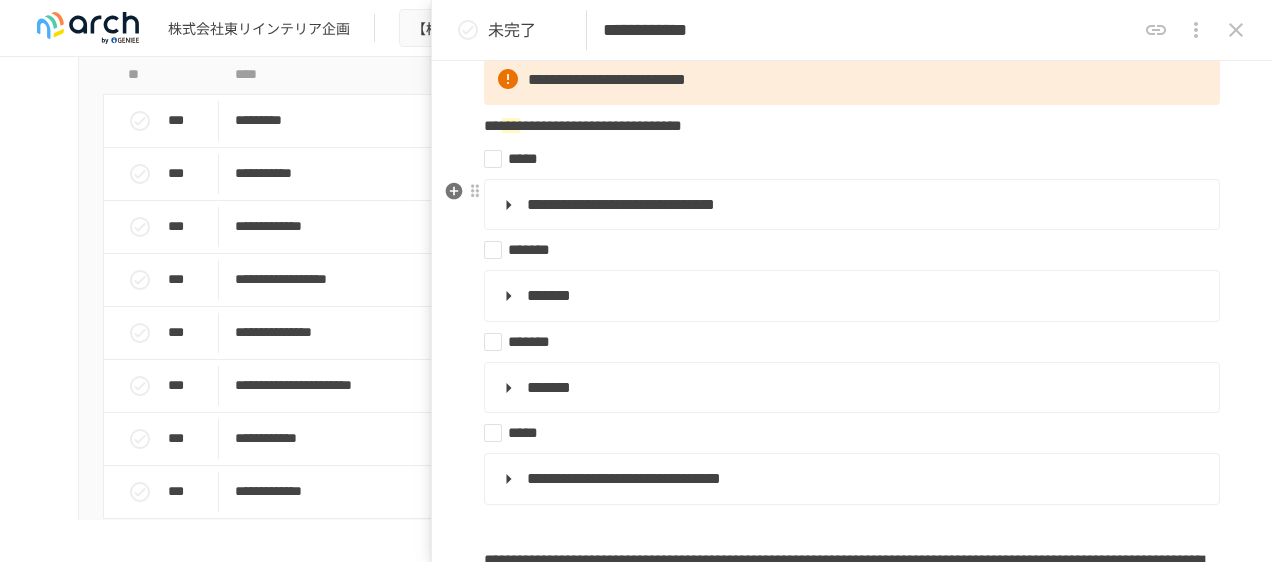 scroll, scrollTop: 300, scrollLeft: 0, axis: vertical 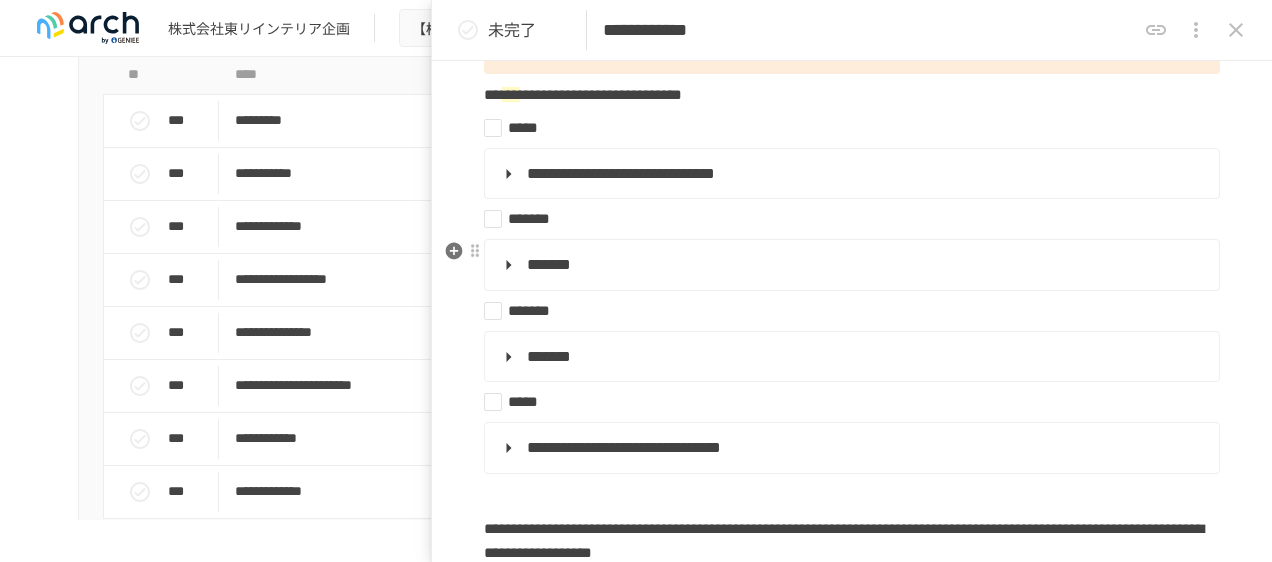 click on "*******" at bounding box center (549, 264) 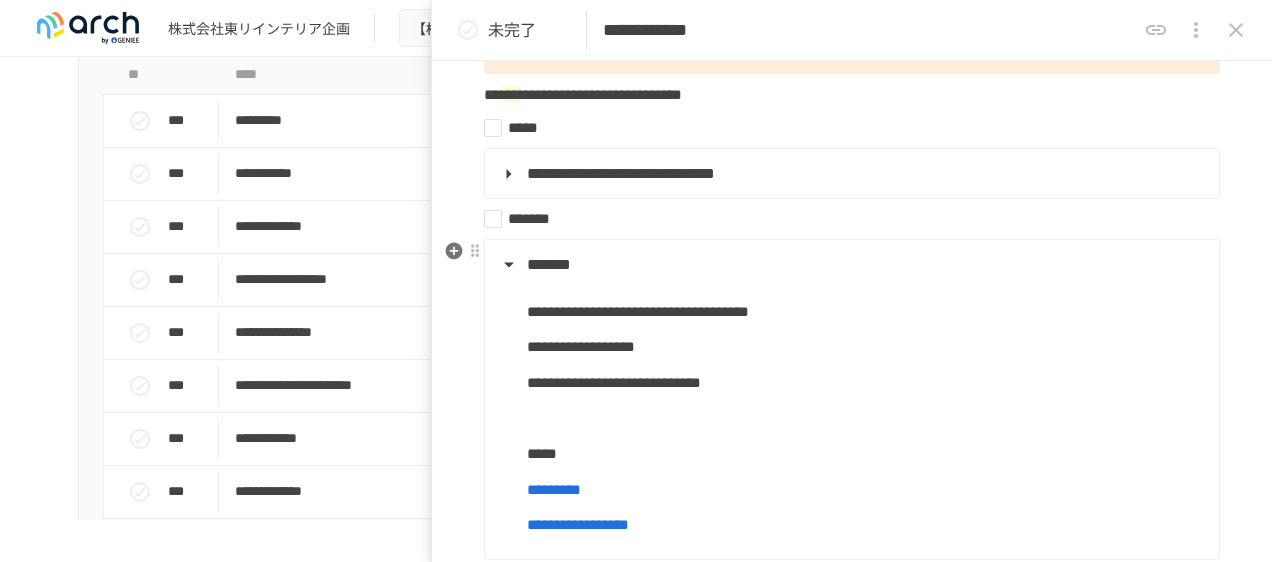 click on "*******" at bounding box center (850, 265) 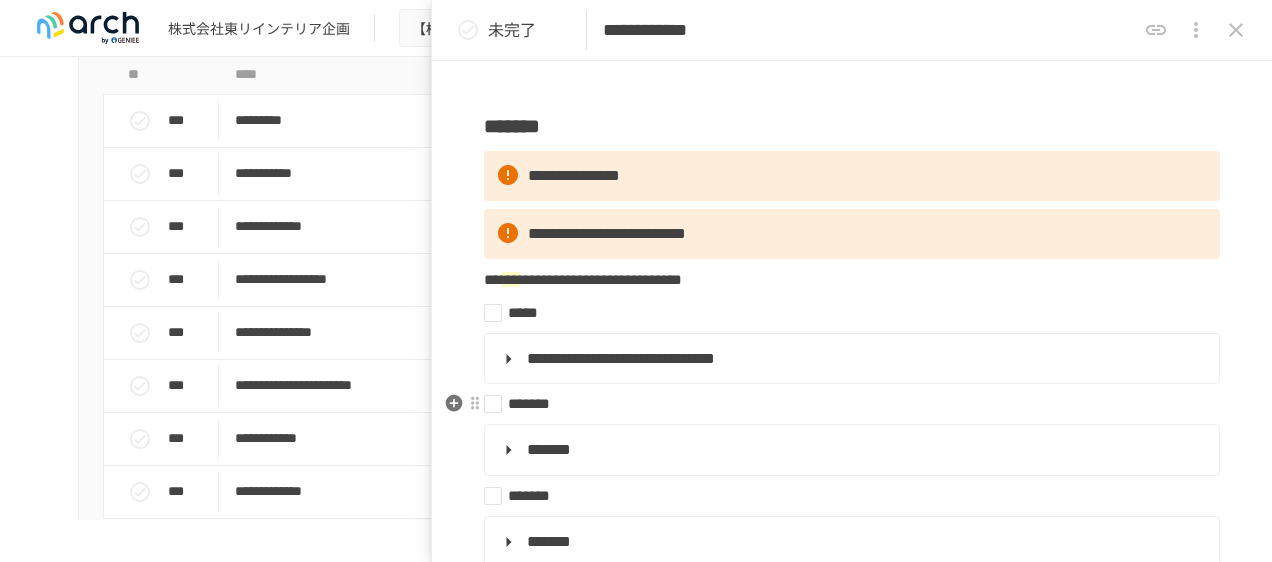 scroll, scrollTop: 0, scrollLeft: 0, axis: both 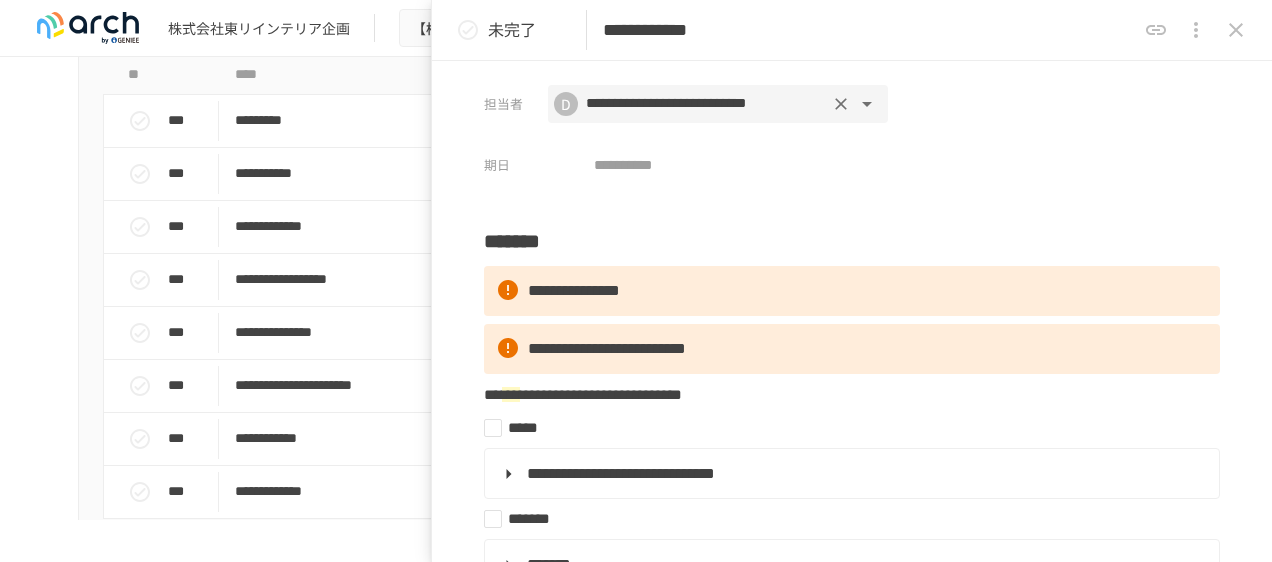 click 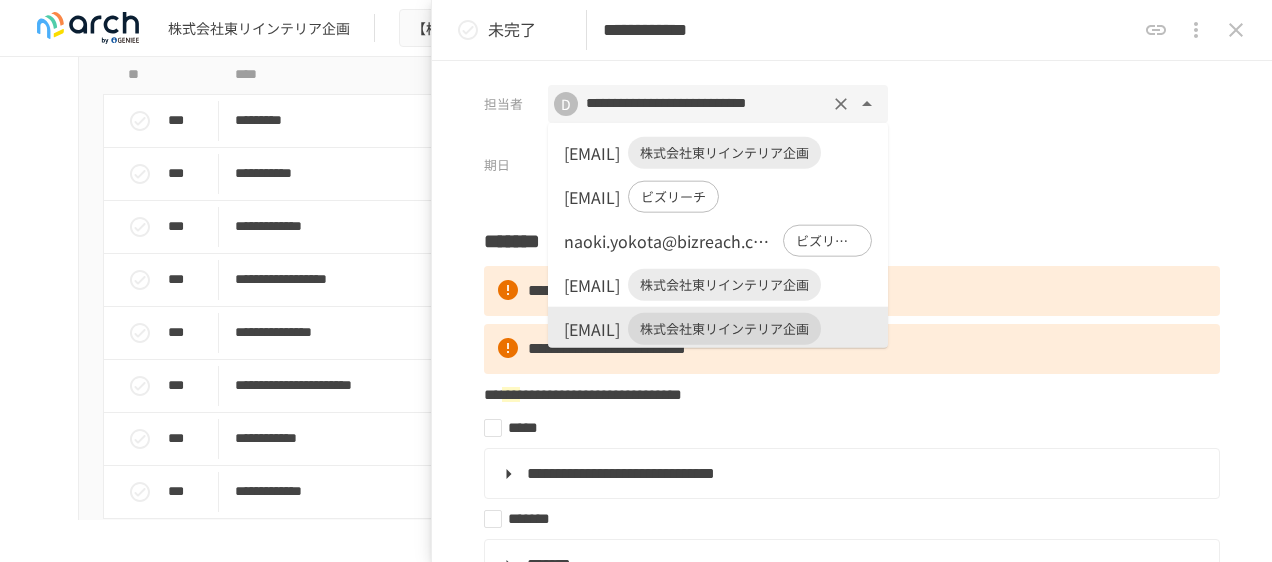 scroll, scrollTop: 2, scrollLeft: 0, axis: vertical 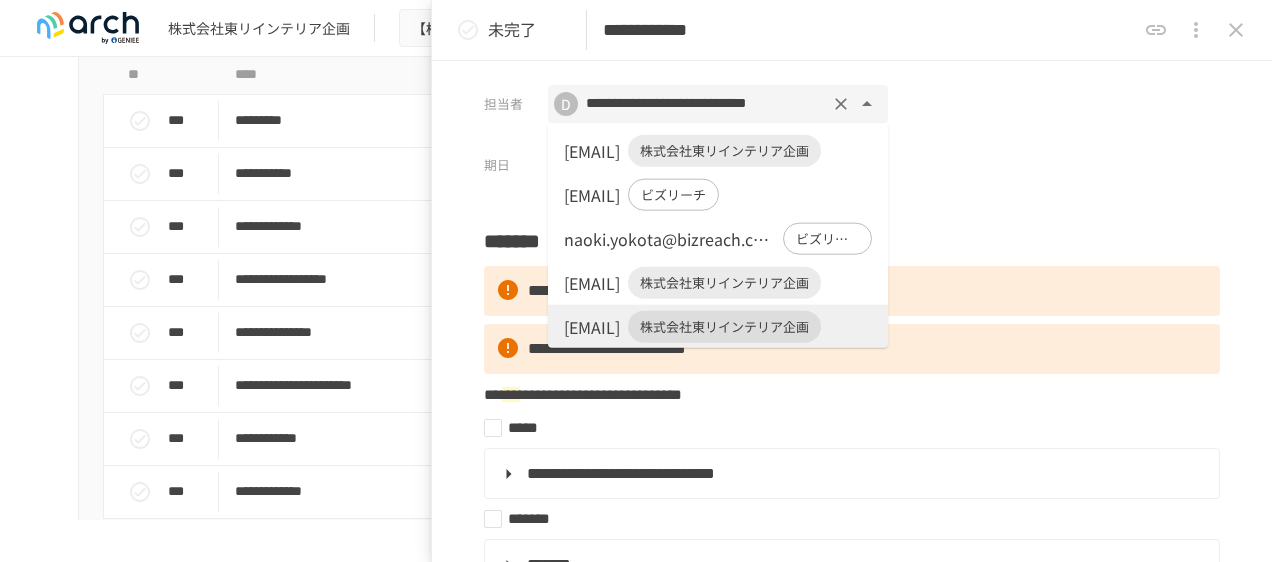 click on "株式会社東リインテリア企画" at bounding box center (724, 151) 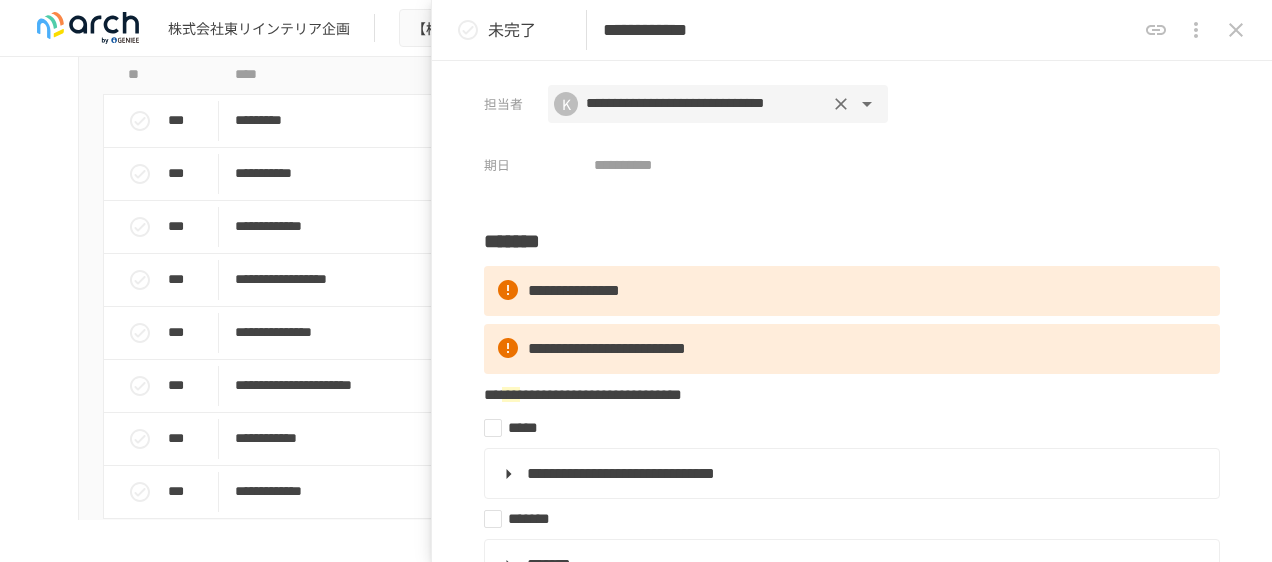 click 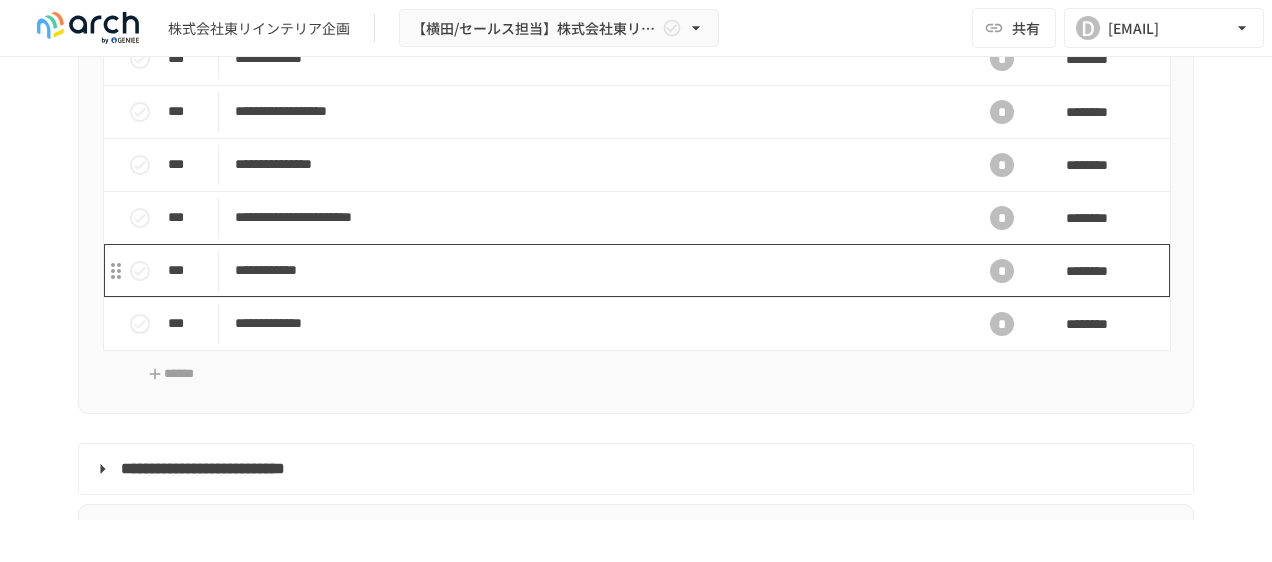 scroll, scrollTop: 2200, scrollLeft: 0, axis: vertical 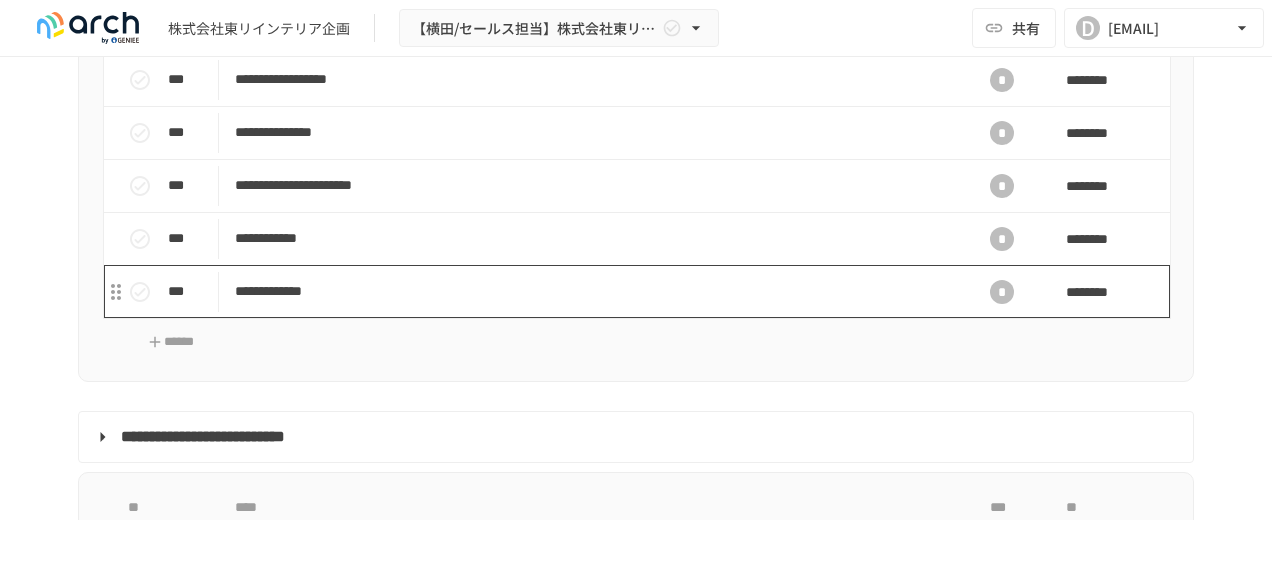 click on "**********" at bounding box center (594, 291) 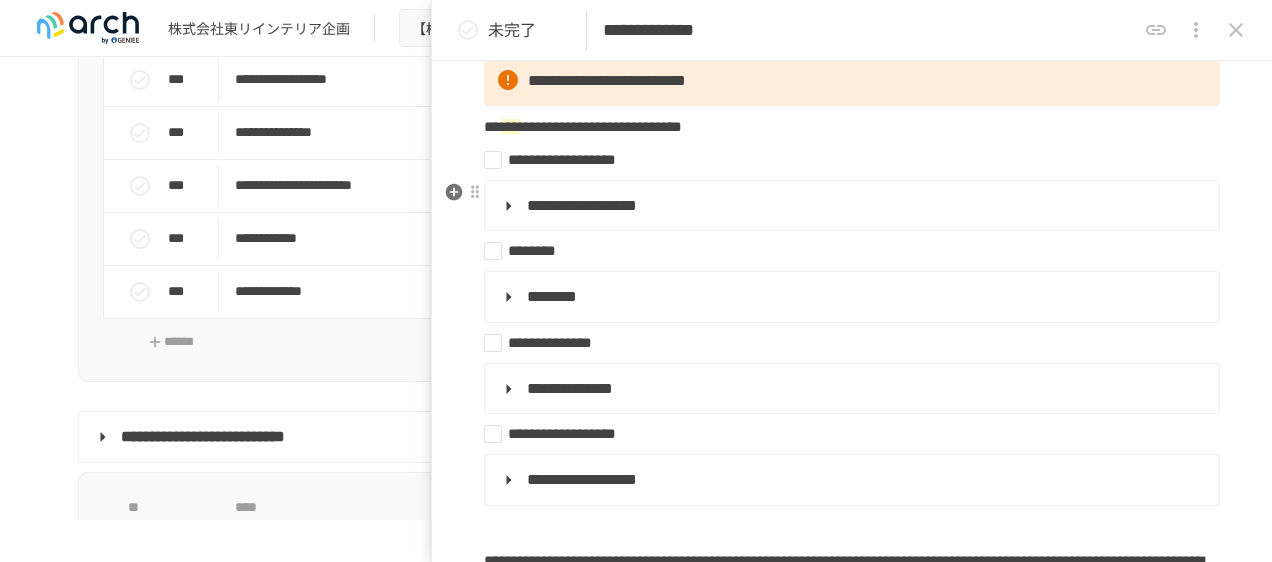 scroll, scrollTop: 300, scrollLeft: 0, axis: vertical 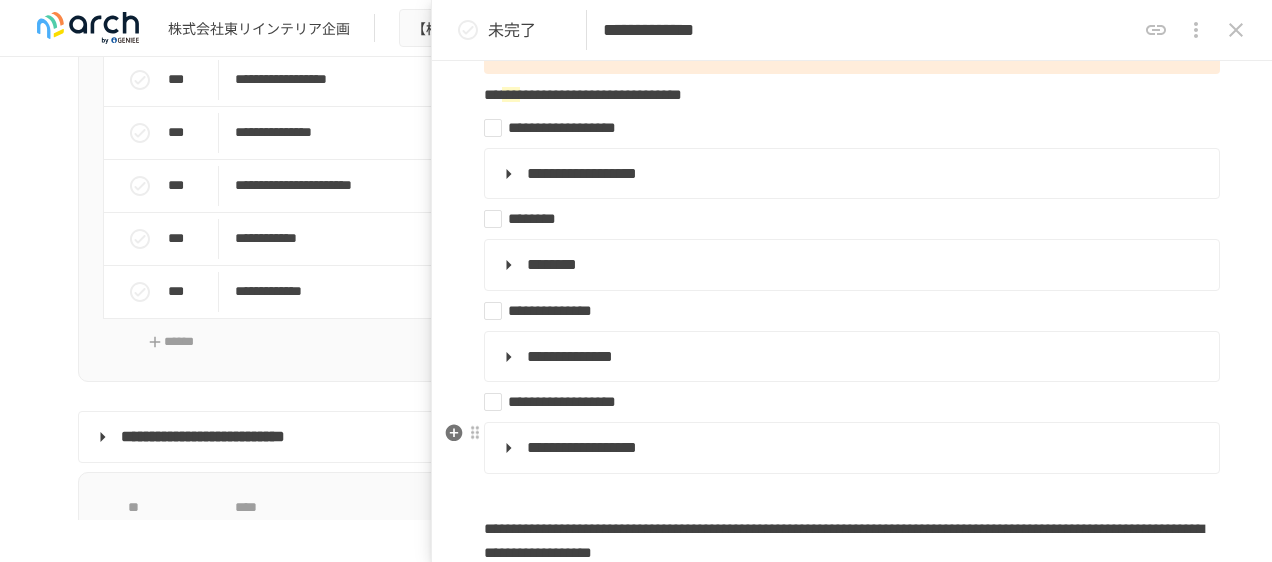click on "**********" at bounding box center [582, 447] 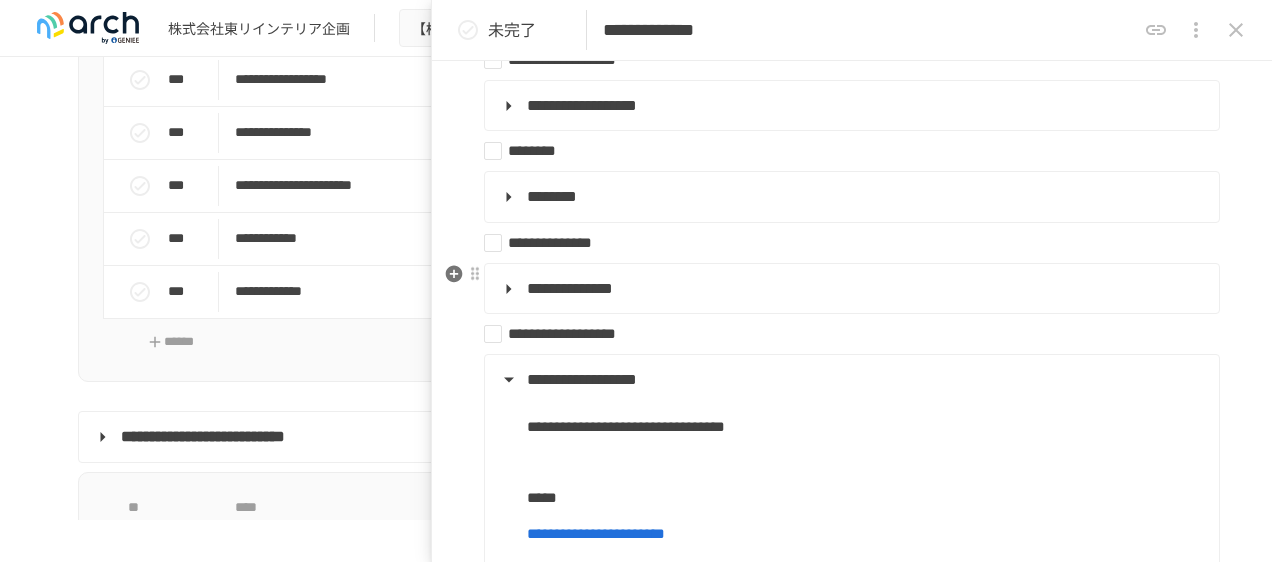 scroll, scrollTop: 400, scrollLeft: 0, axis: vertical 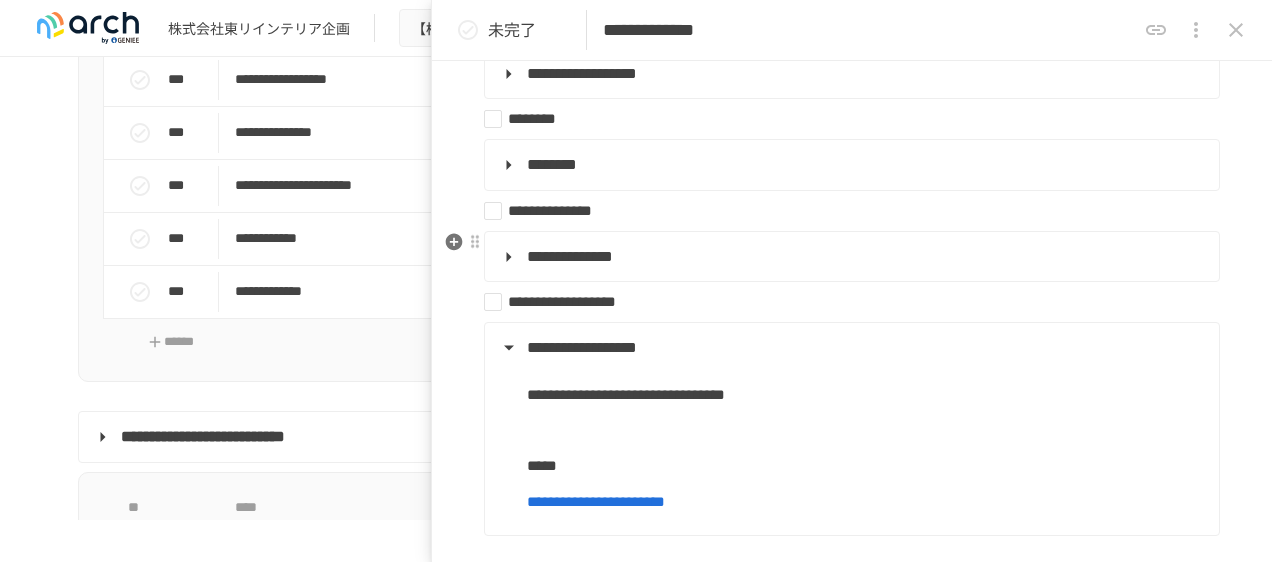 click on "**********" at bounding box center [570, 256] 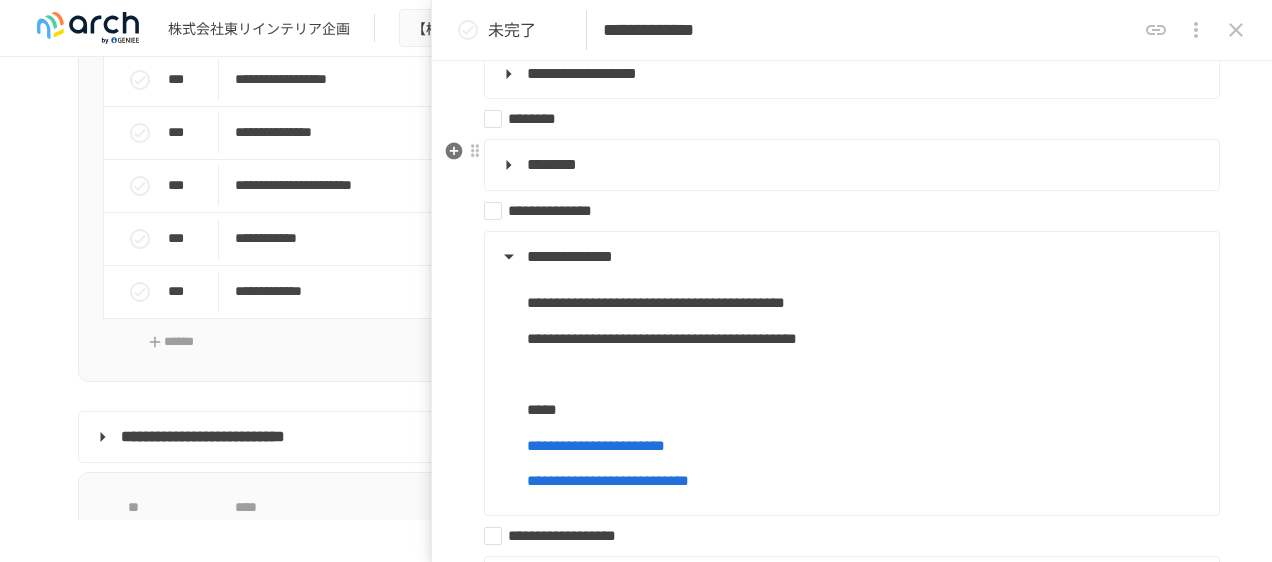 click on "********" at bounding box center (552, 164) 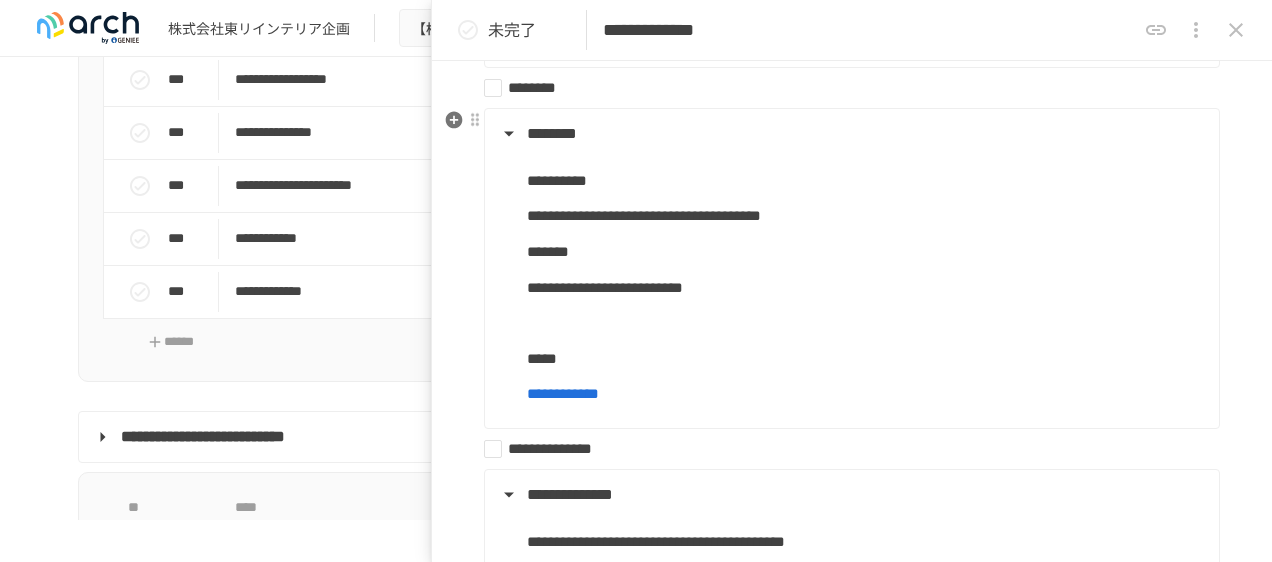 scroll, scrollTop: 400, scrollLeft: 0, axis: vertical 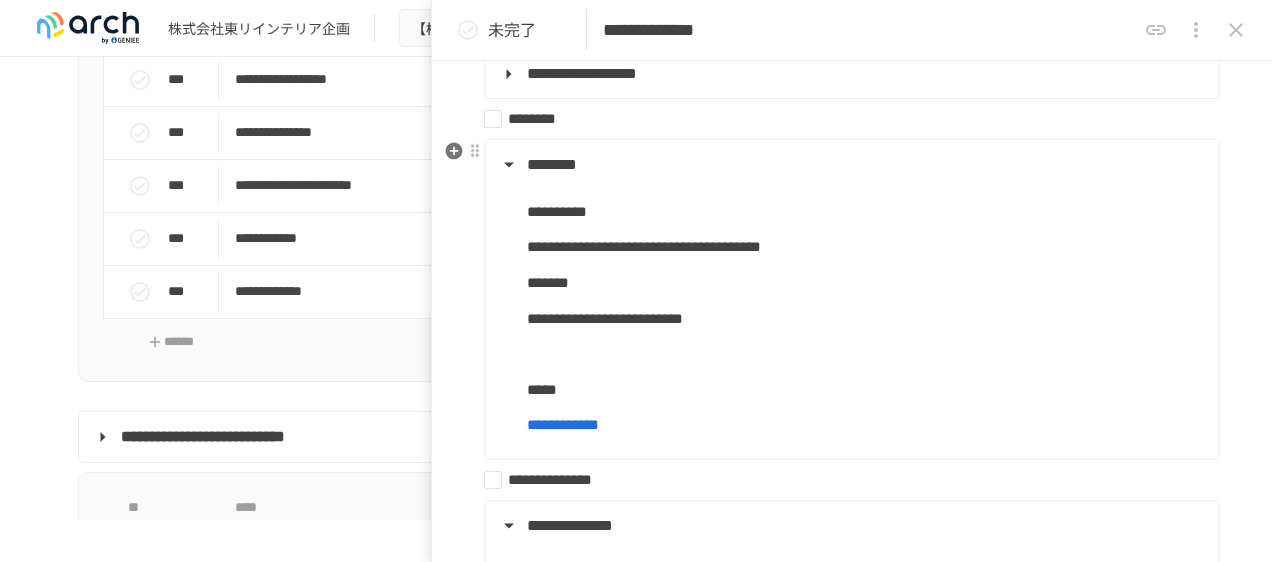 click on "********" at bounding box center [850, 165] 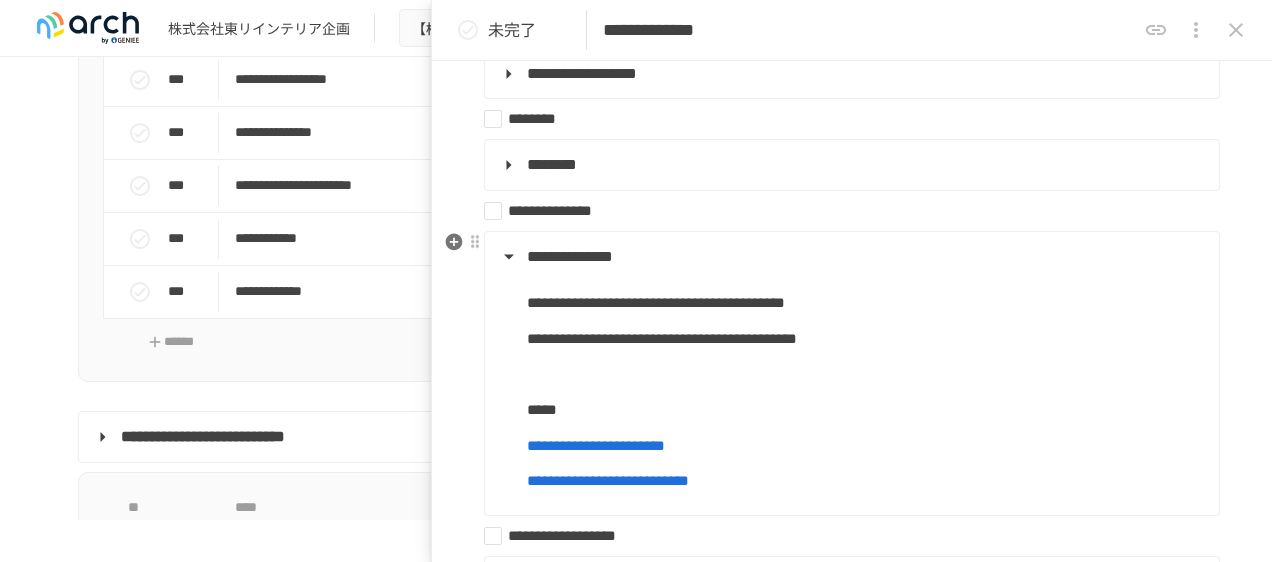 click on "**********" at bounding box center [850, 257] 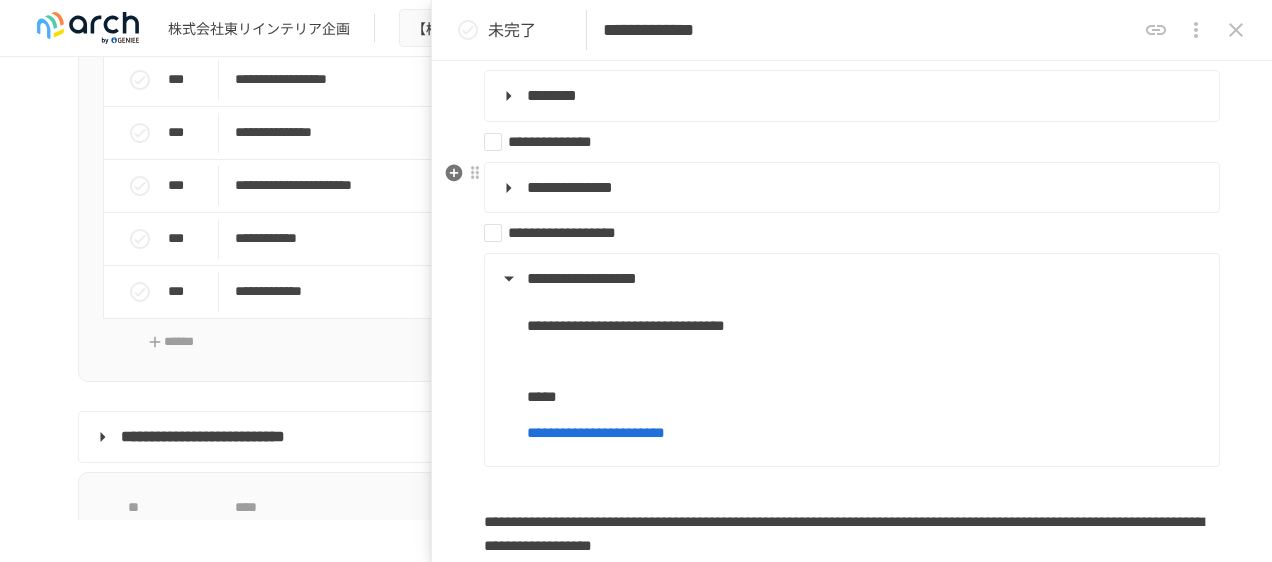 scroll, scrollTop: 500, scrollLeft: 0, axis: vertical 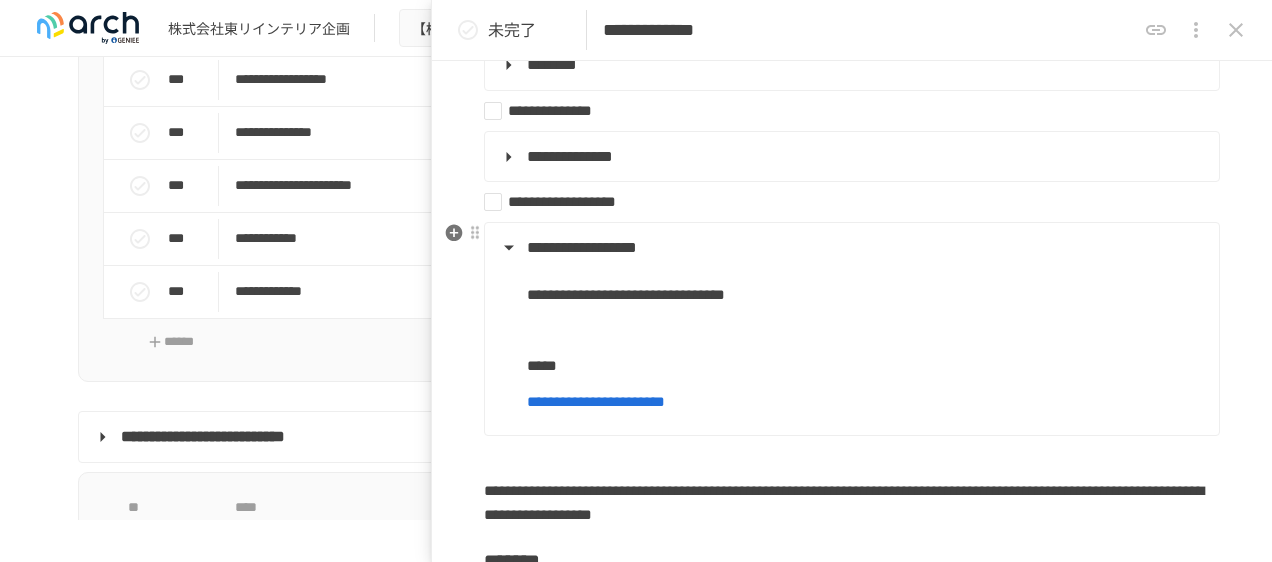 click on "**********" at bounding box center [850, 248] 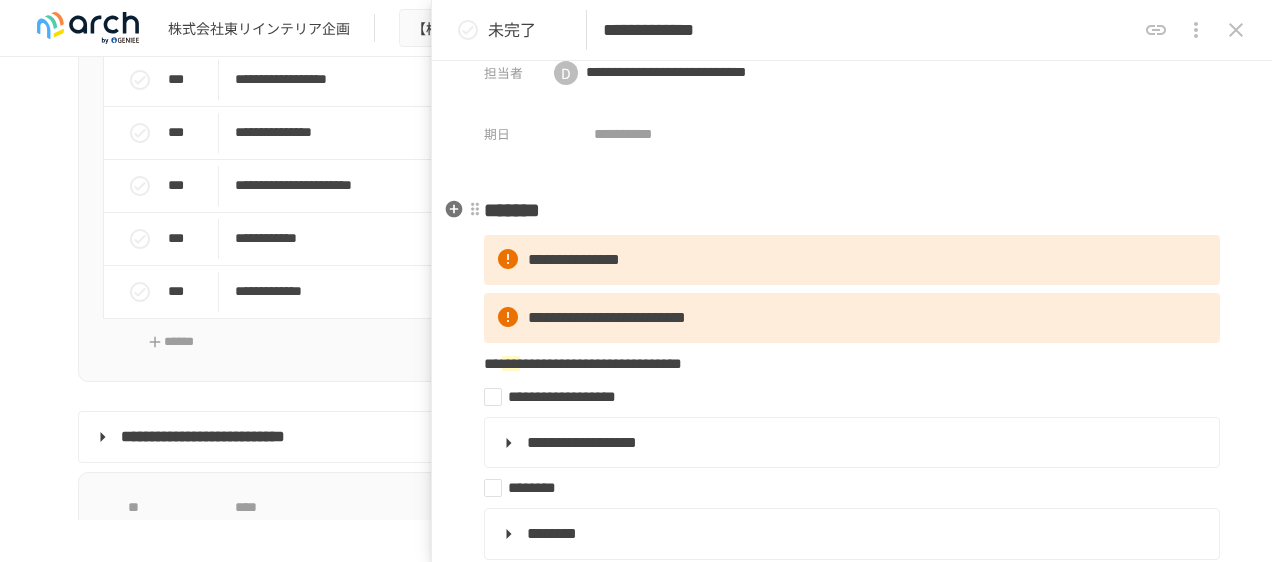scroll, scrollTop: 0, scrollLeft: 0, axis: both 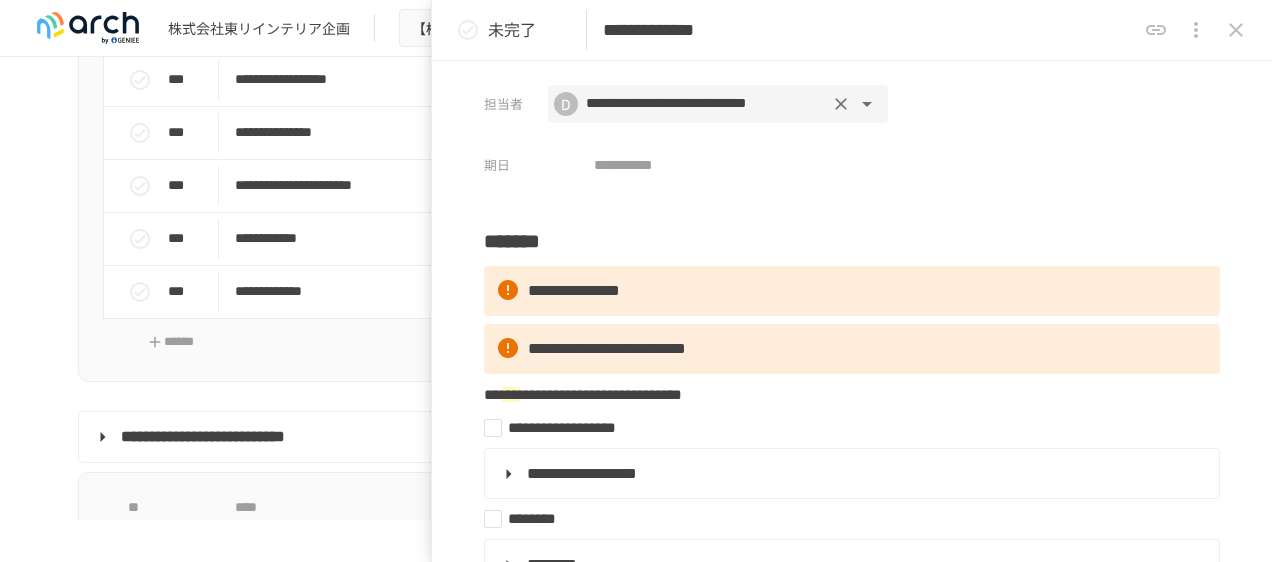 click 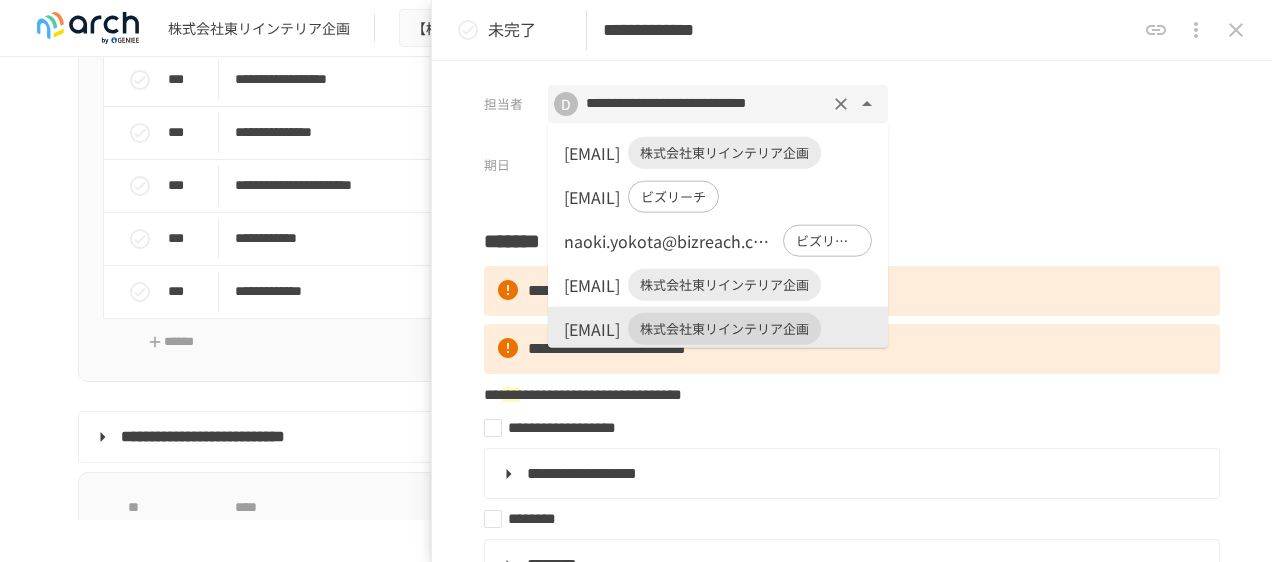 scroll, scrollTop: 2, scrollLeft: 0, axis: vertical 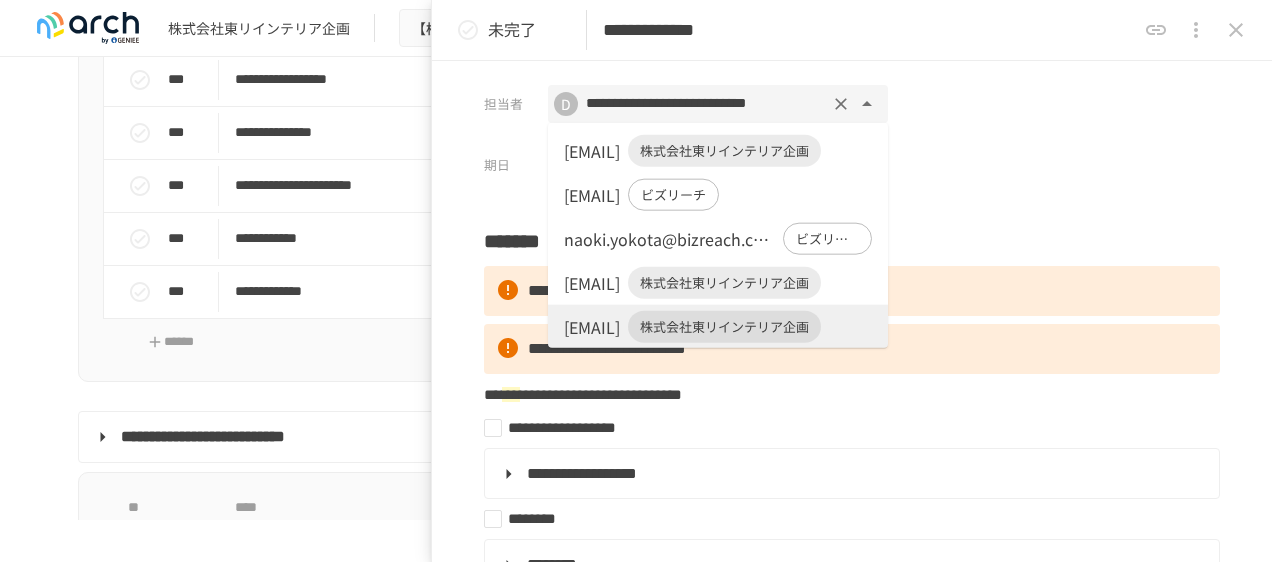 click on "株式会社東リインテリア企画" at bounding box center [724, 151] 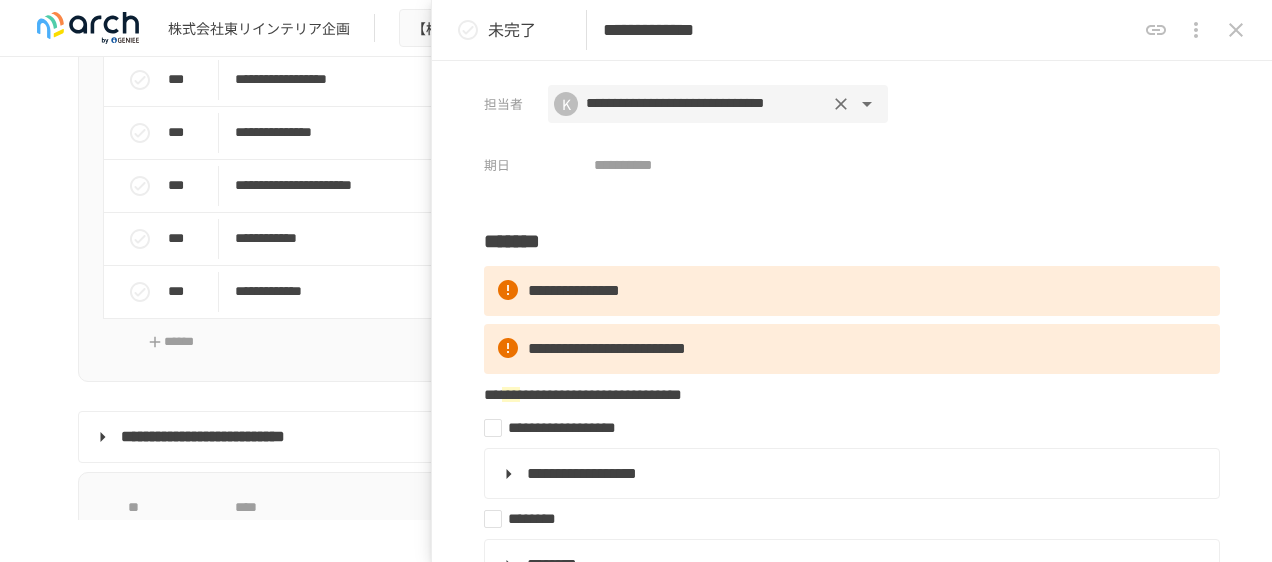 click 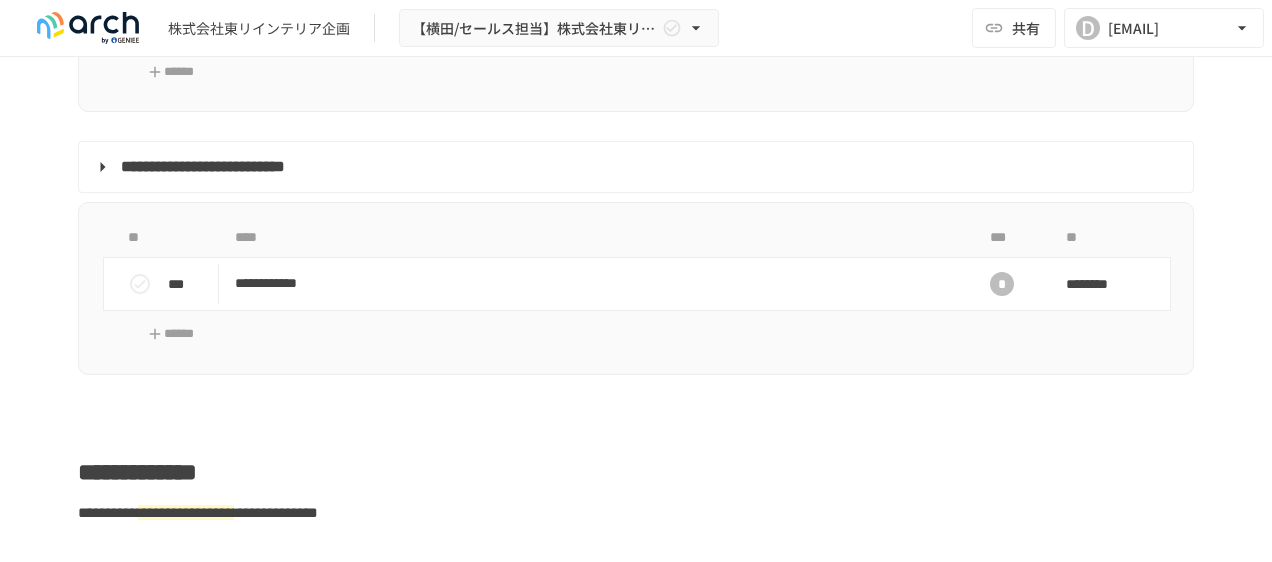 scroll, scrollTop: 2500, scrollLeft: 0, axis: vertical 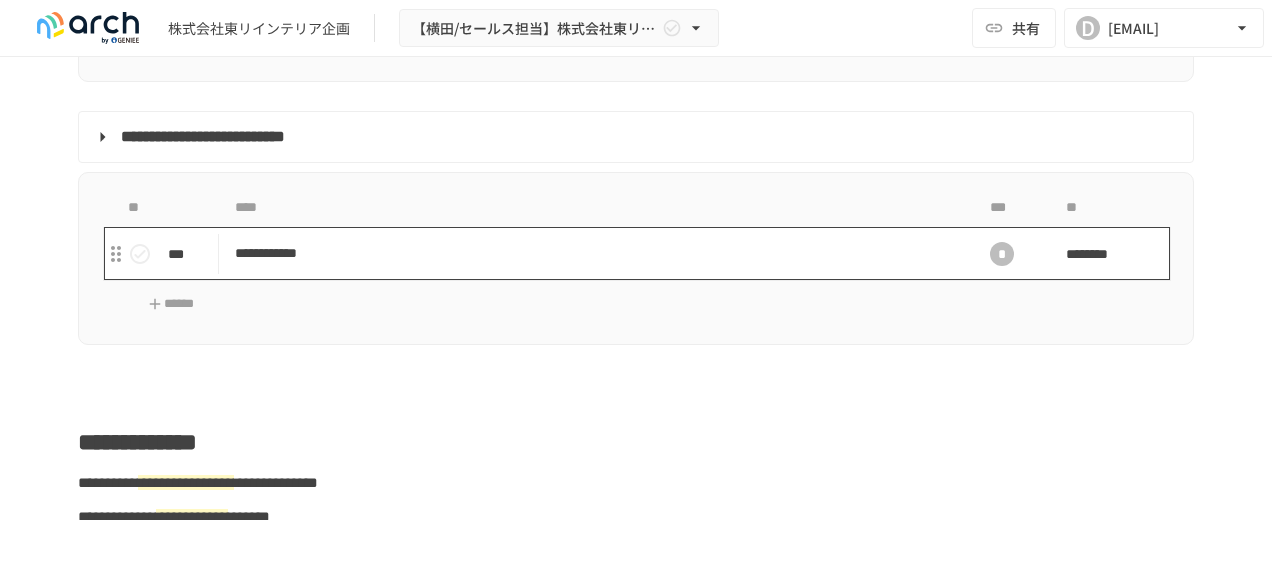 click on "**********" at bounding box center [594, 253] 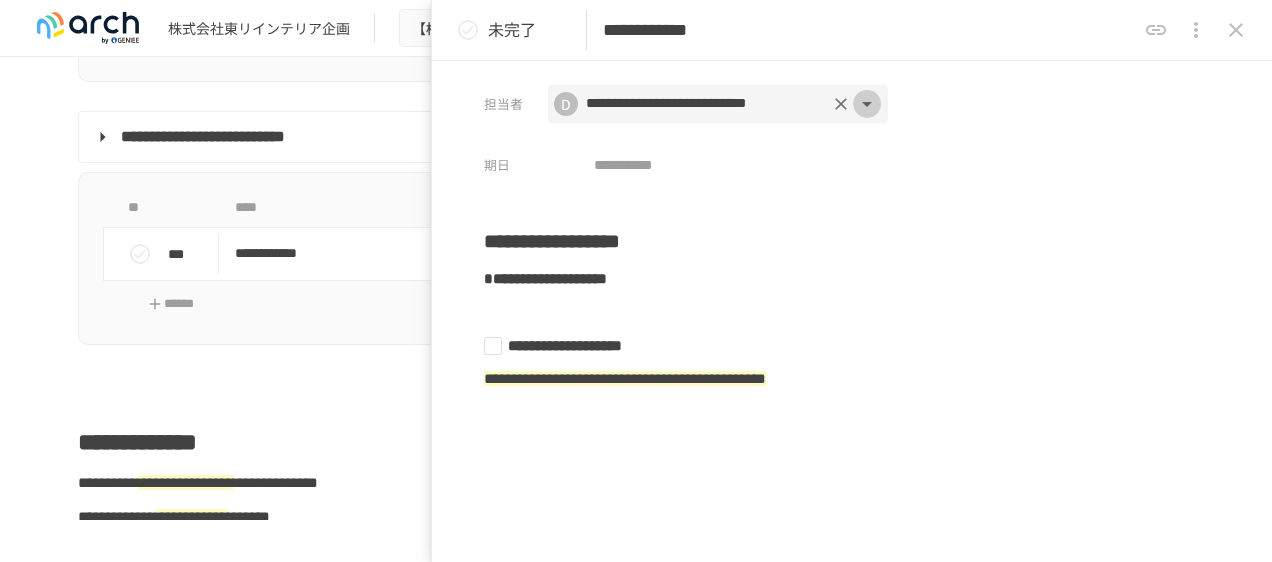 click 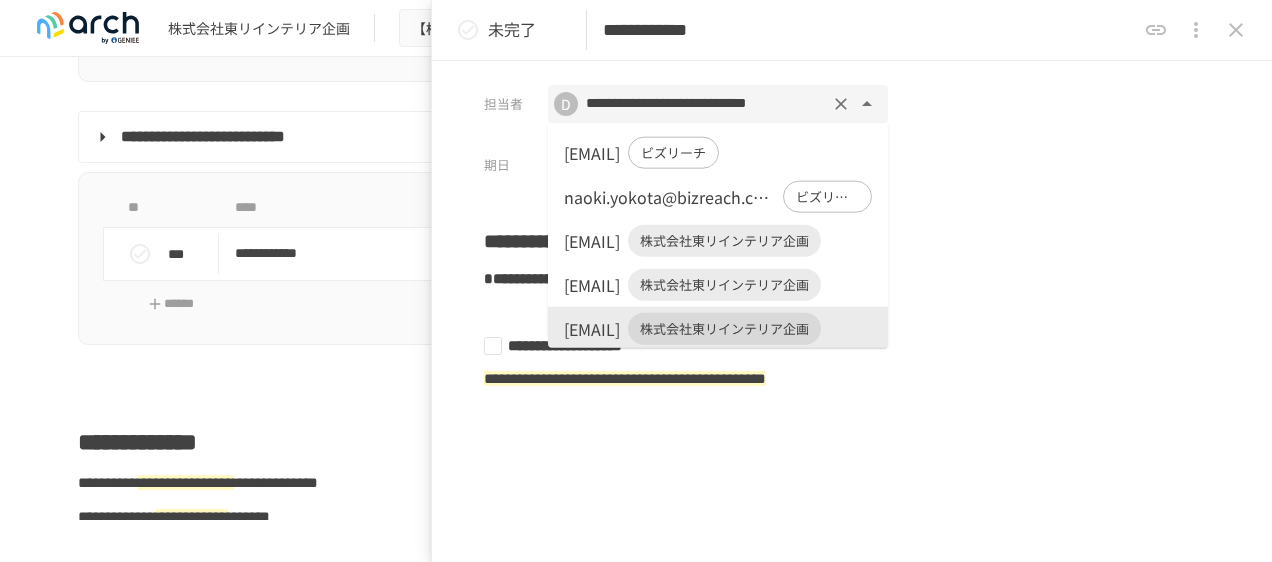 scroll, scrollTop: 2, scrollLeft: 0, axis: vertical 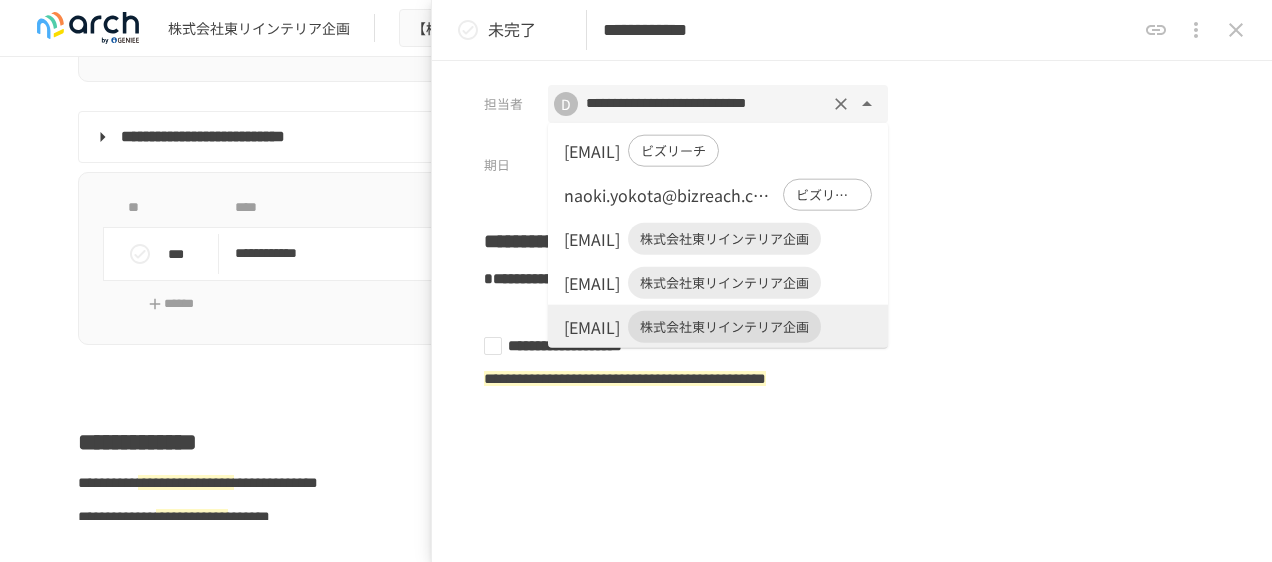 click on "株式会社東リインテリア企画" at bounding box center [724, 283] 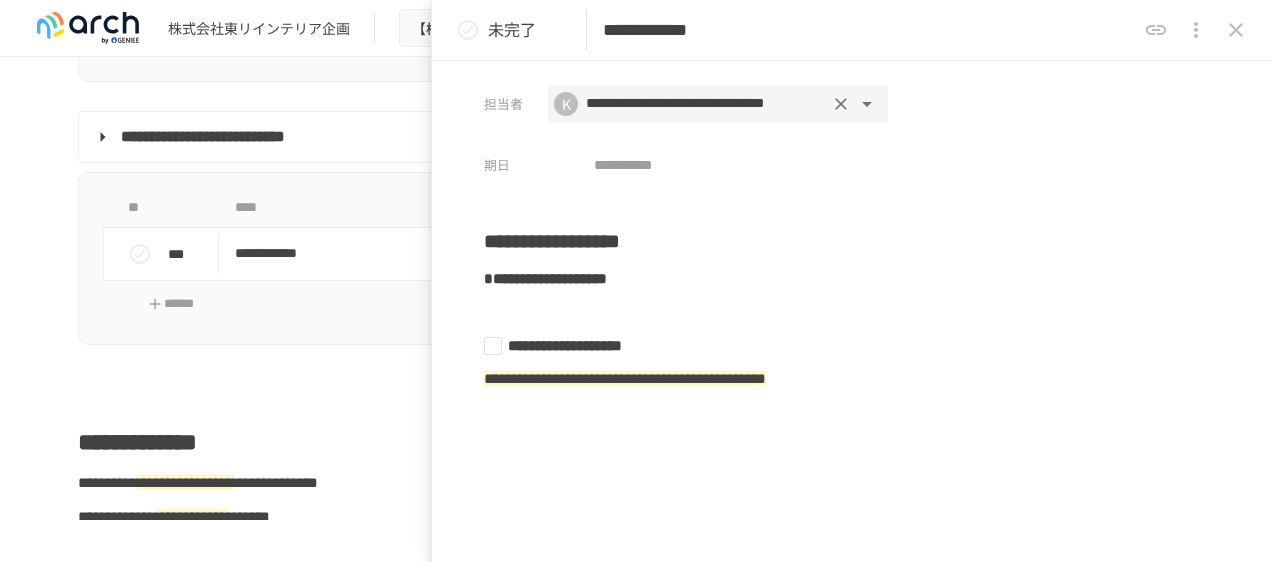 click 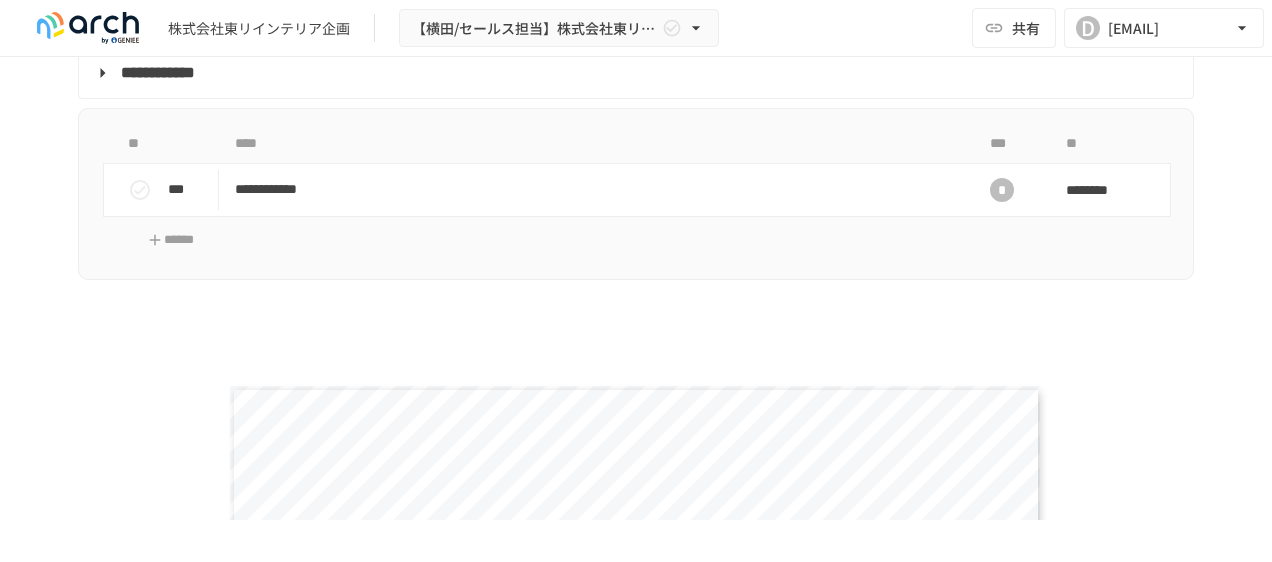 scroll, scrollTop: 3000, scrollLeft: 0, axis: vertical 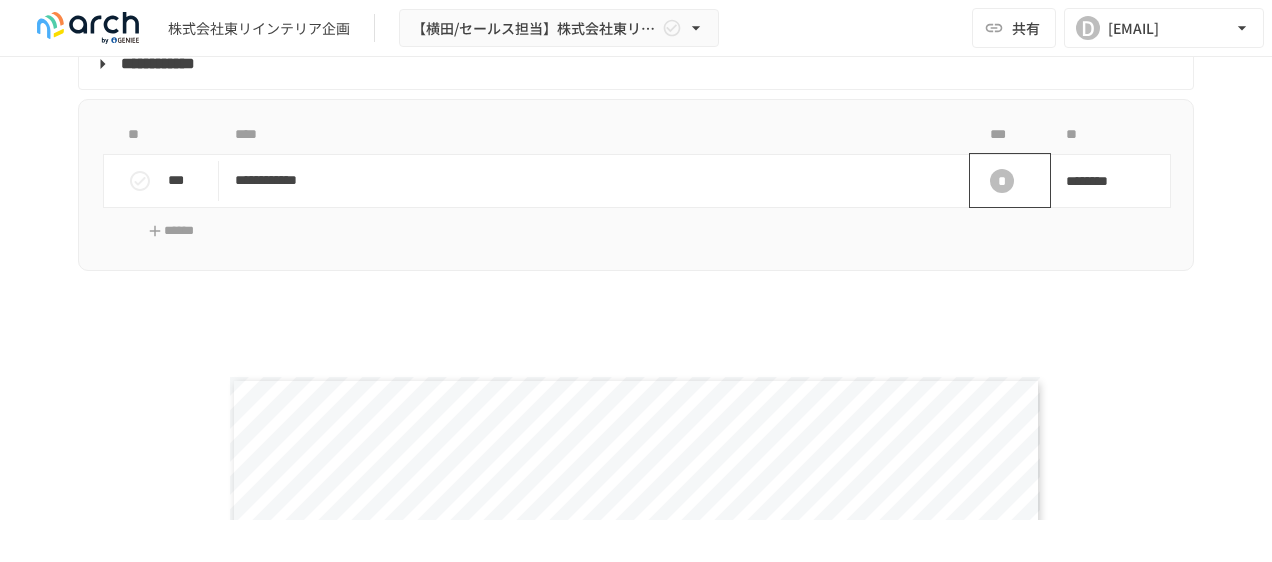 click on "*" at bounding box center (1002, 181) 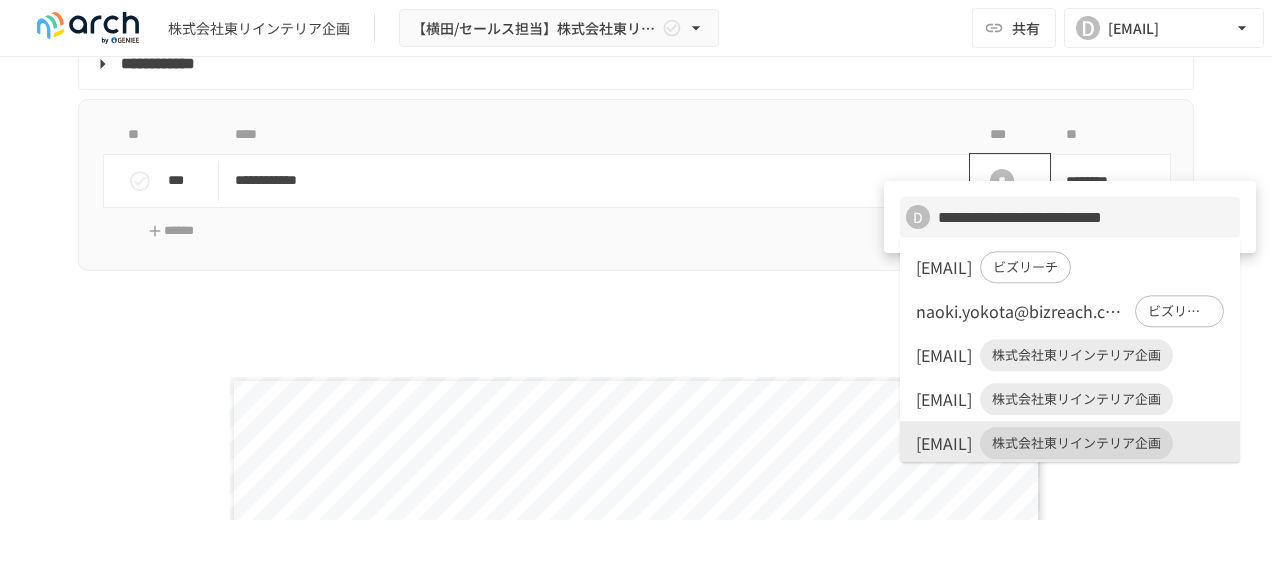 scroll, scrollTop: 2, scrollLeft: 0, axis: vertical 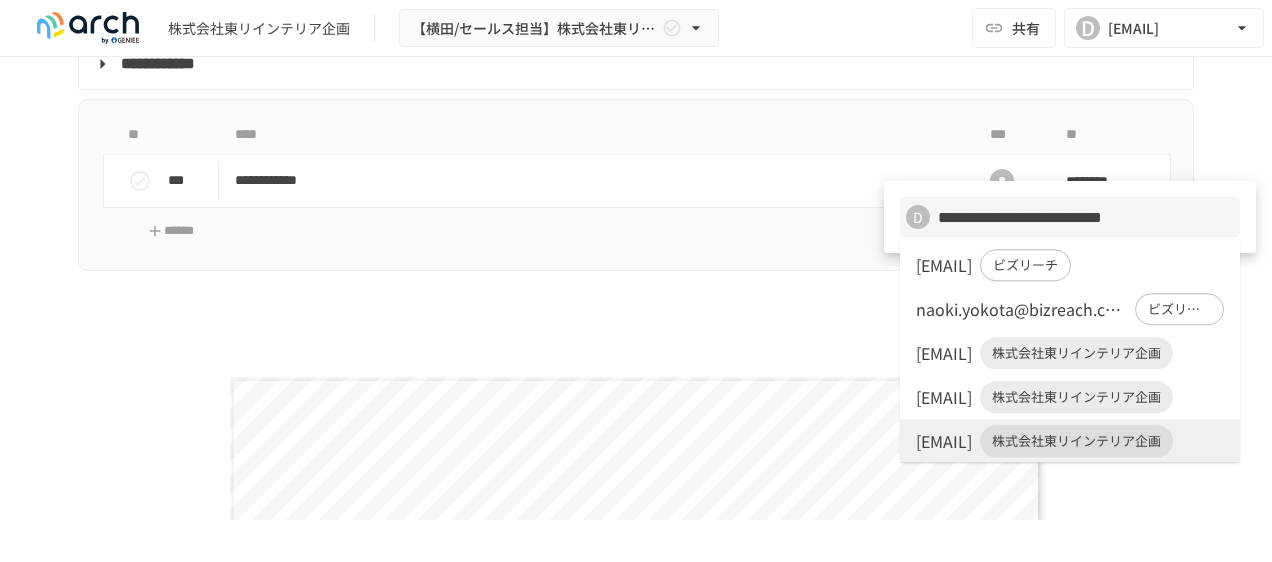 click on "株式会社東リインテリア企画" at bounding box center [1076, 398] 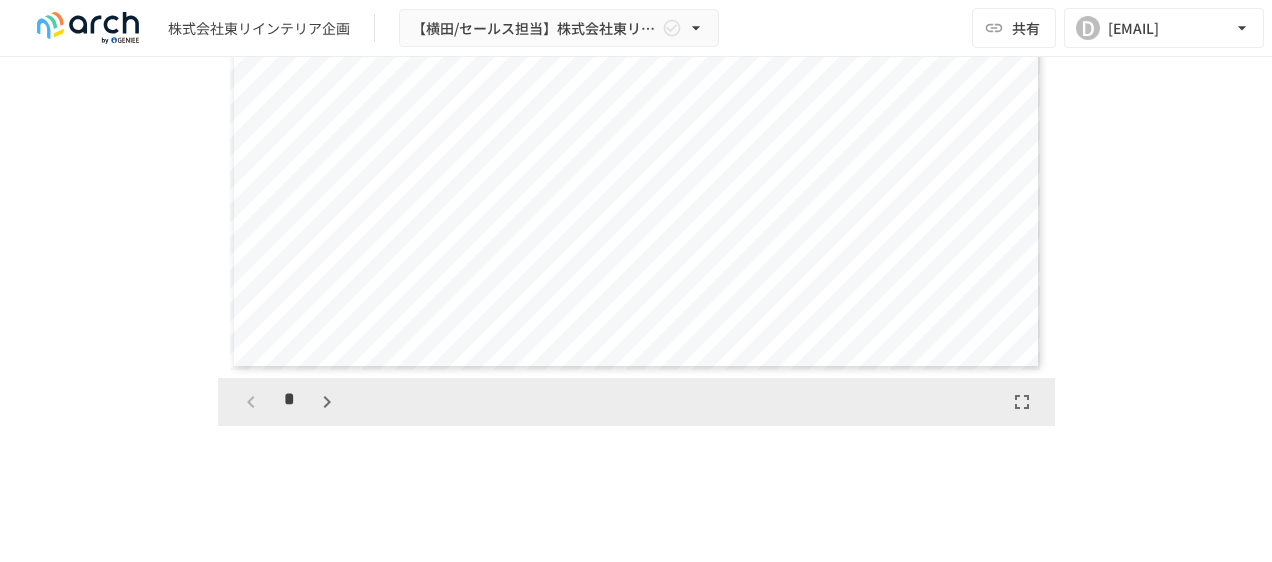 scroll, scrollTop: 3600, scrollLeft: 0, axis: vertical 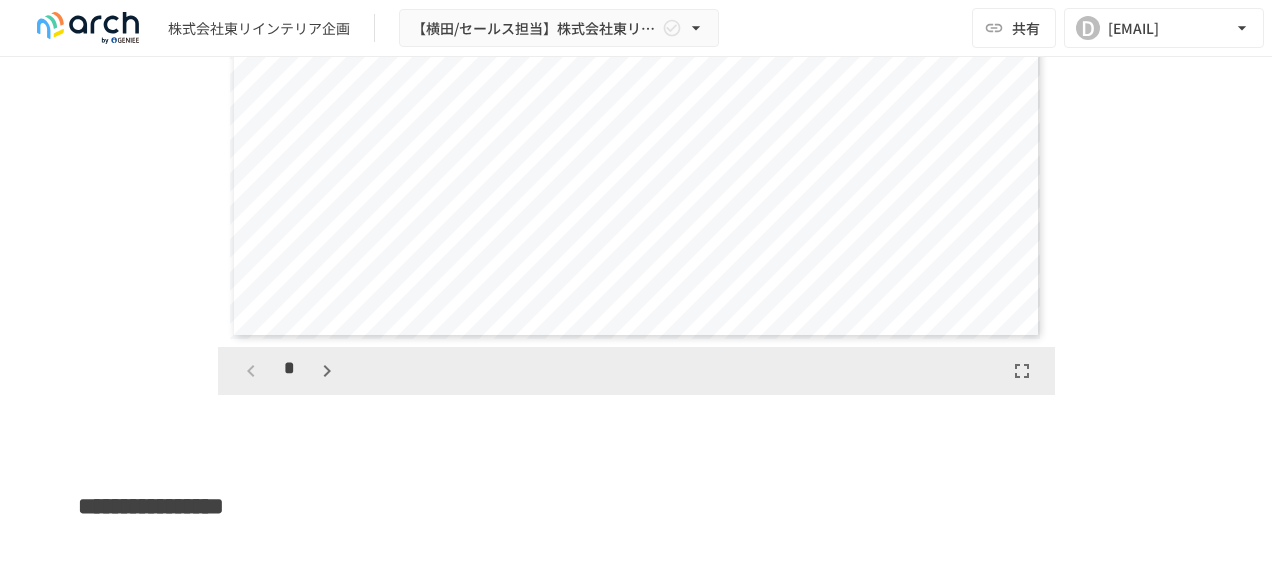 click 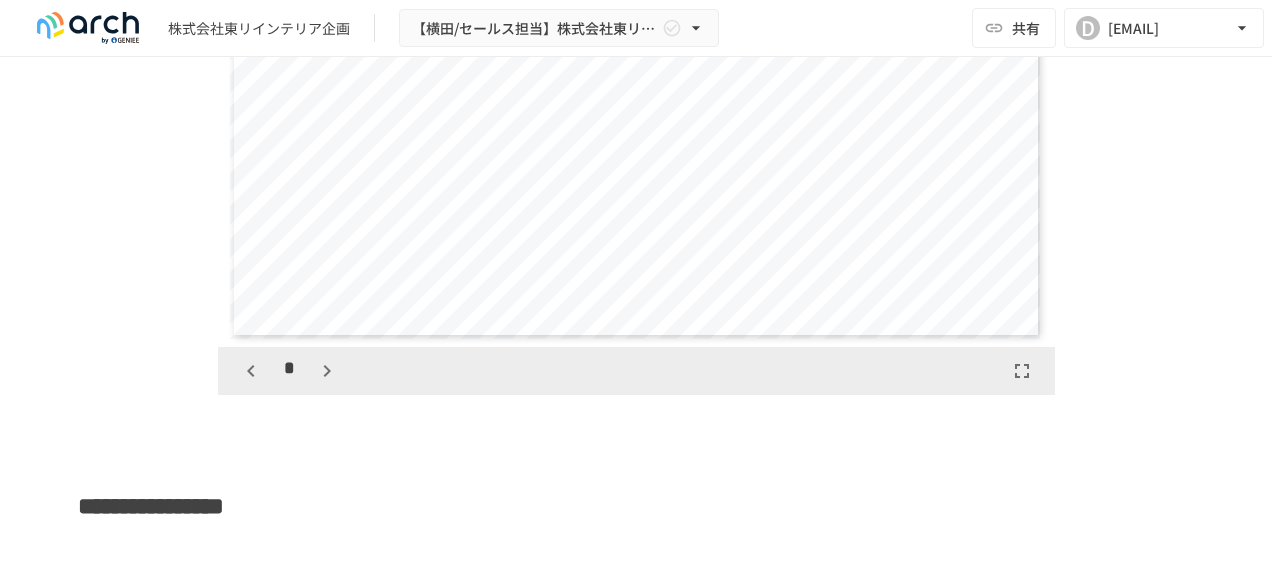 scroll, scrollTop: 577, scrollLeft: 0, axis: vertical 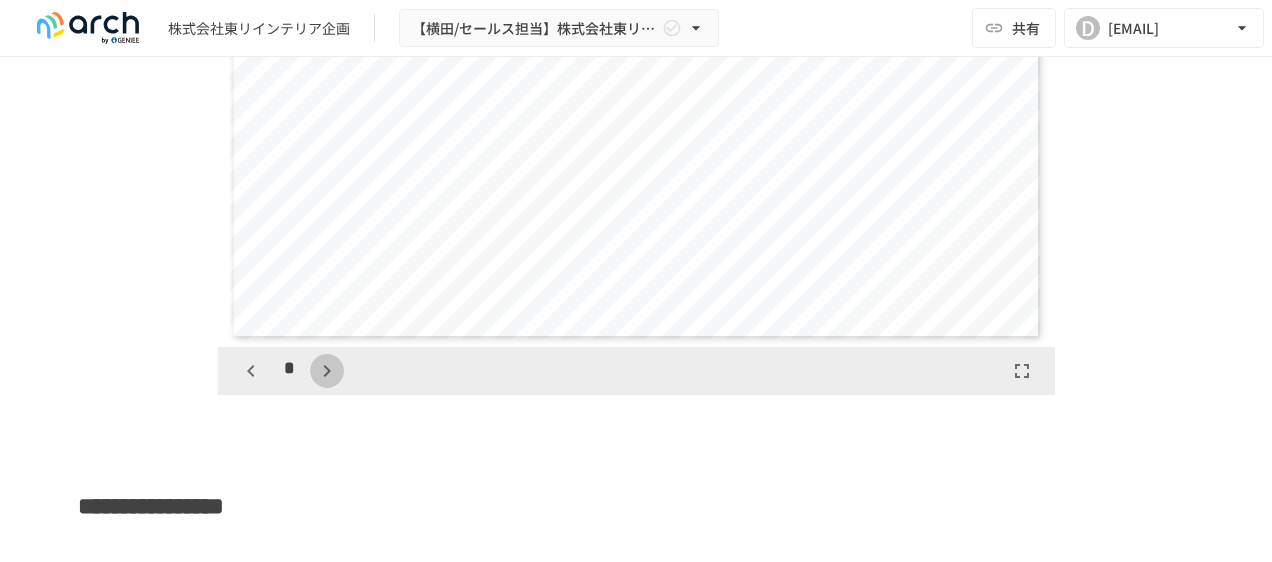 click 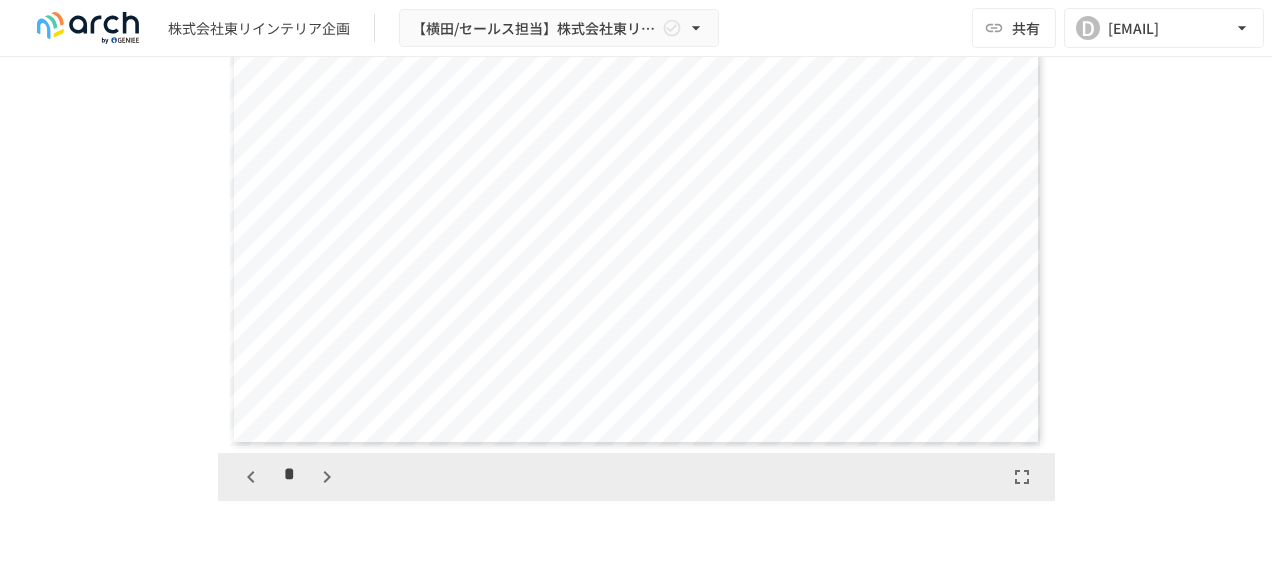 scroll, scrollTop: 3500, scrollLeft: 0, axis: vertical 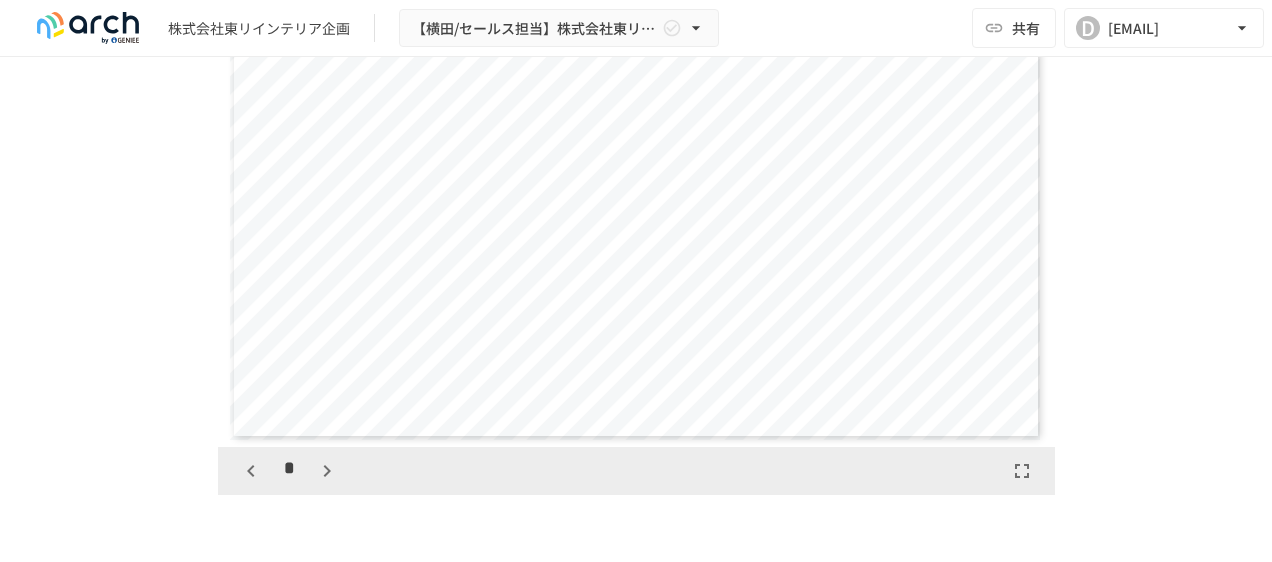 click 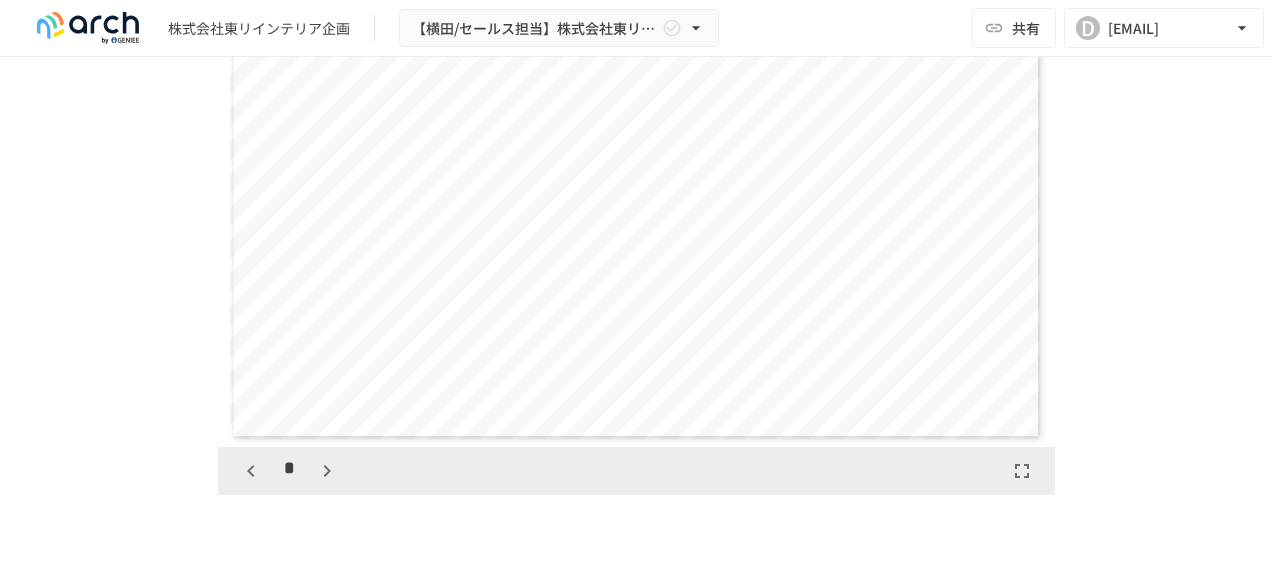 click 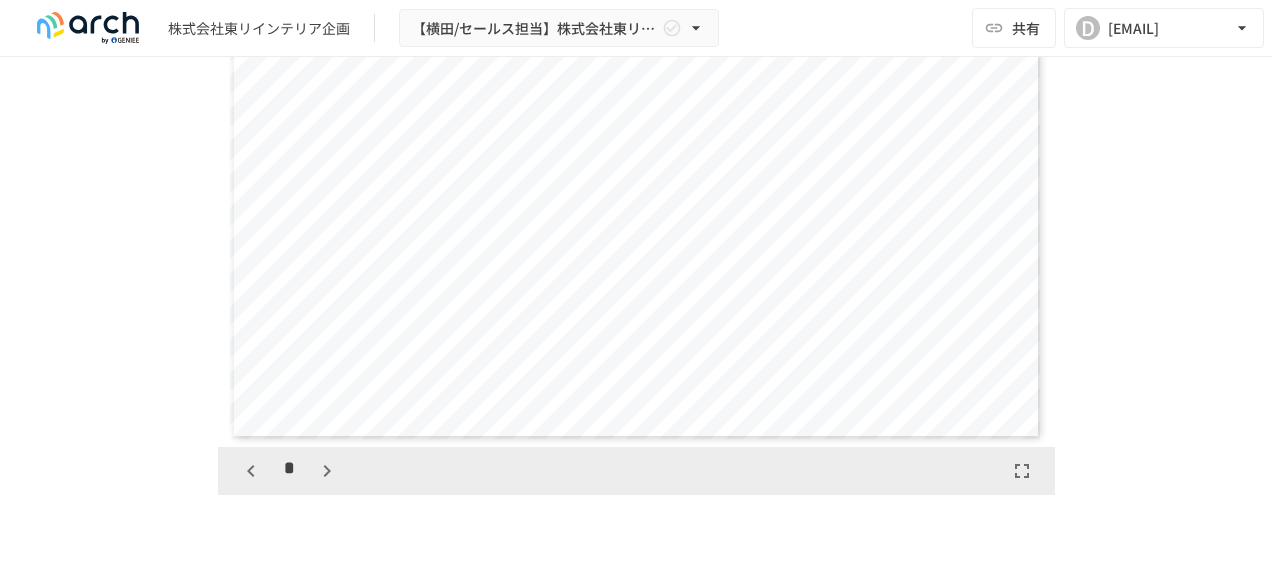 scroll, scrollTop: 2310, scrollLeft: 0, axis: vertical 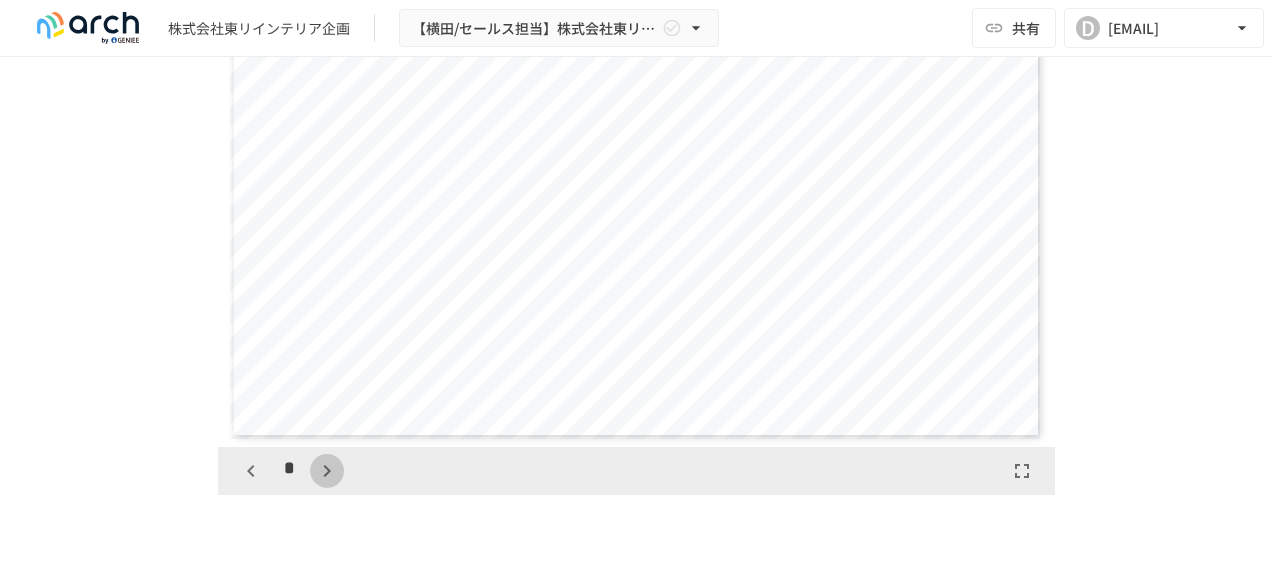 click 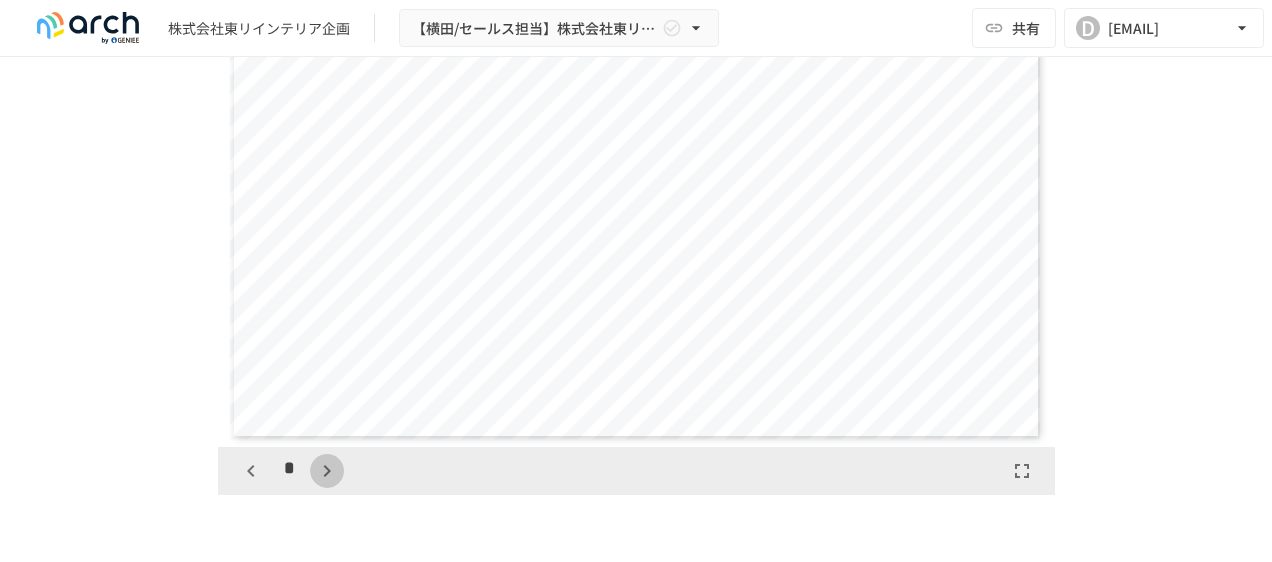 click 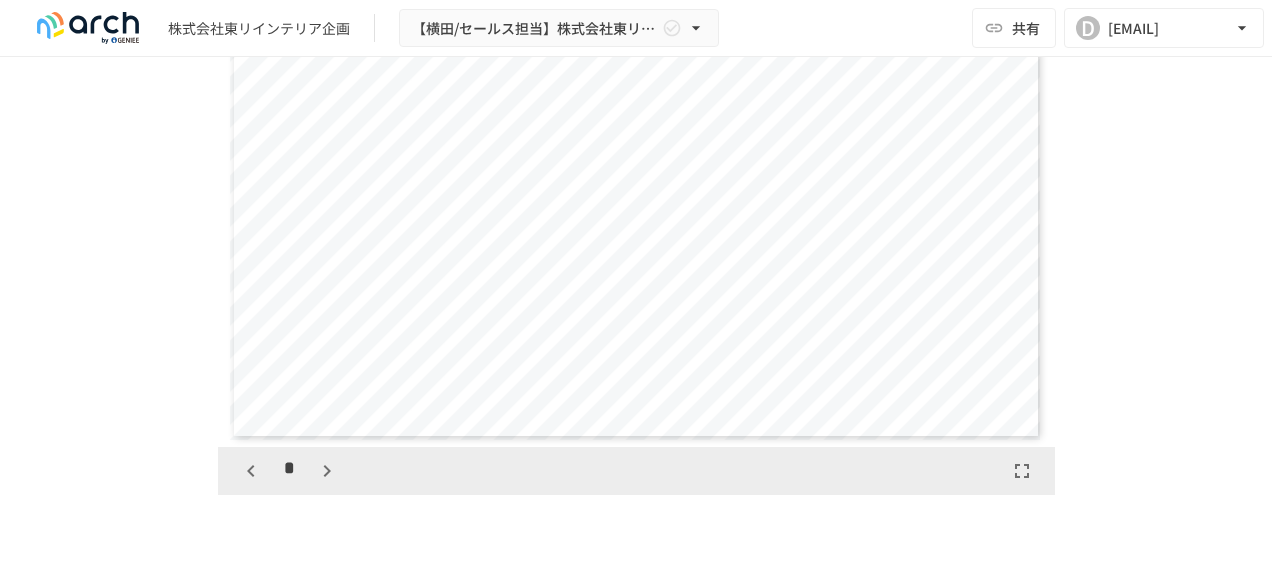 click 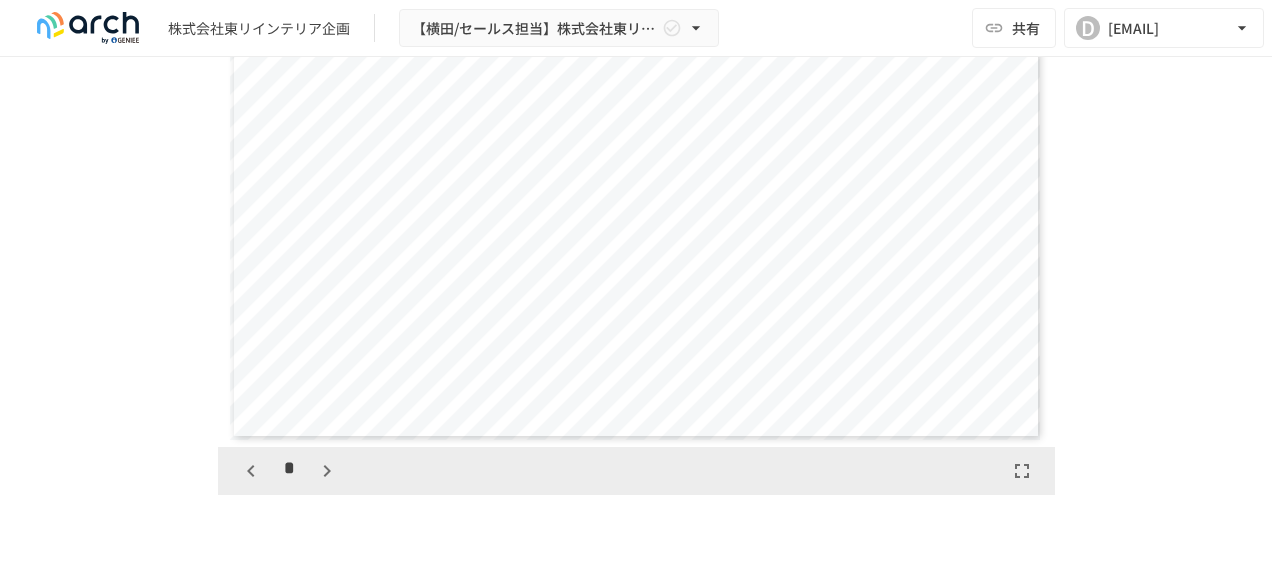 scroll, scrollTop: 4042, scrollLeft: 0, axis: vertical 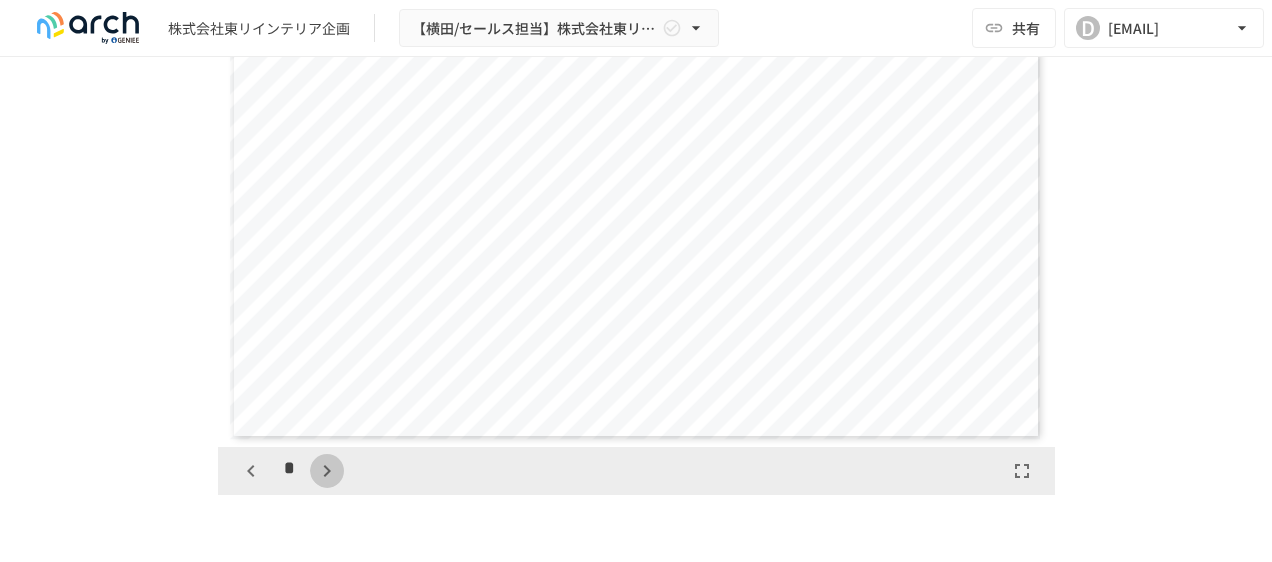 click 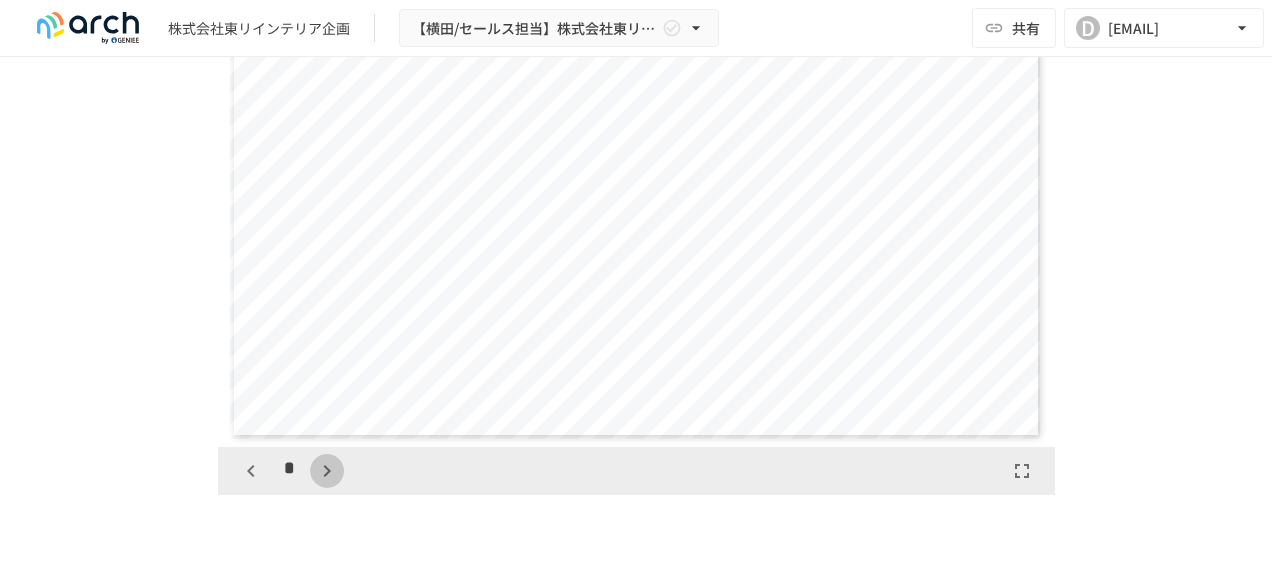 click 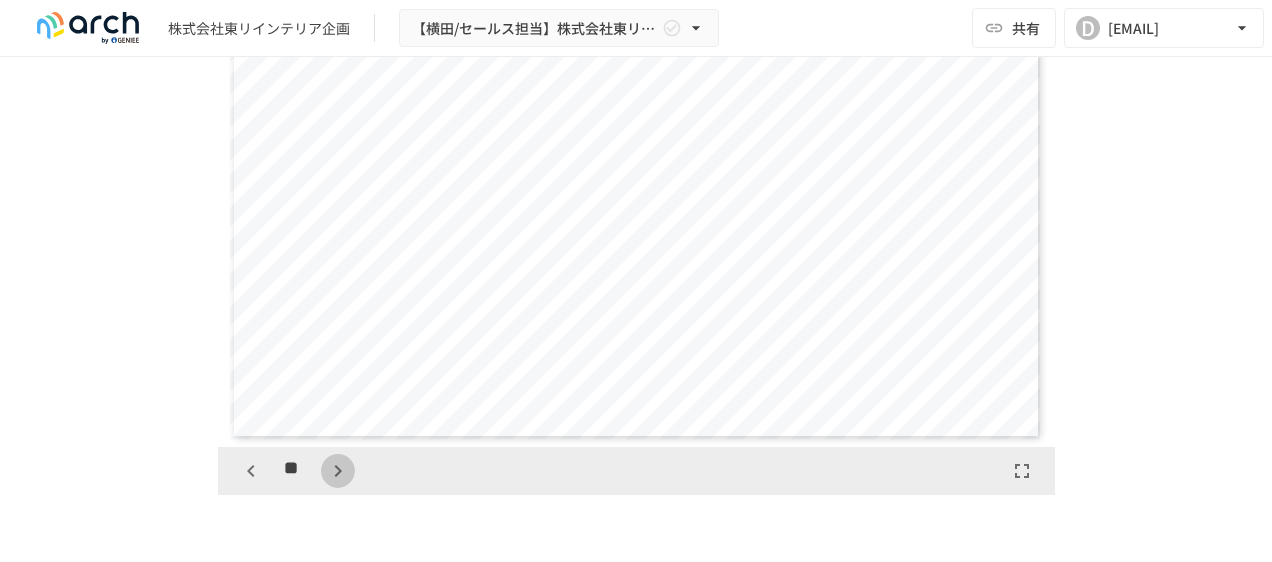 click 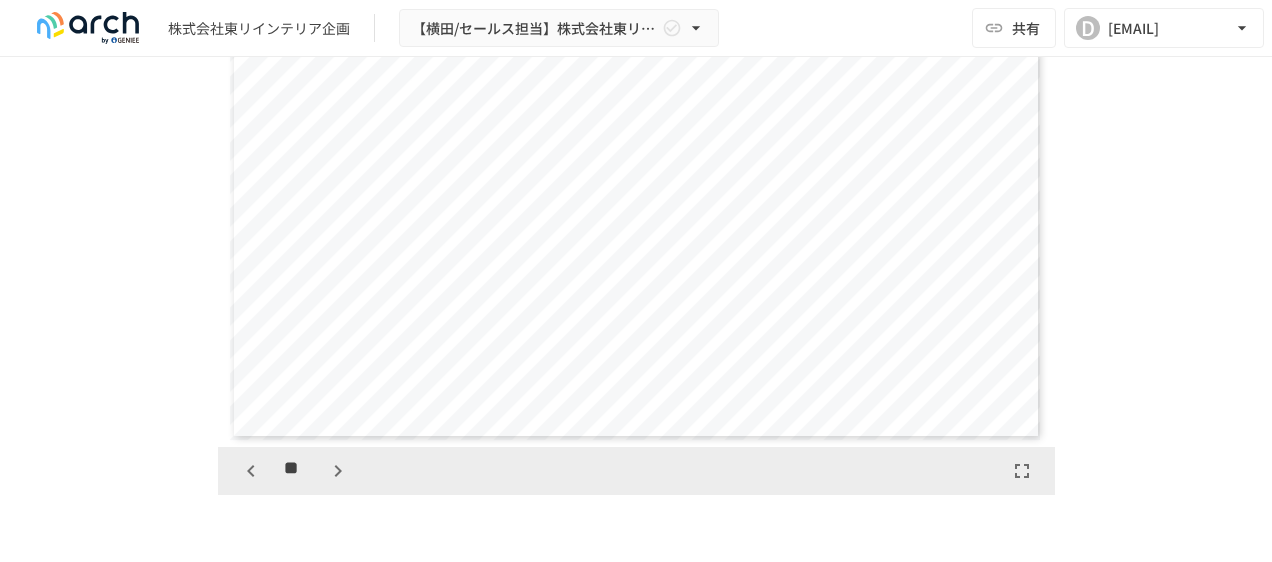 click 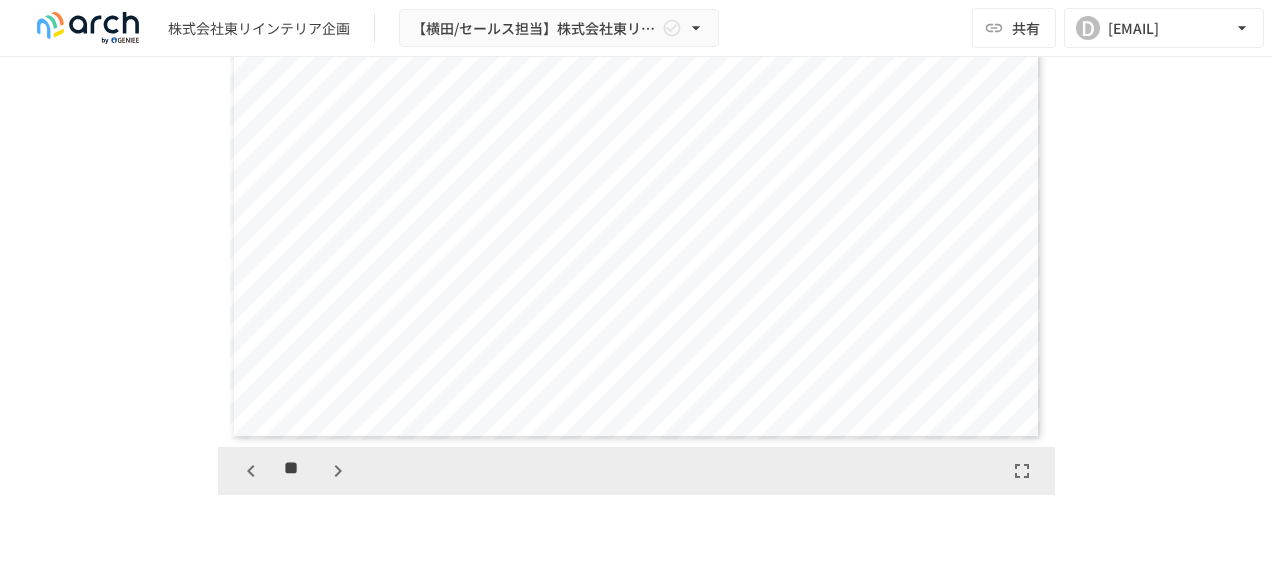 click 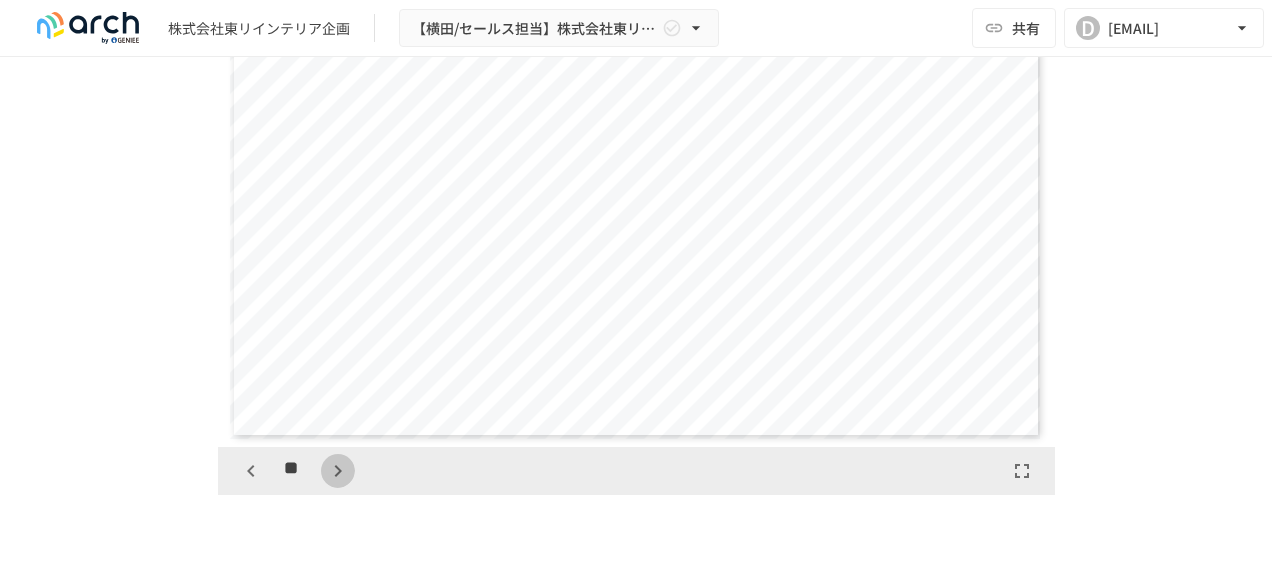 click 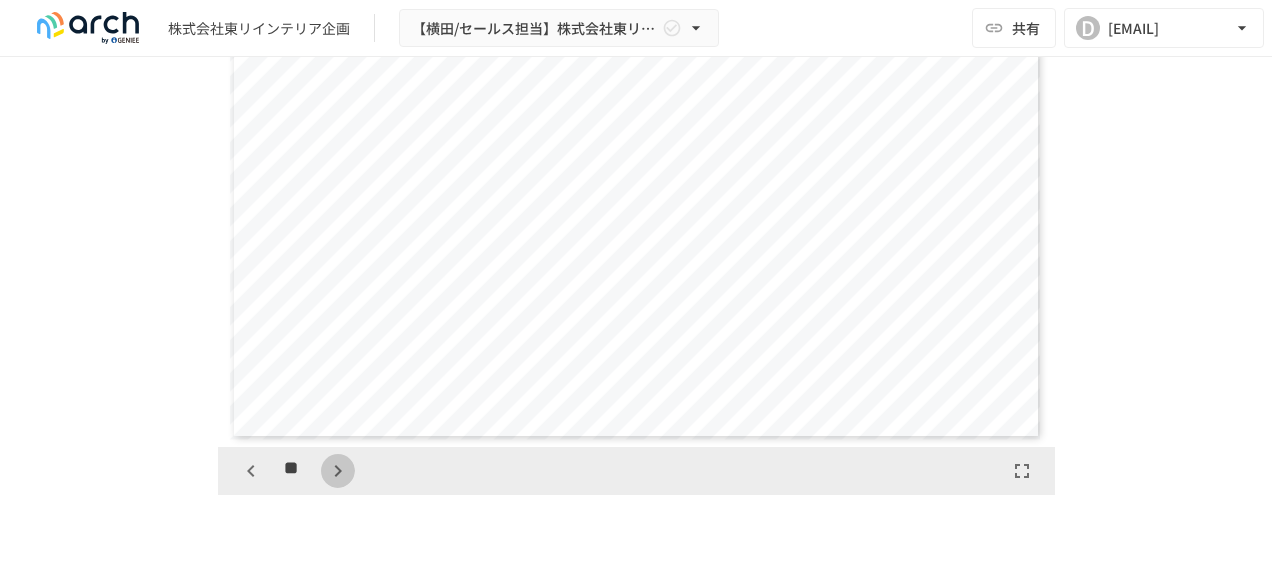 click 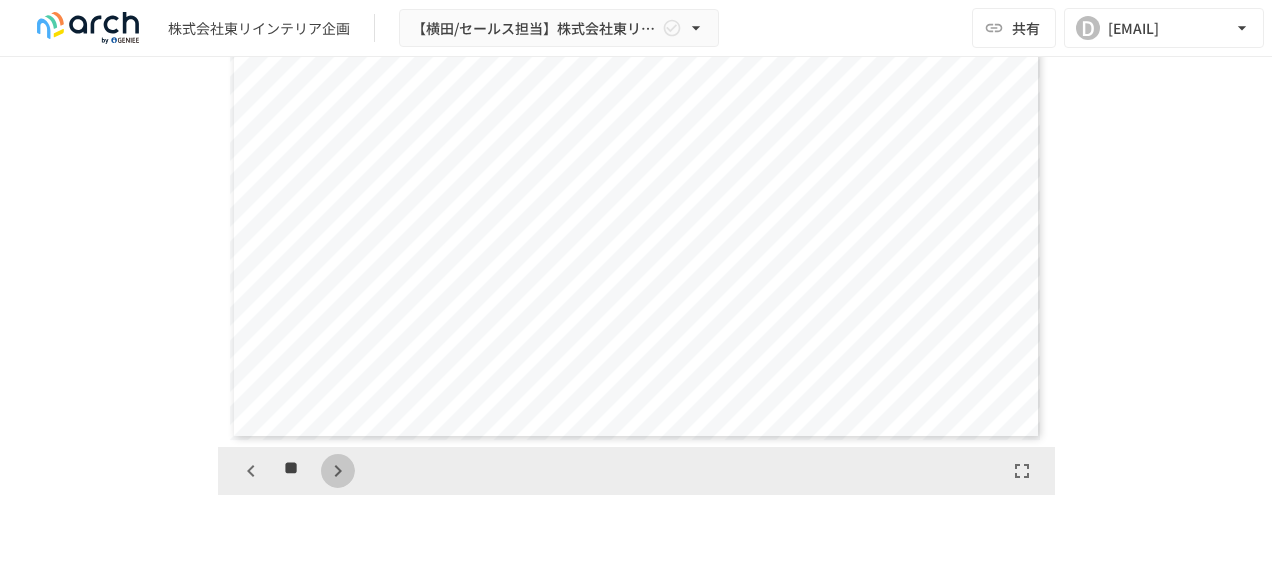 click 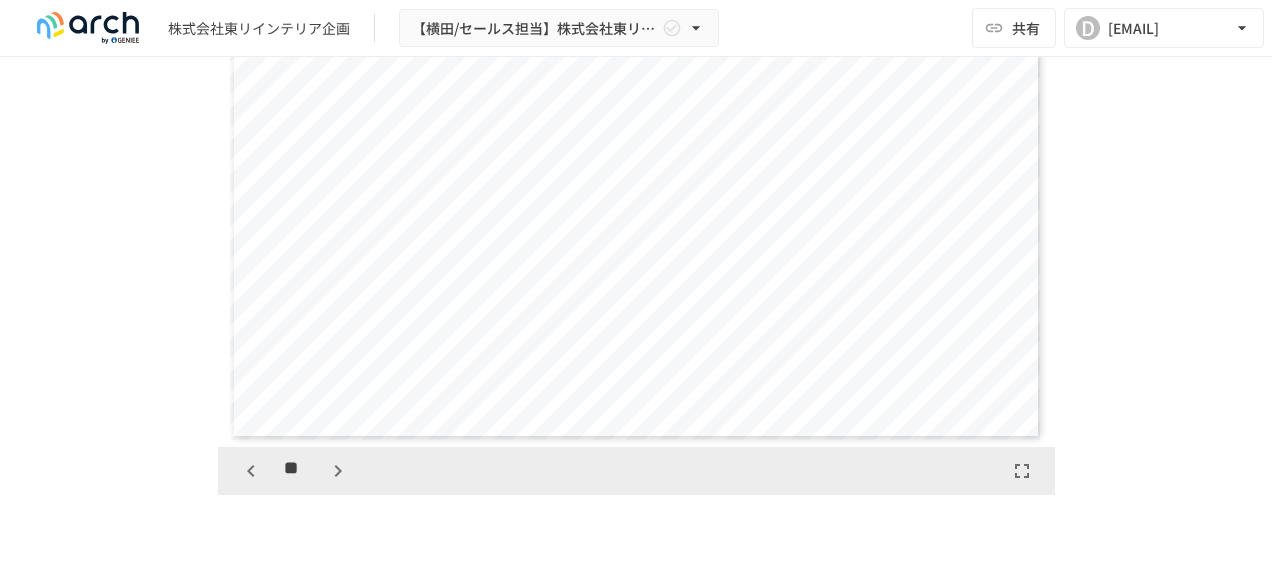 click 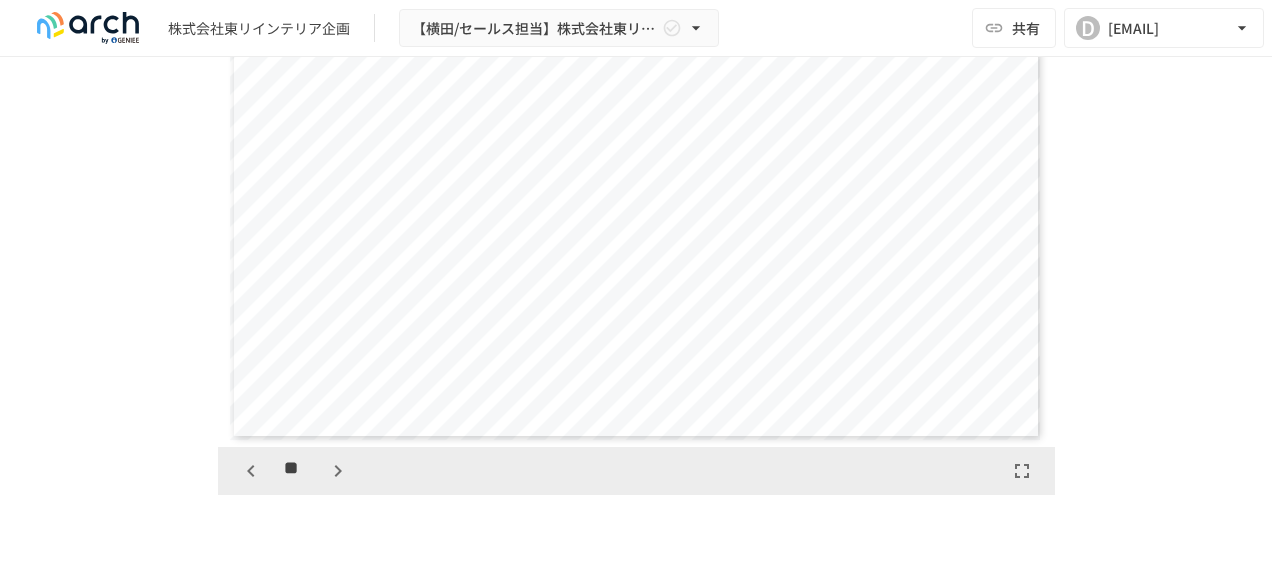 click 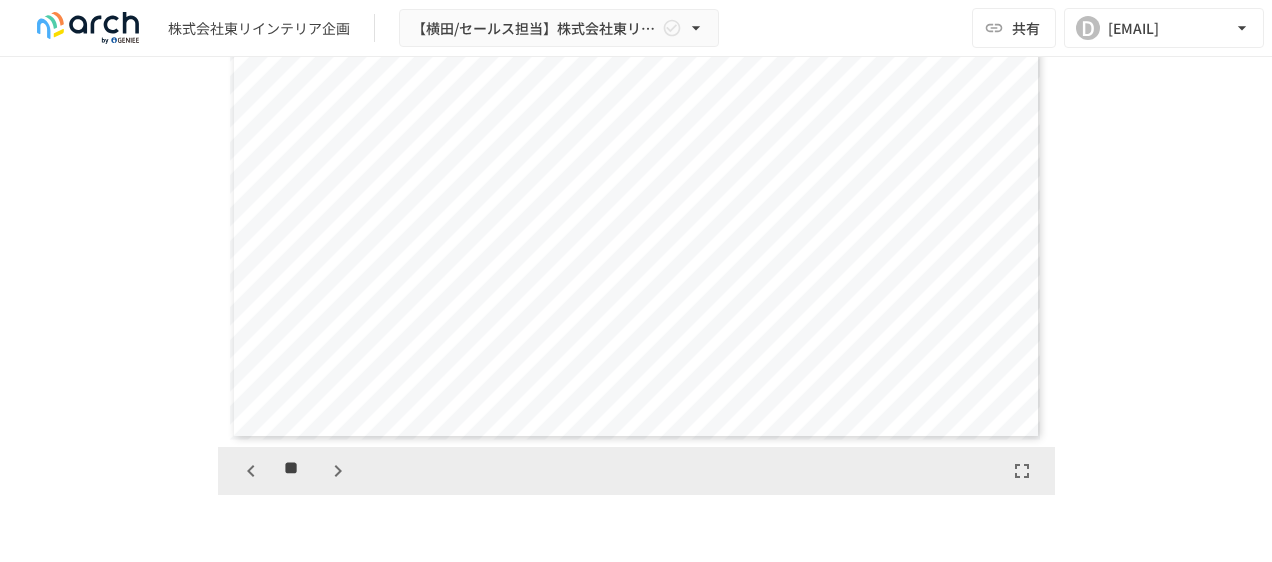click 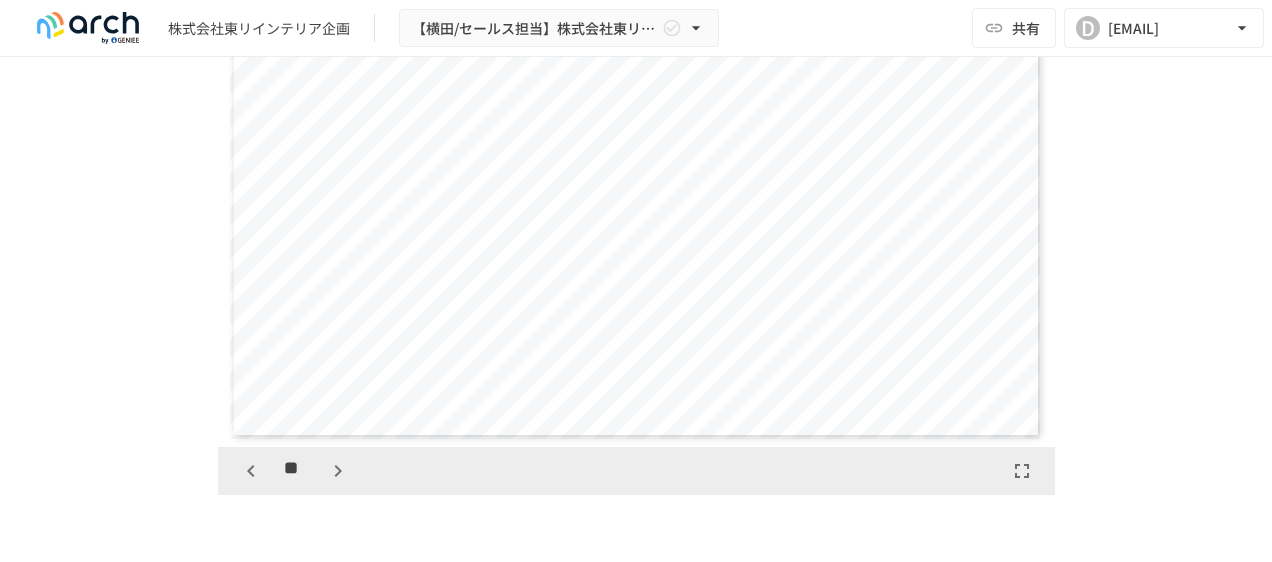 click 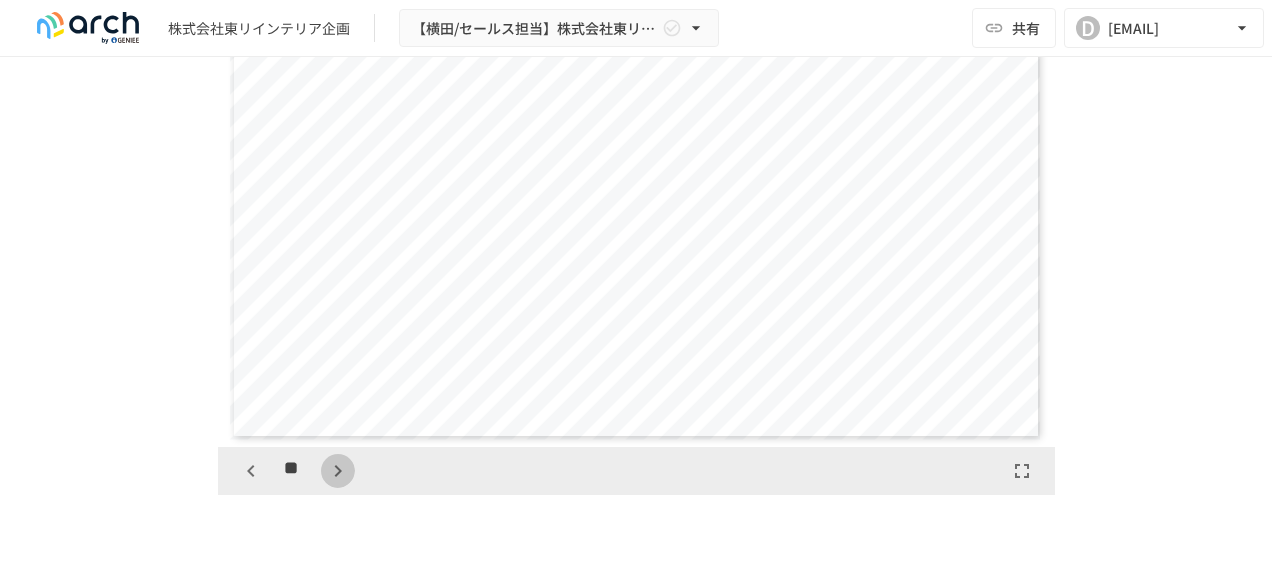 click 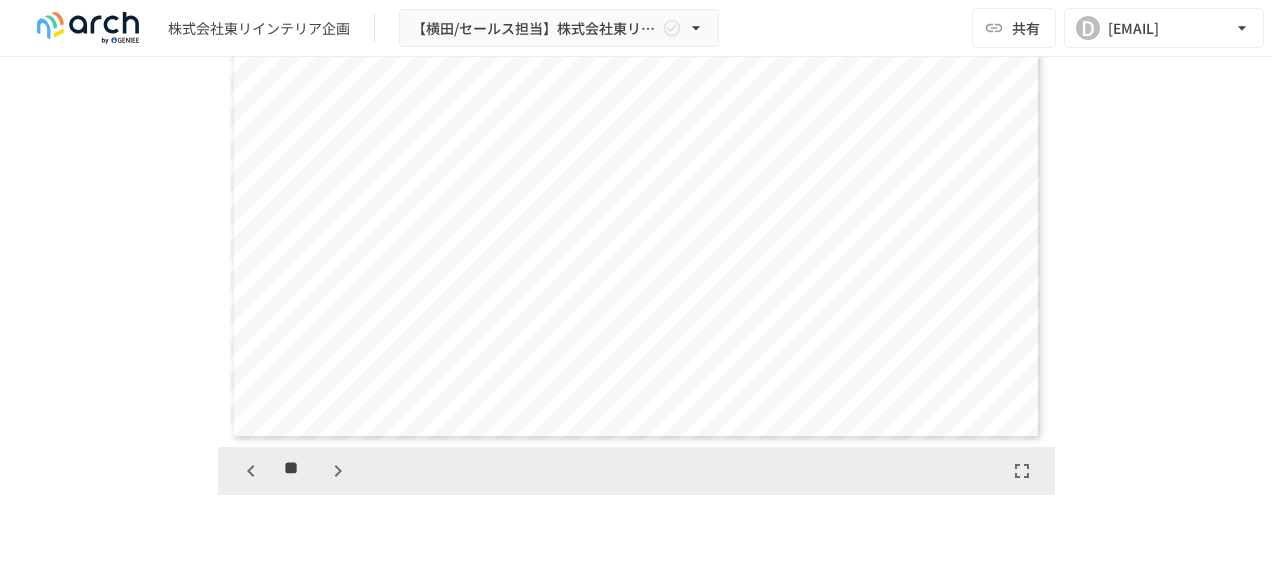 click 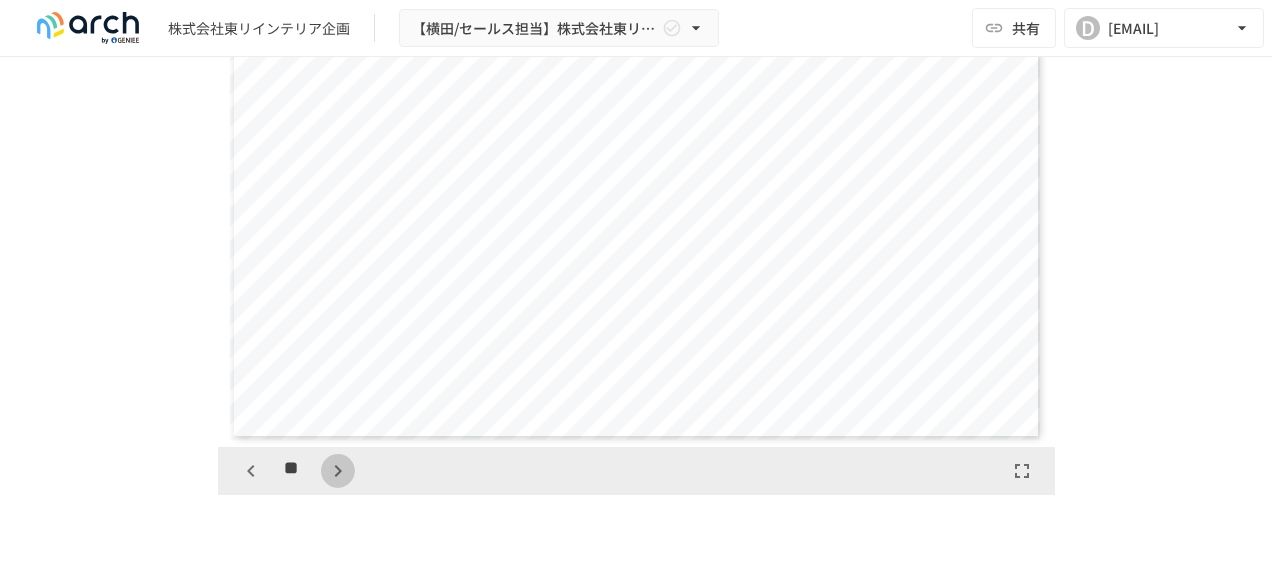 click 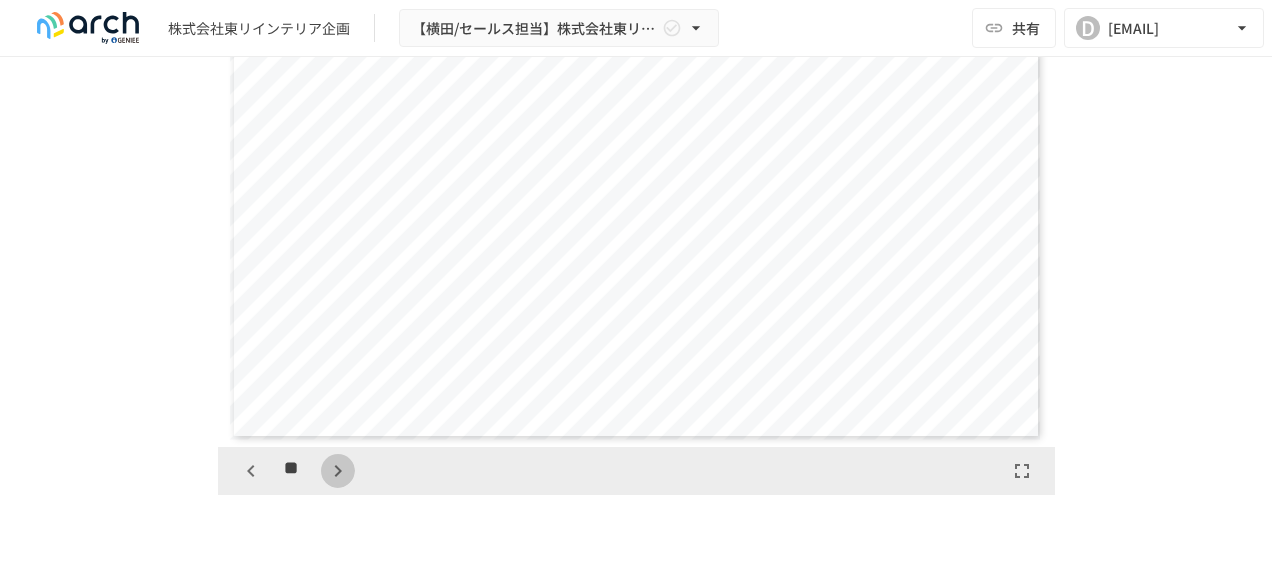 scroll, scrollTop: 11550, scrollLeft: 0, axis: vertical 